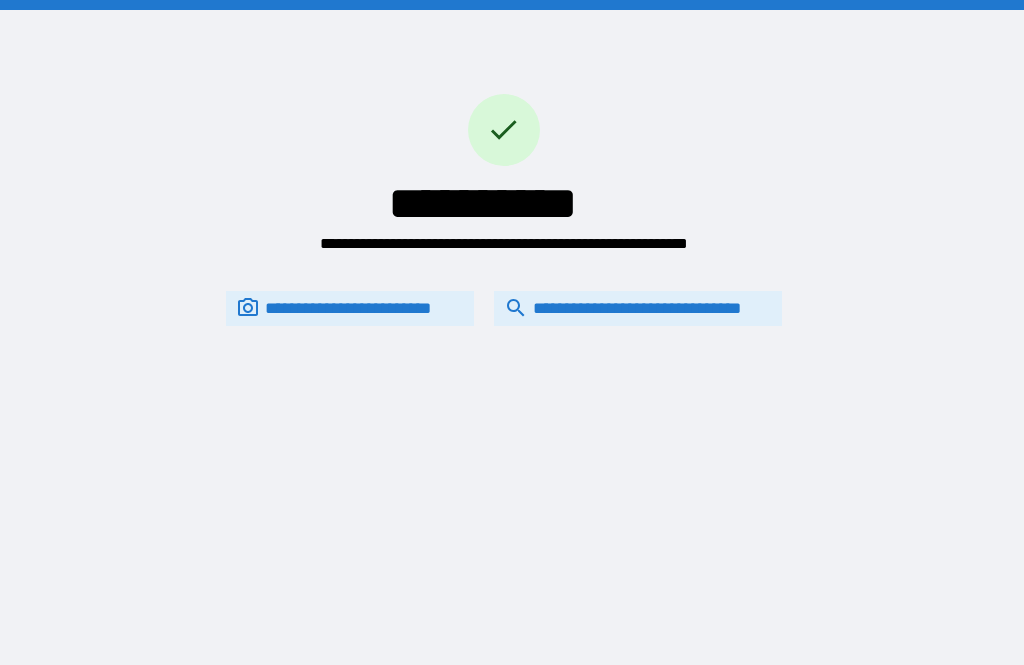 scroll, scrollTop: 0, scrollLeft: 0, axis: both 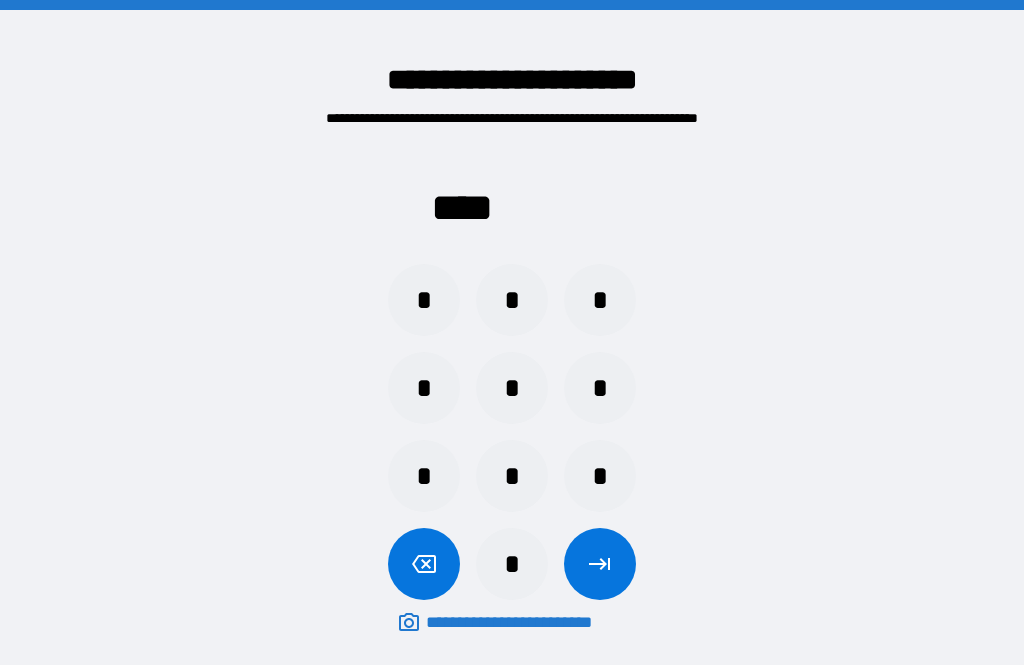 click on "*" at bounding box center (512, 476) 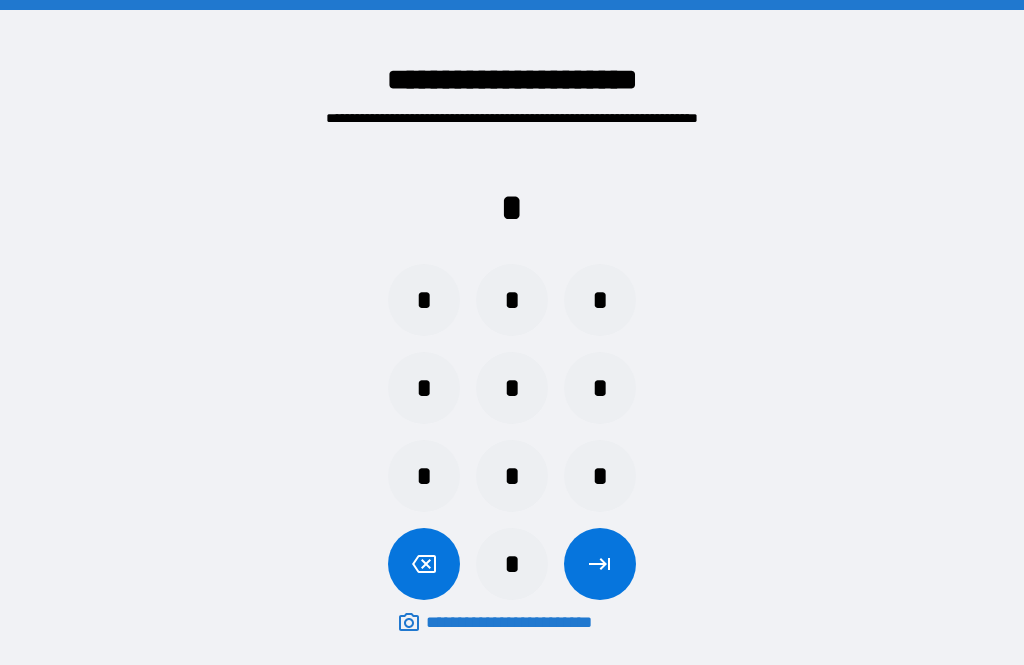 click on "*" at bounding box center (512, 476) 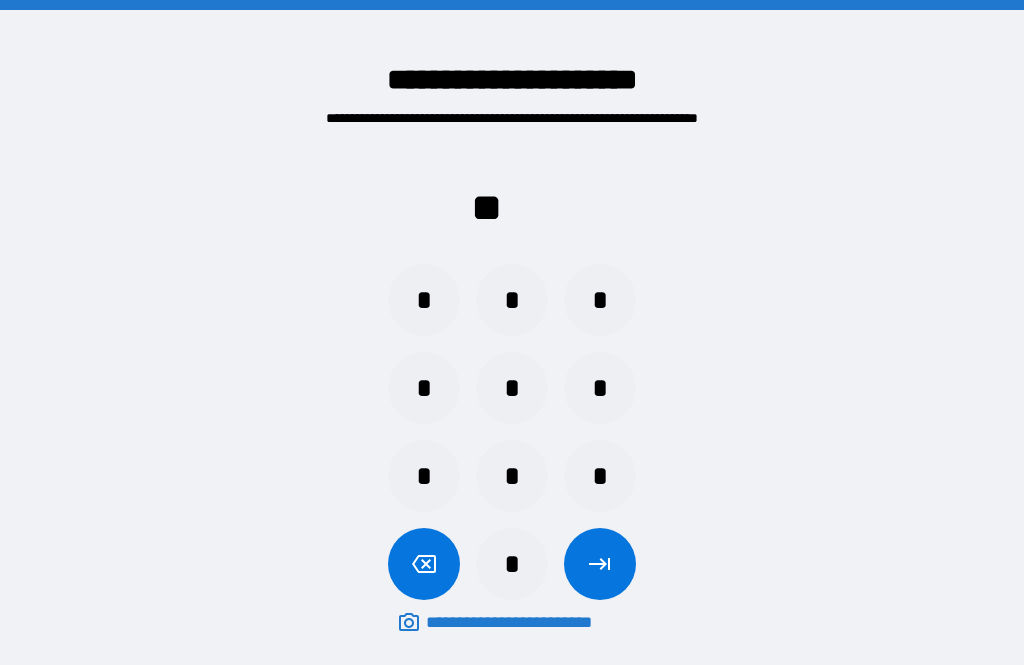click on "* * *" at bounding box center (512, 476) 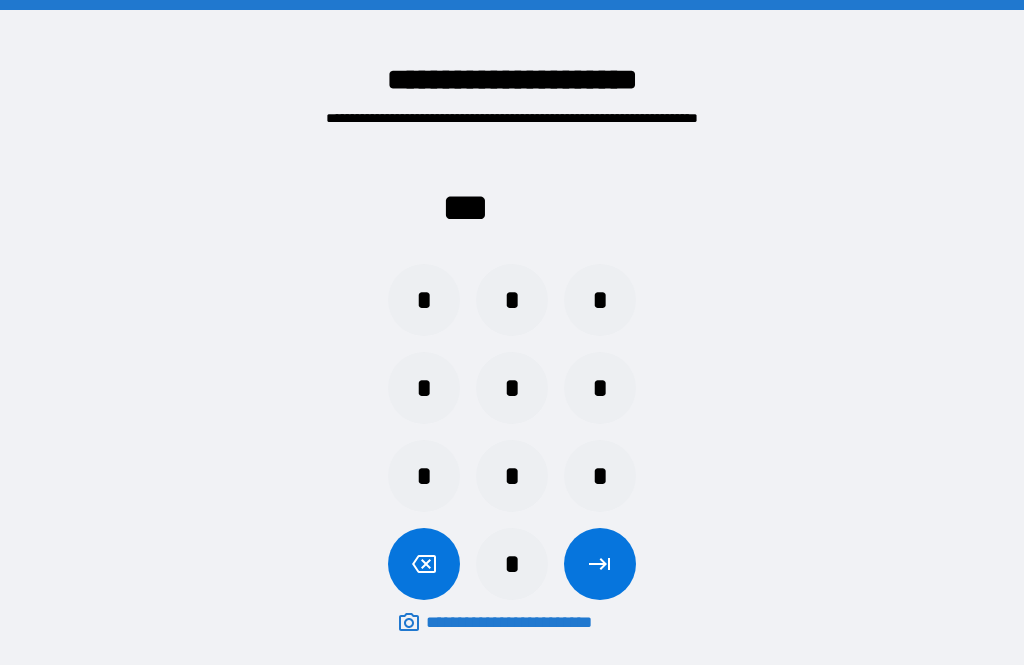 click at bounding box center (600, 564) 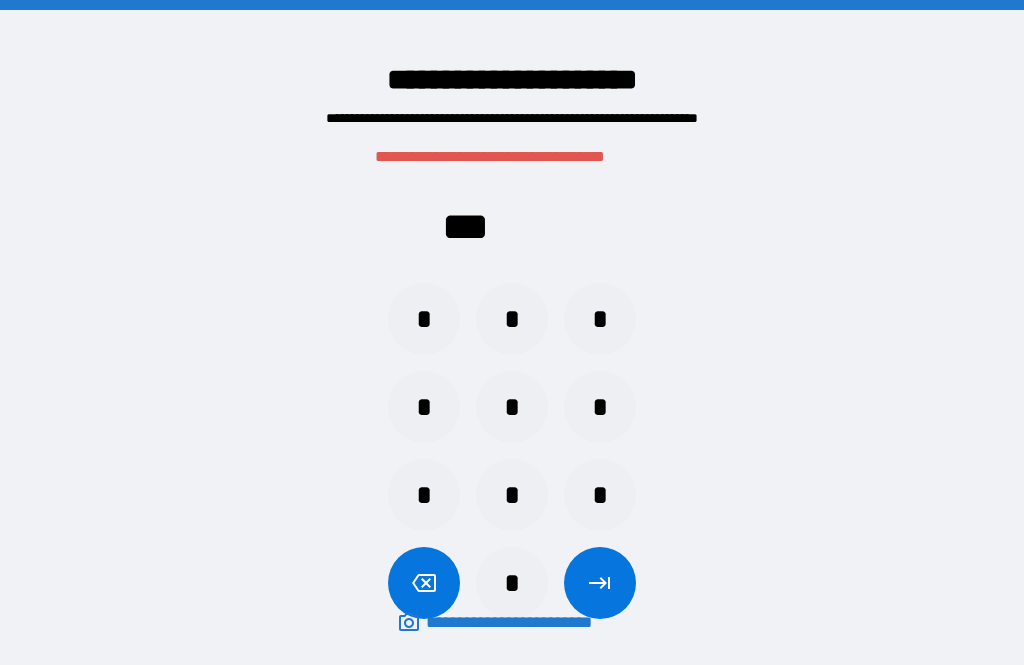 click at bounding box center (424, 583) 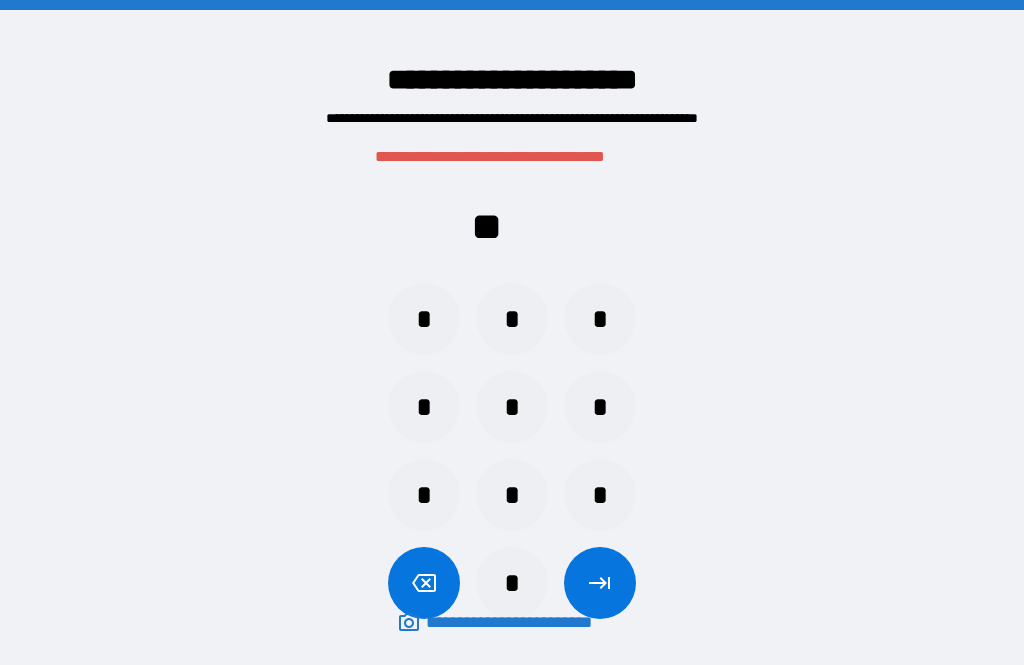 click on "*" at bounding box center [600, 495] 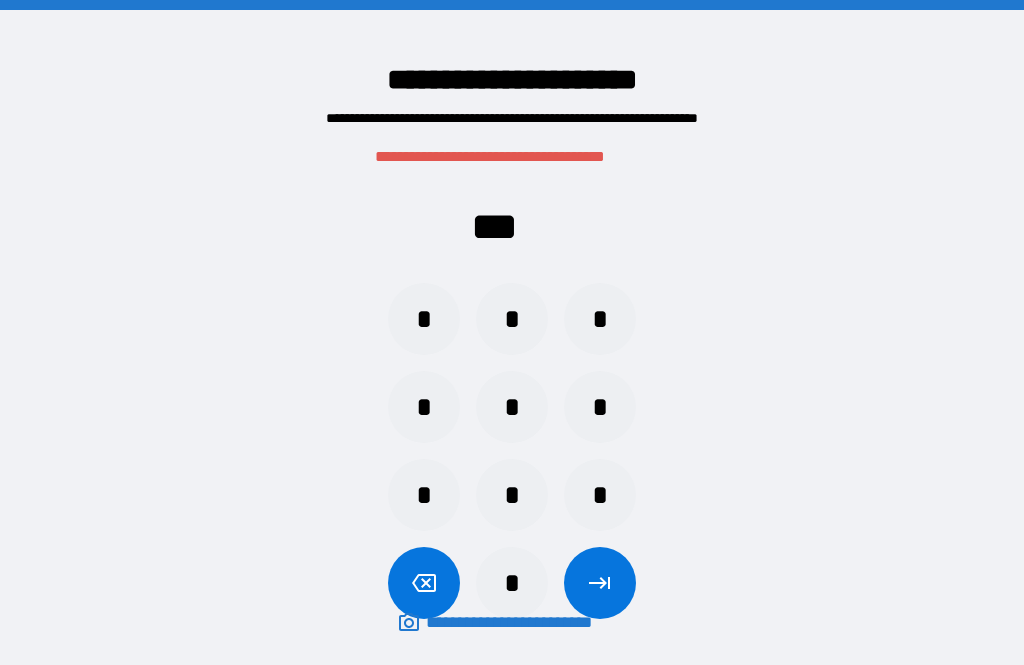click on "*" at bounding box center [512, 583] 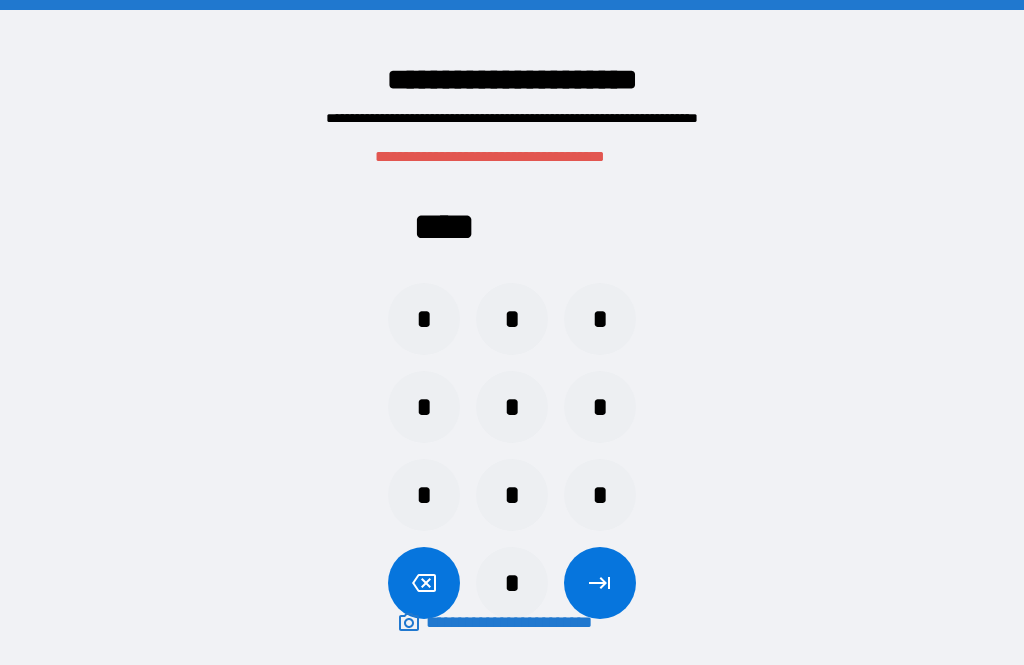 click at bounding box center [600, 583] 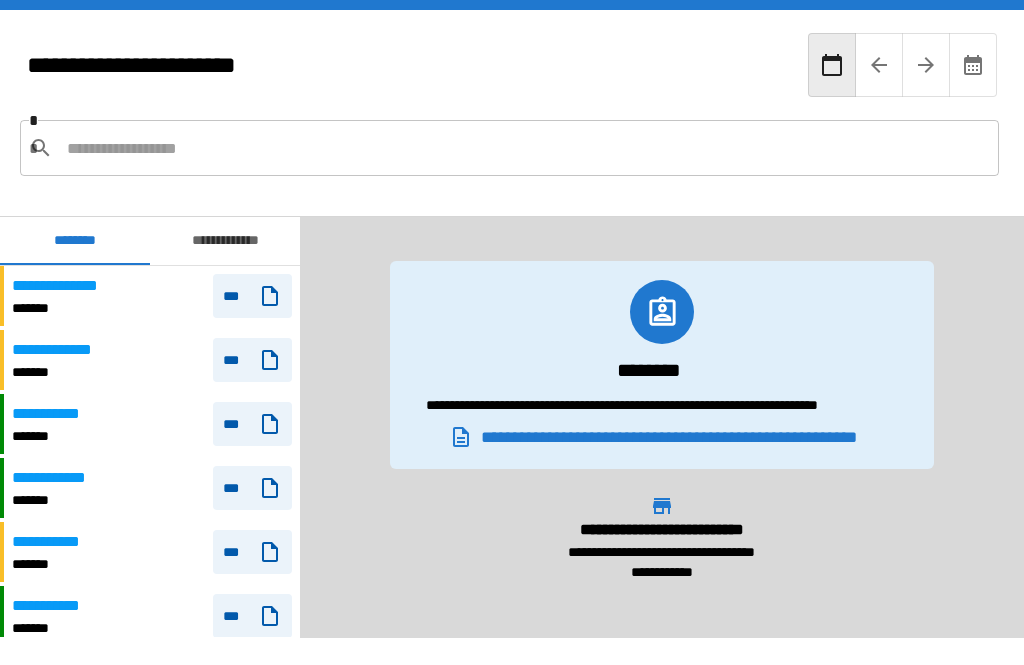 scroll, scrollTop: 480, scrollLeft: 0, axis: vertical 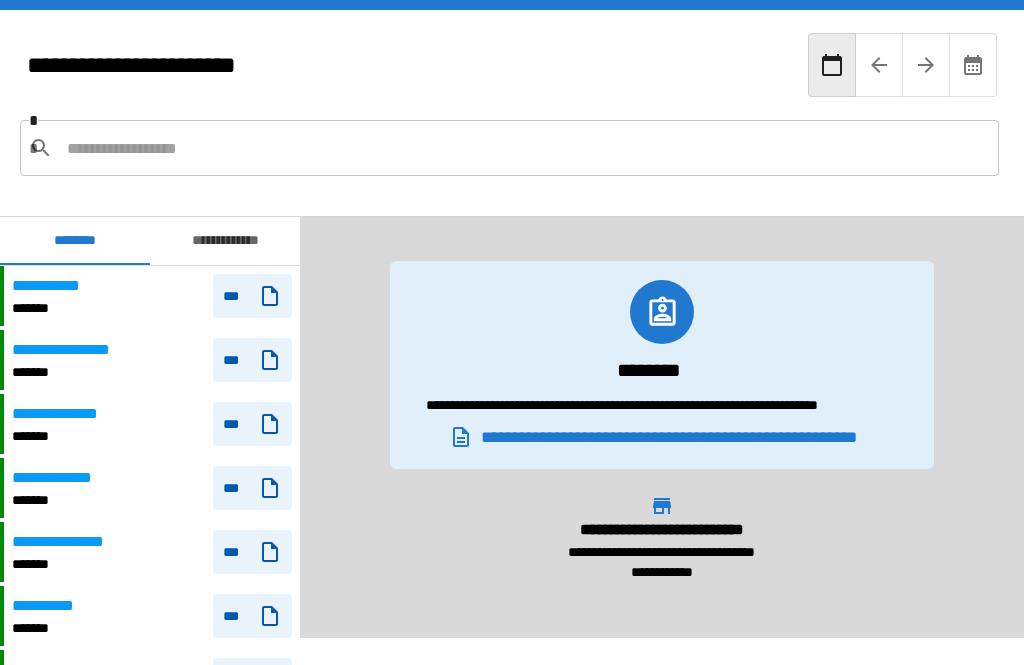 click on "**********" at bounding box center [152, 296] 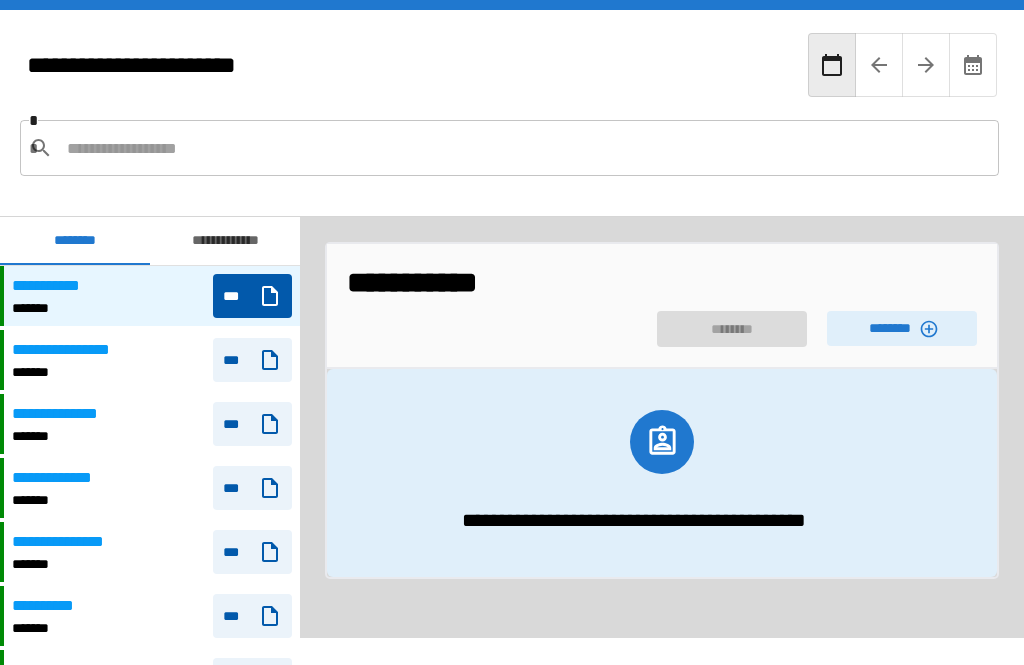 click on "********" at bounding box center [902, 328] 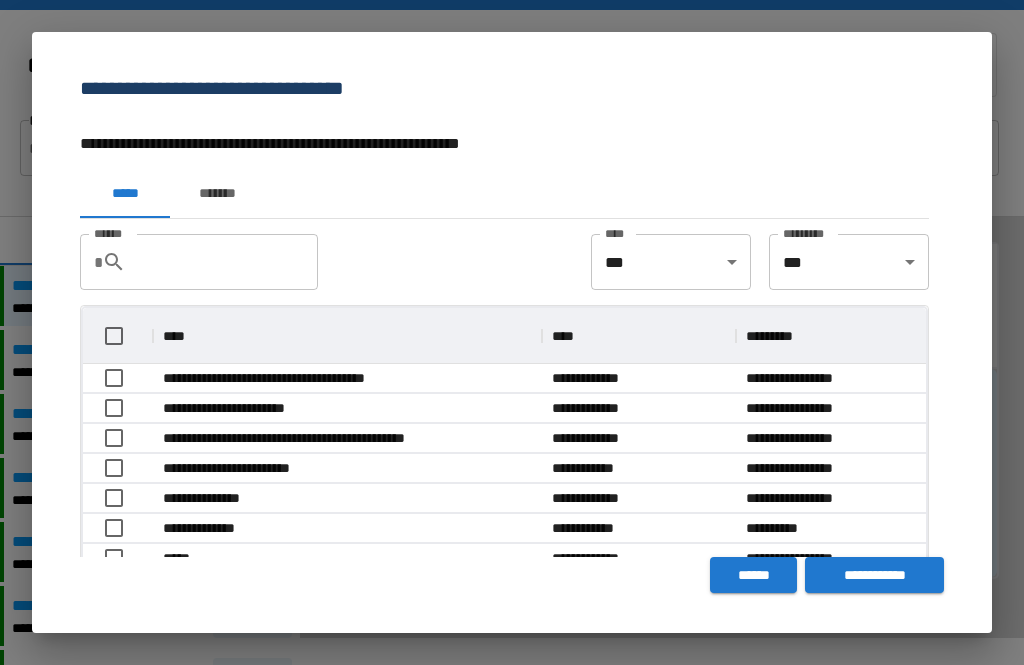 scroll, scrollTop: 1, scrollLeft: 1, axis: both 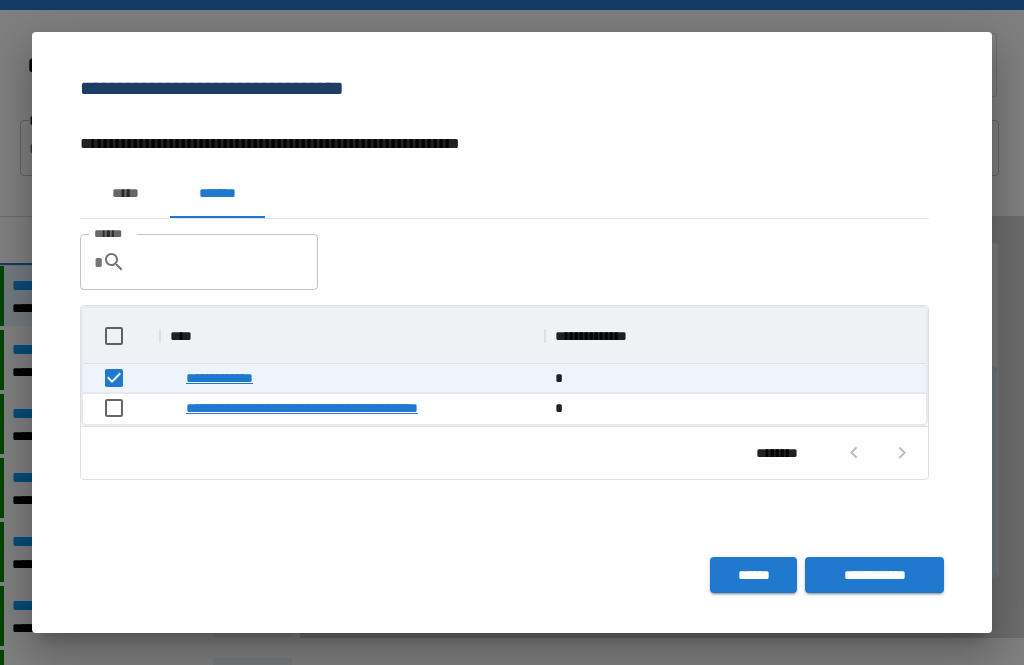 click on "**********" at bounding box center (874, 575) 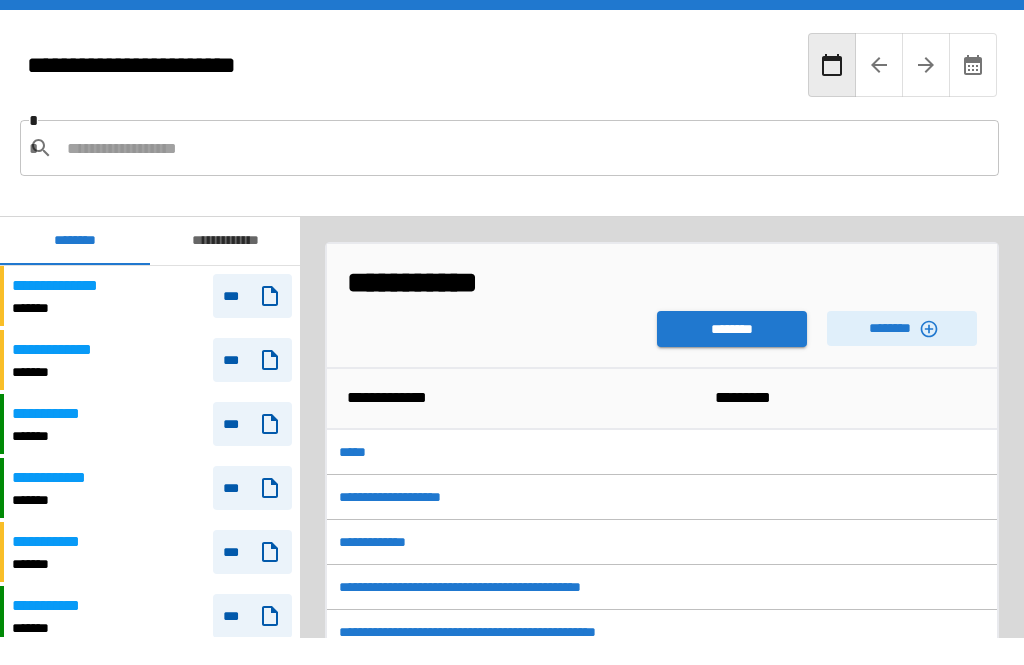 scroll, scrollTop: 480, scrollLeft: 0, axis: vertical 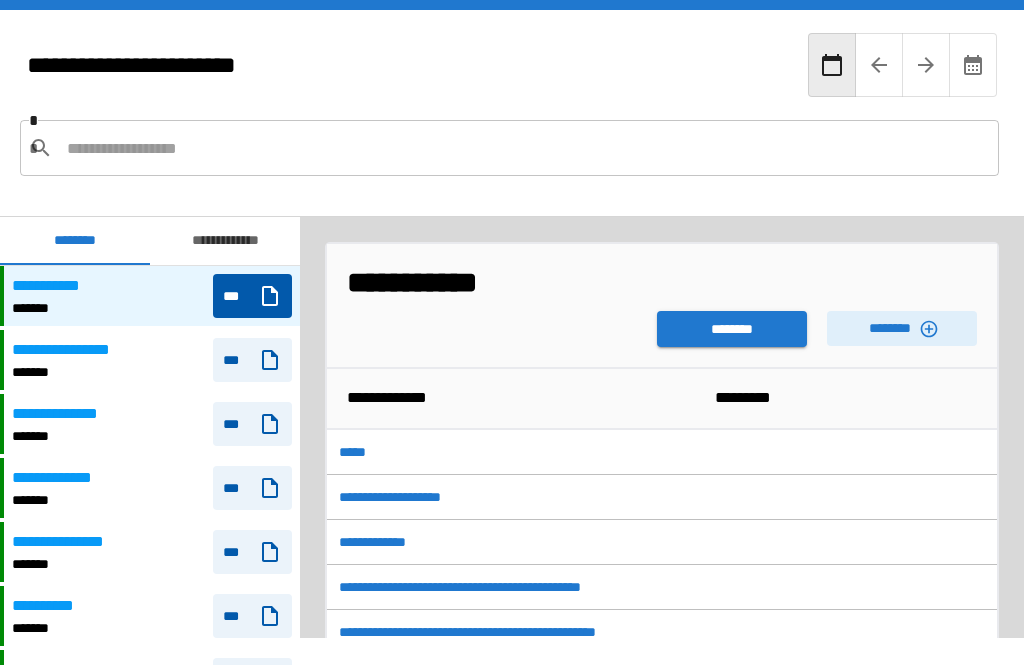 click on "********" at bounding box center (732, 329) 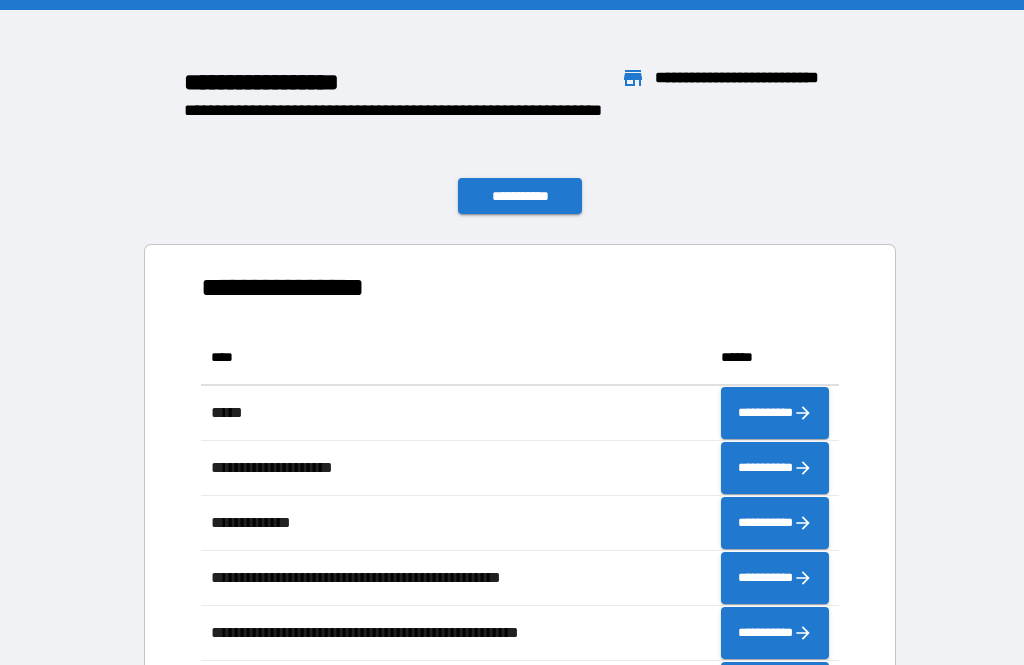 scroll, scrollTop: 386, scrollLeft: 638, axis: both 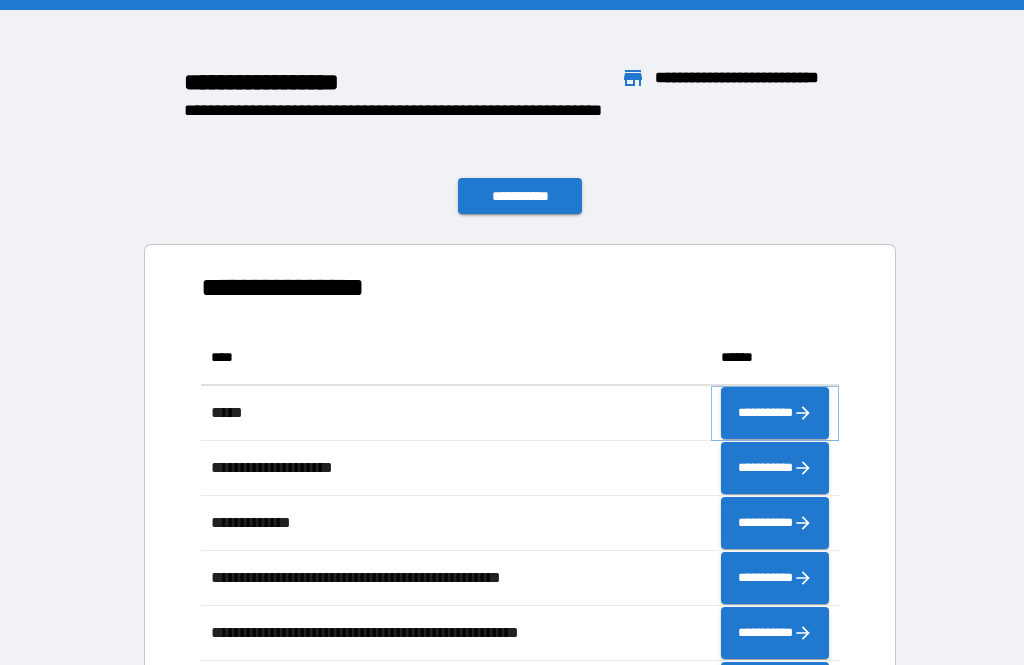 click on "**********" at bounding box center [775, 413] 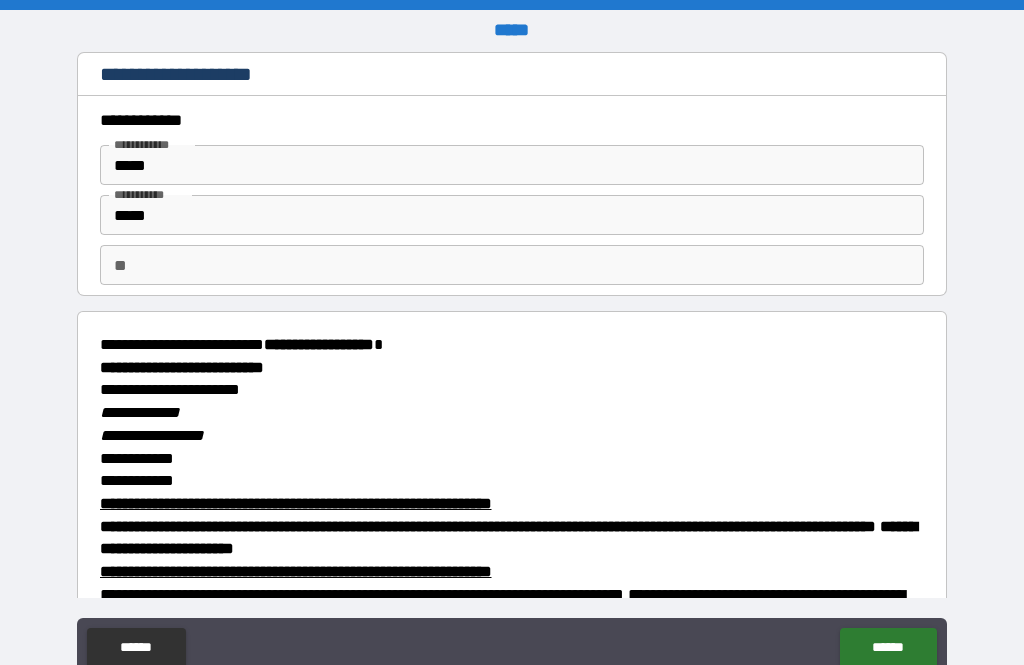 click on "******" at bounding box center [888, 648] 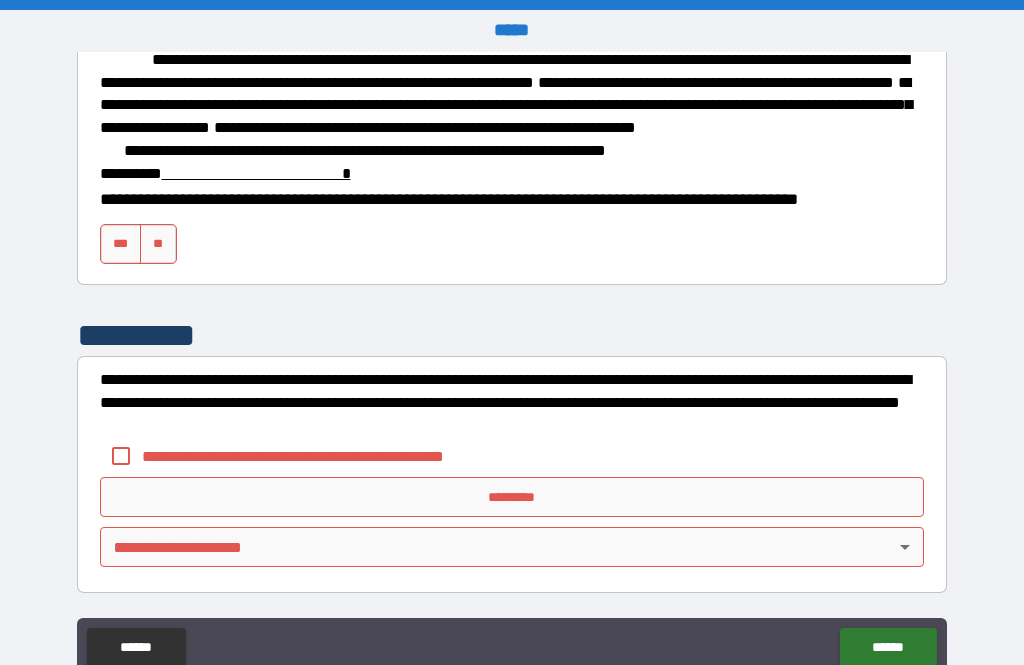 scroll, scrollTop: 3077, scrollLeft: 0, axis: vertical 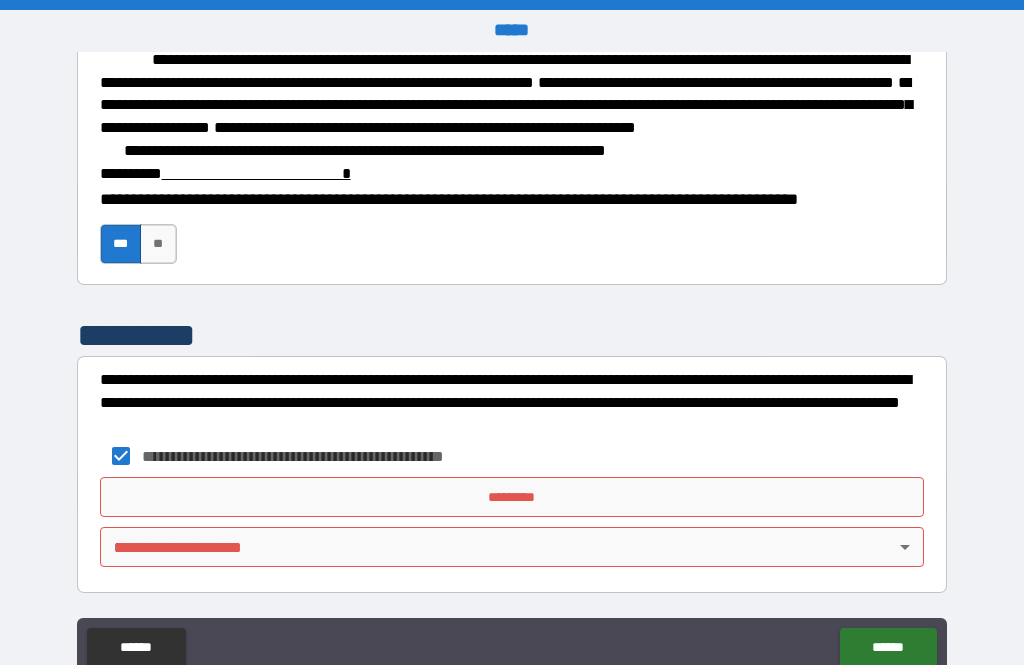 click on "******" at bounding box center [888, 648] 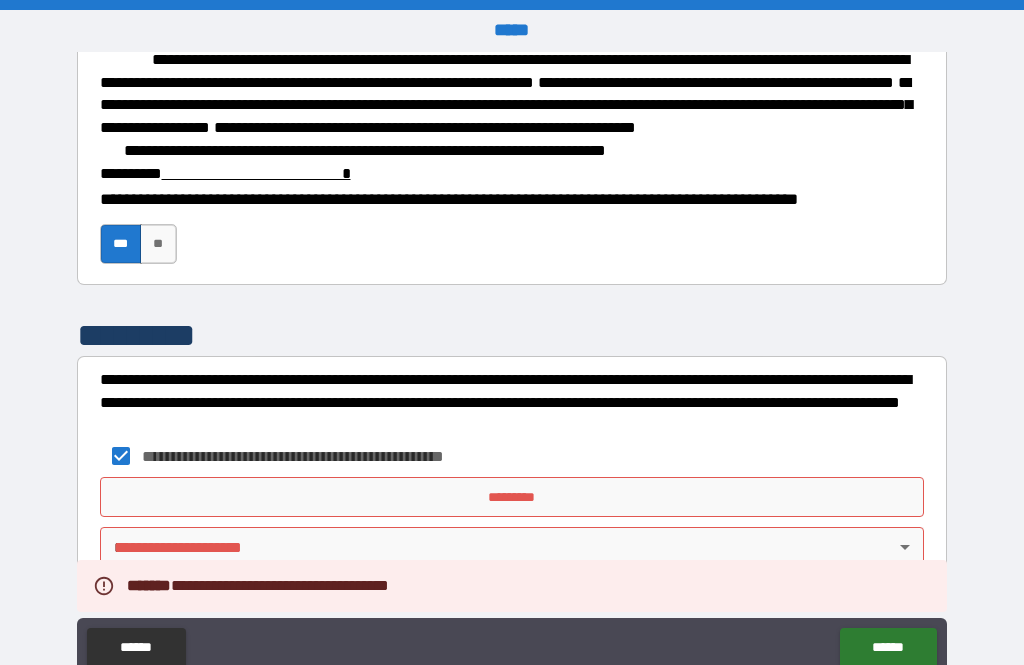click on "*********" at bounding box center (512, 497) 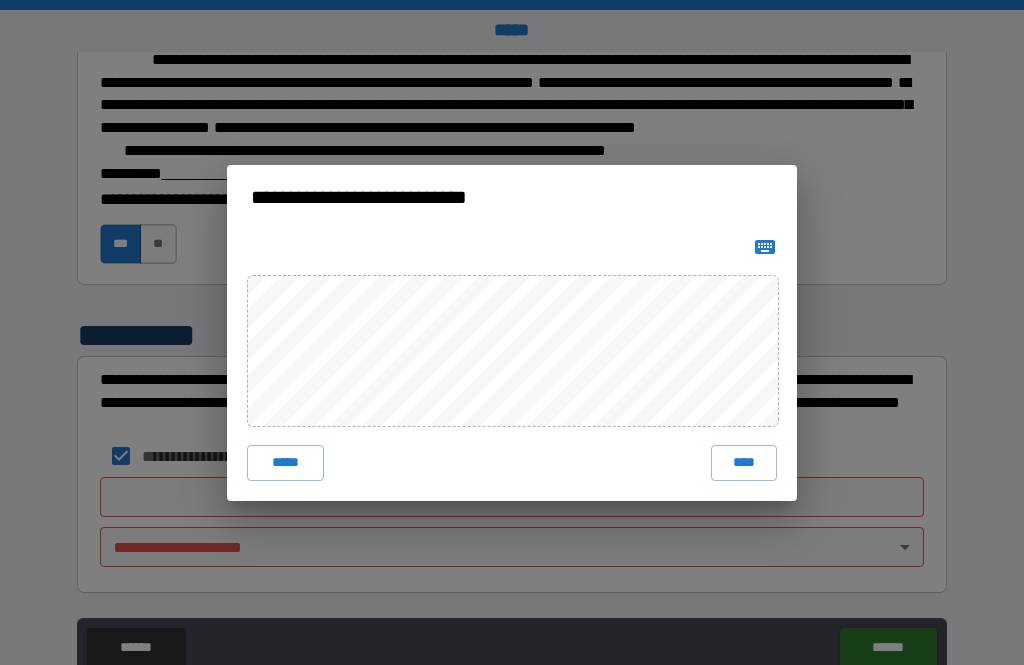 click on "****" at bounding box center (744, 463) 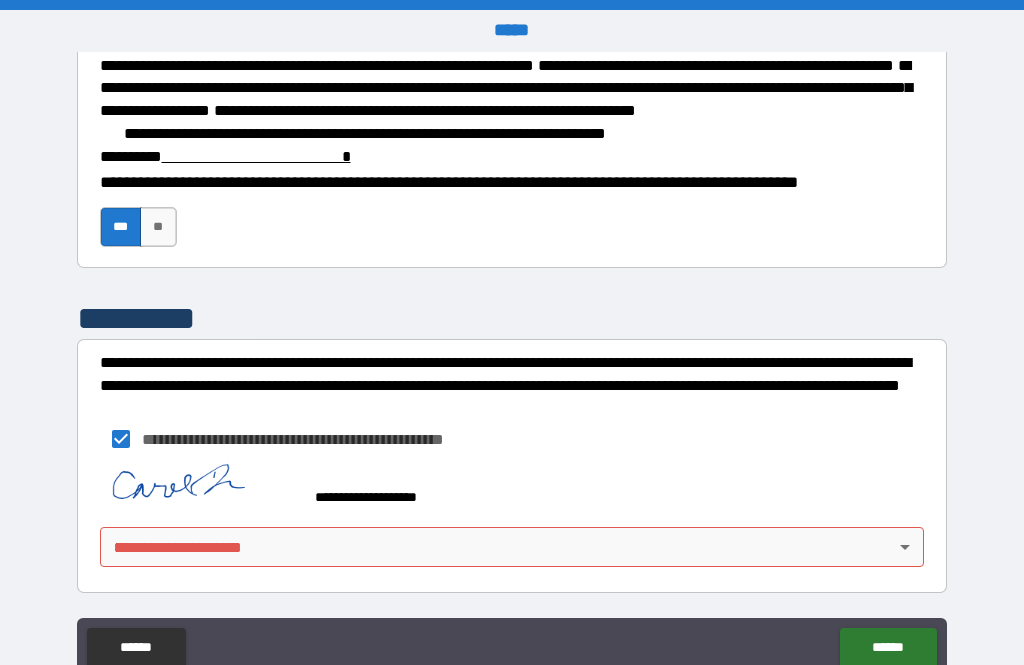 click on "******" at bounding box center (888, 648) 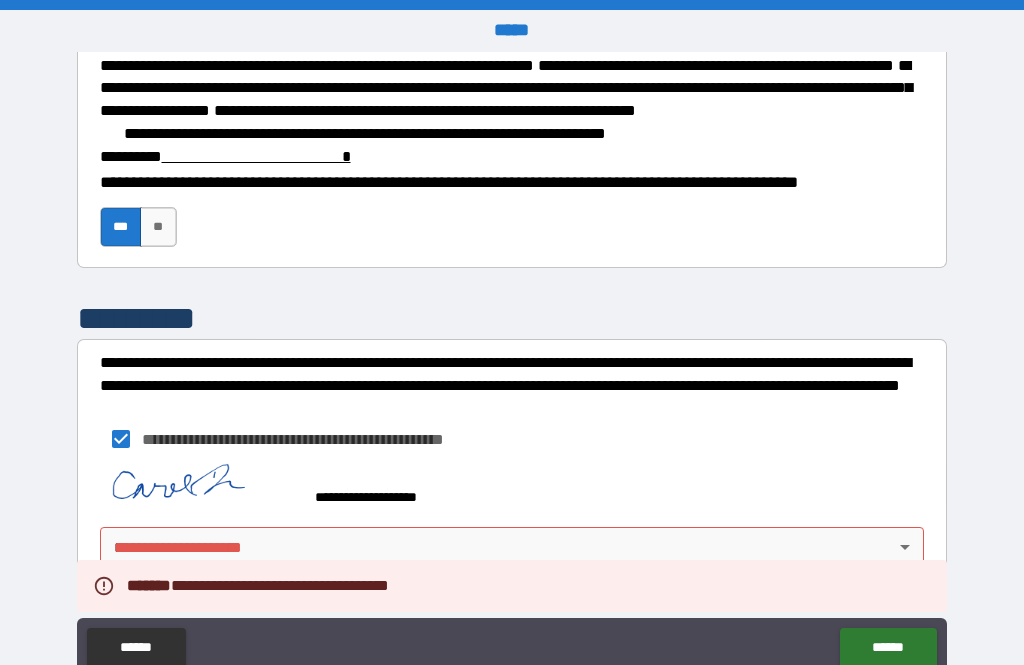 scroll, scrollTop: 3094, scrollLeft: 0, axis: vertical 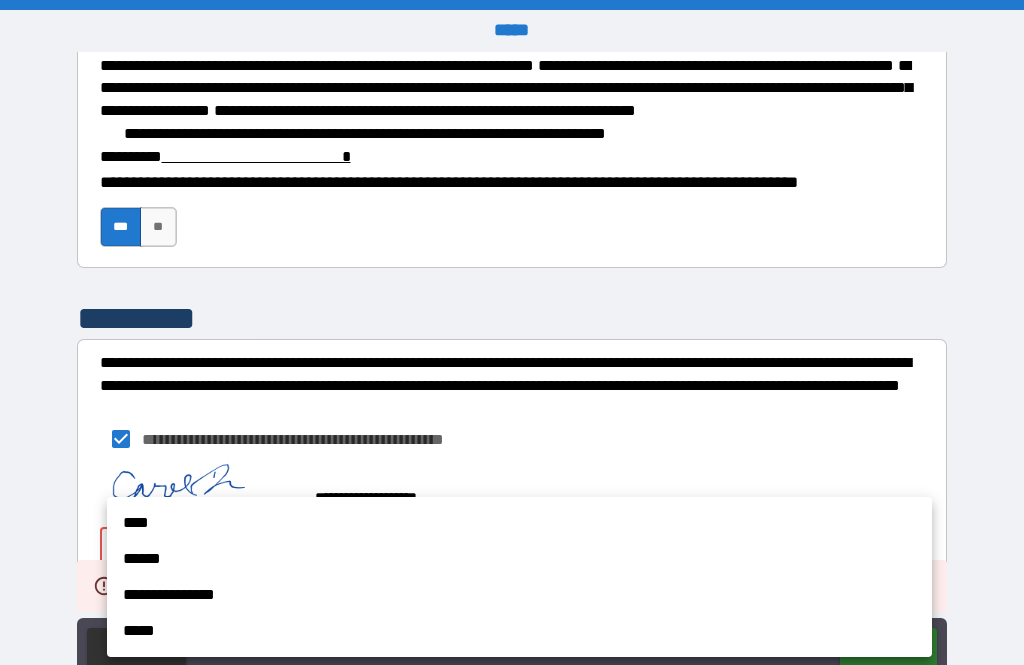 click on "****" at bounding box center (519, 523) 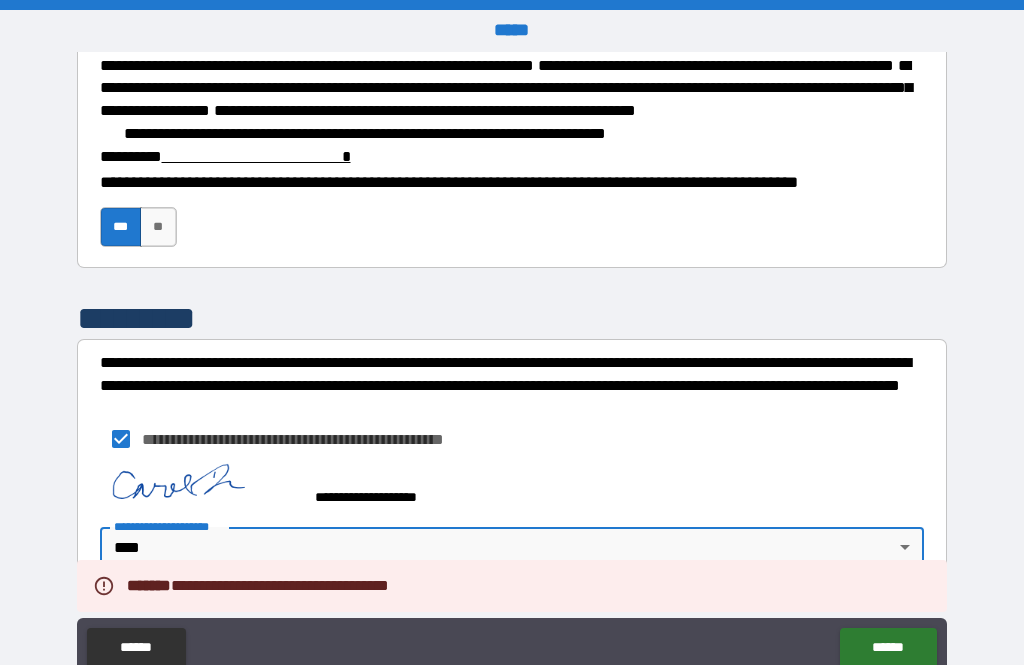 type on "****" 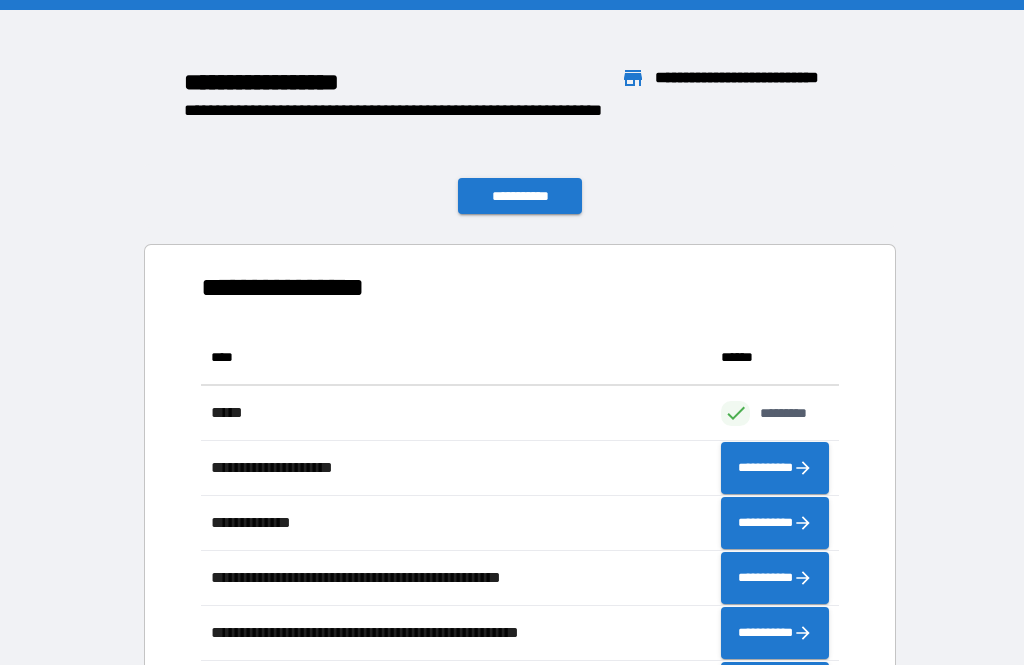scroll, scrollTop: 386, scrollLeft: 638, axis: both 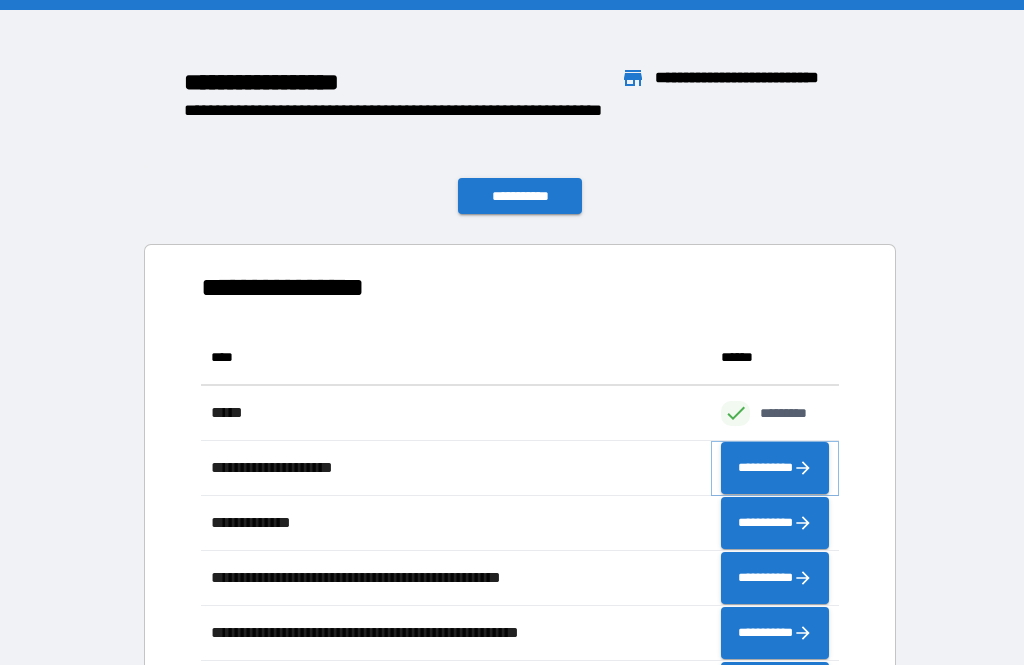 click on "**********" at bounding box center (775, 468) 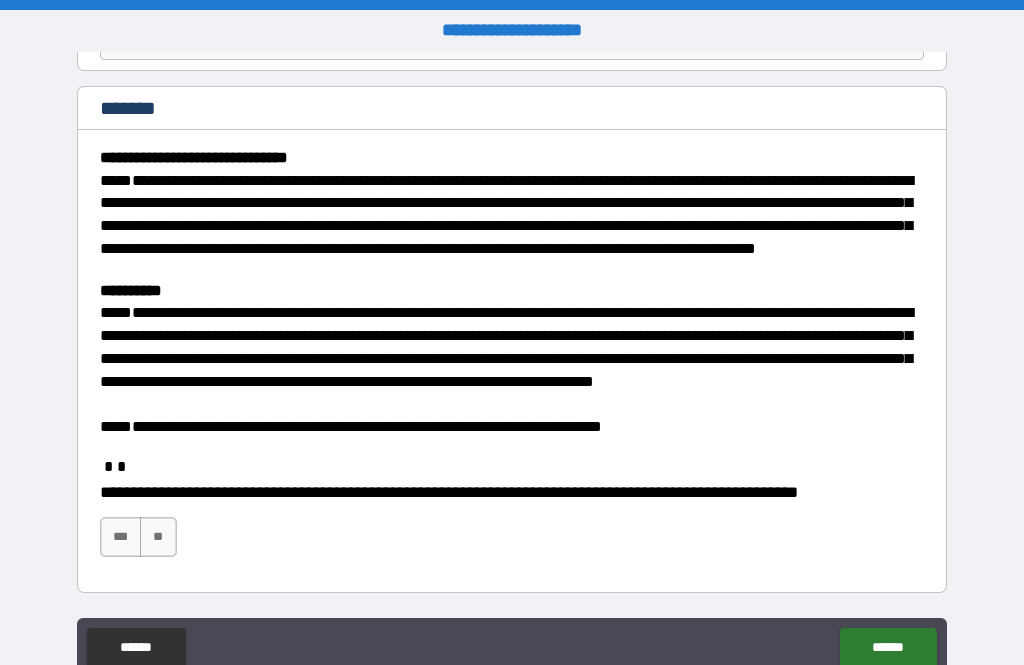scroll, scrollTop: 224, scrollLeft: 0, axis: vertical 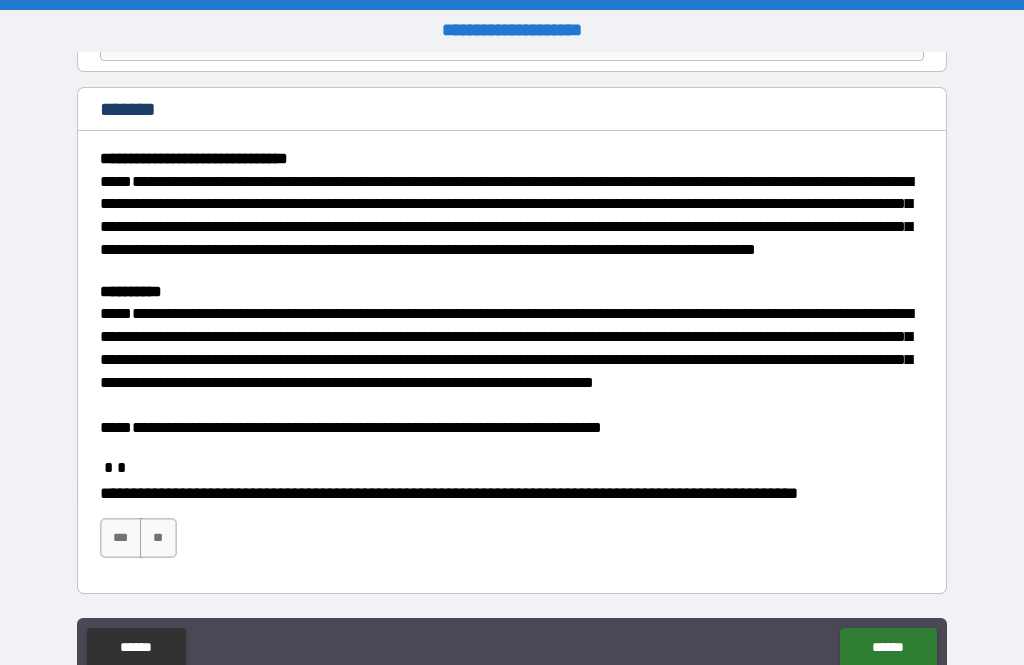 click on "***" at bounding box center [121, 538] 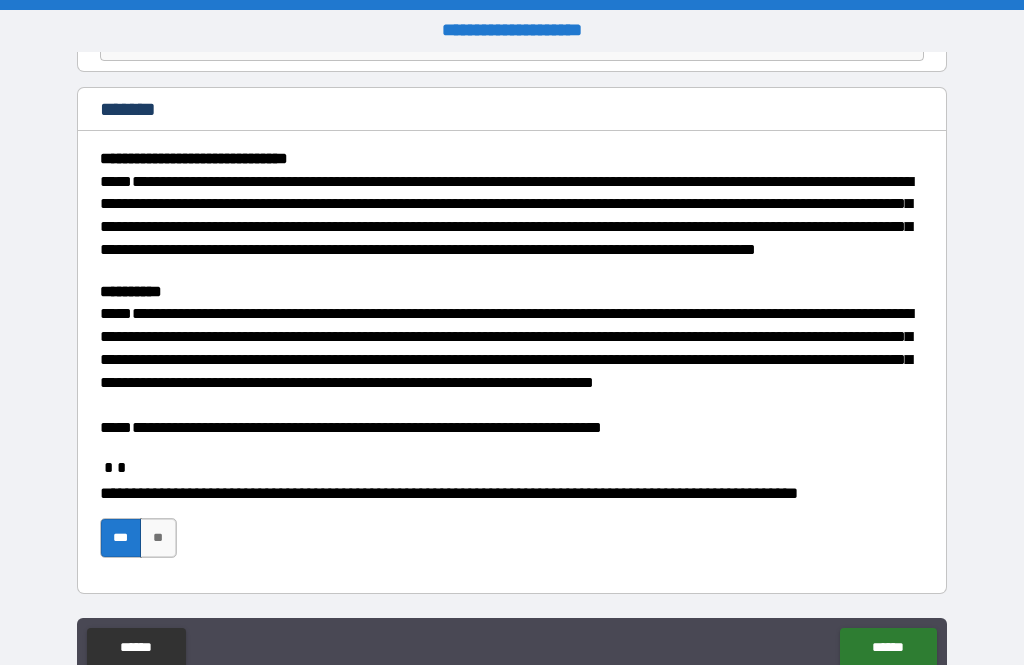 click on "******" at bounding box center [888, 648] 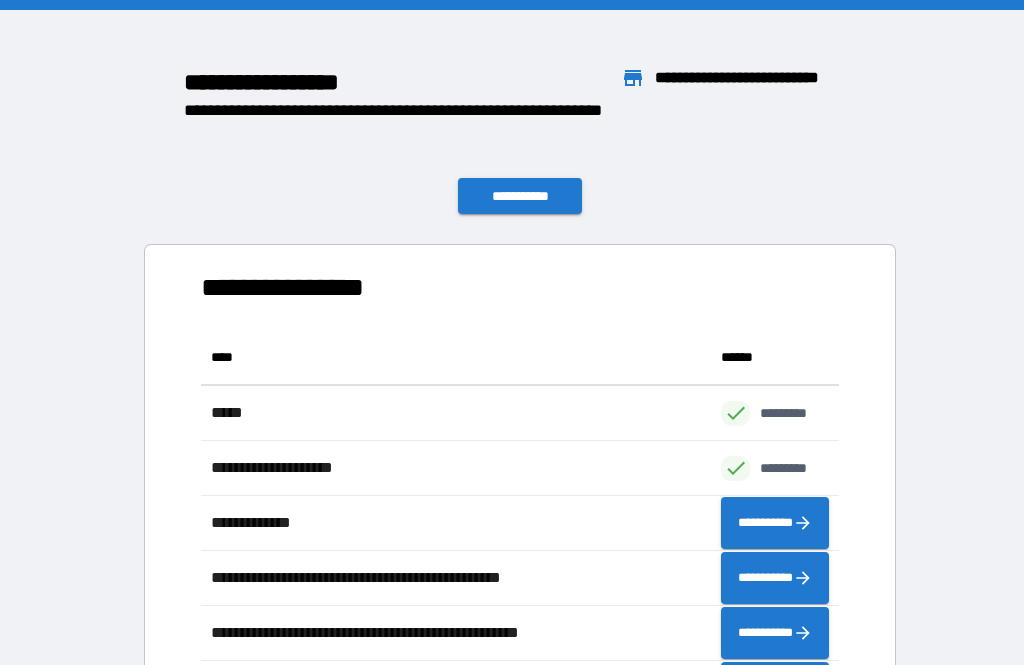 scroll, scrollTop: 1, scrollLeft: 1, axis: both 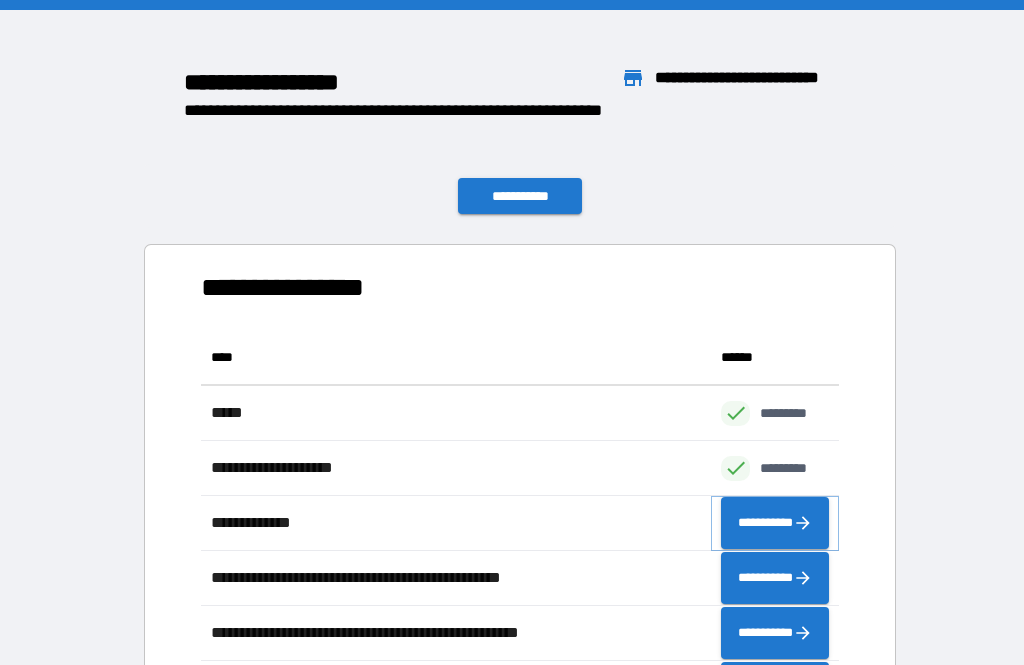 click on "**********" at bounding box center (775, 523) 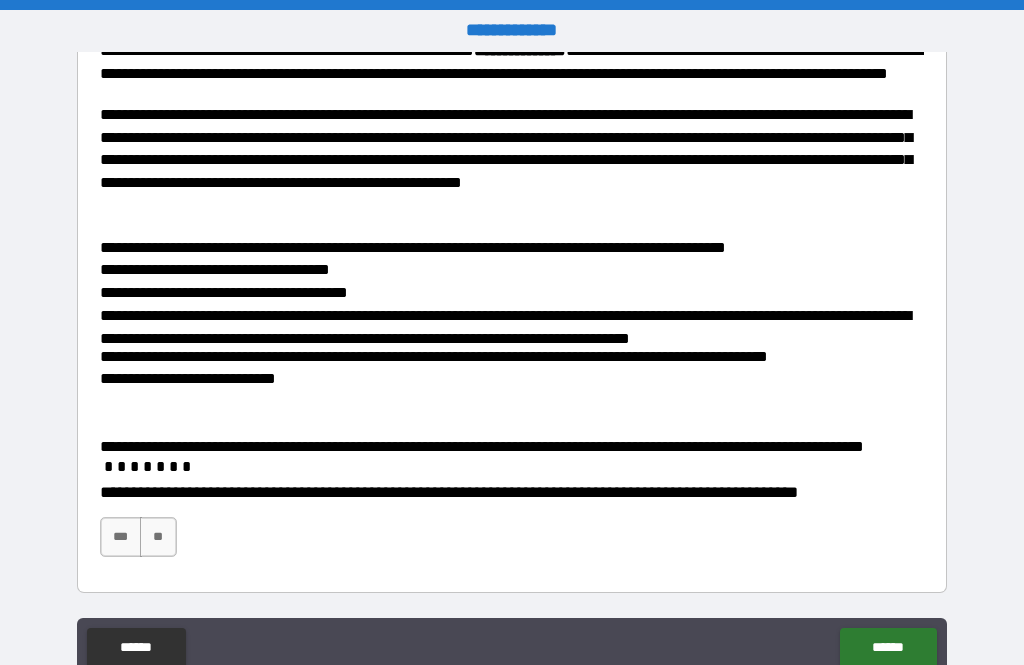 scroll, scrollTop: 422, scrollLeft: 0, axis: vertical 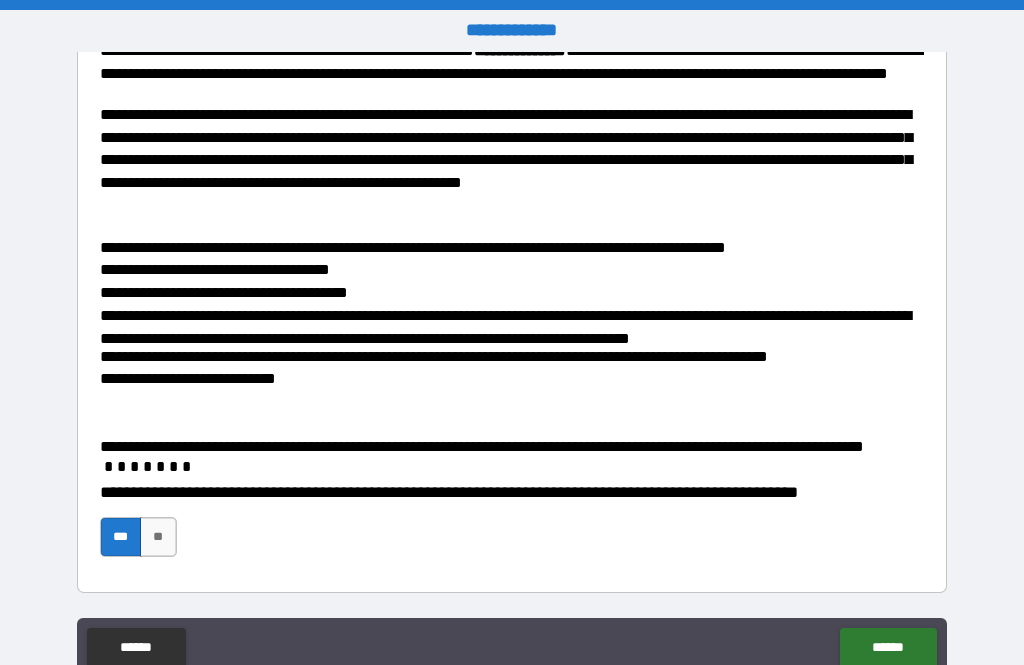 click on "******" at bounding box center [888, 648] 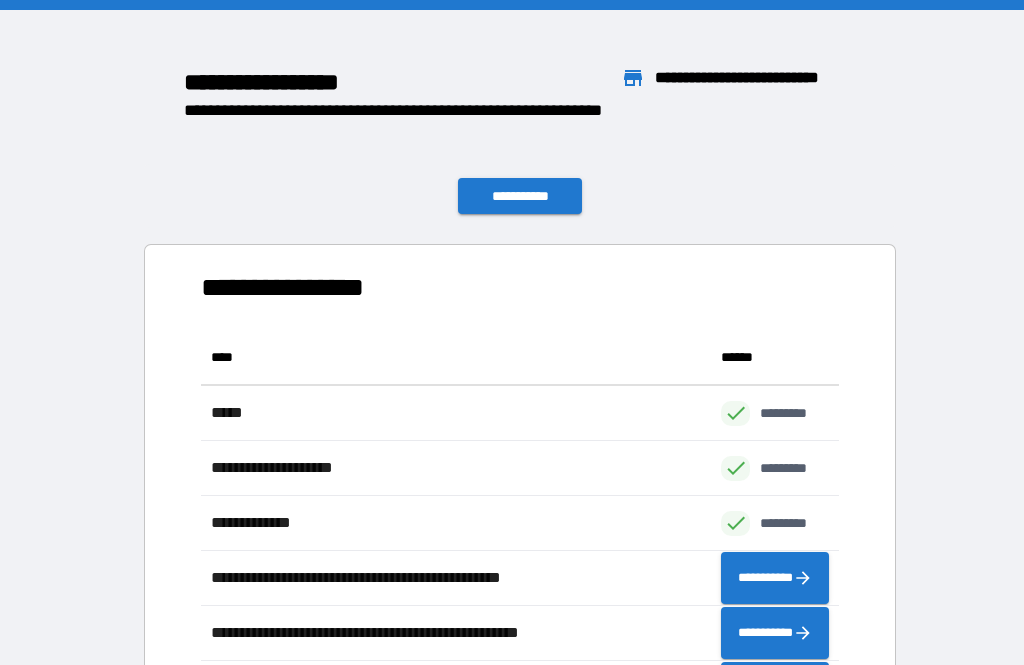 scroll, scrollTop: 1, scrollLeft: 1, axis: both 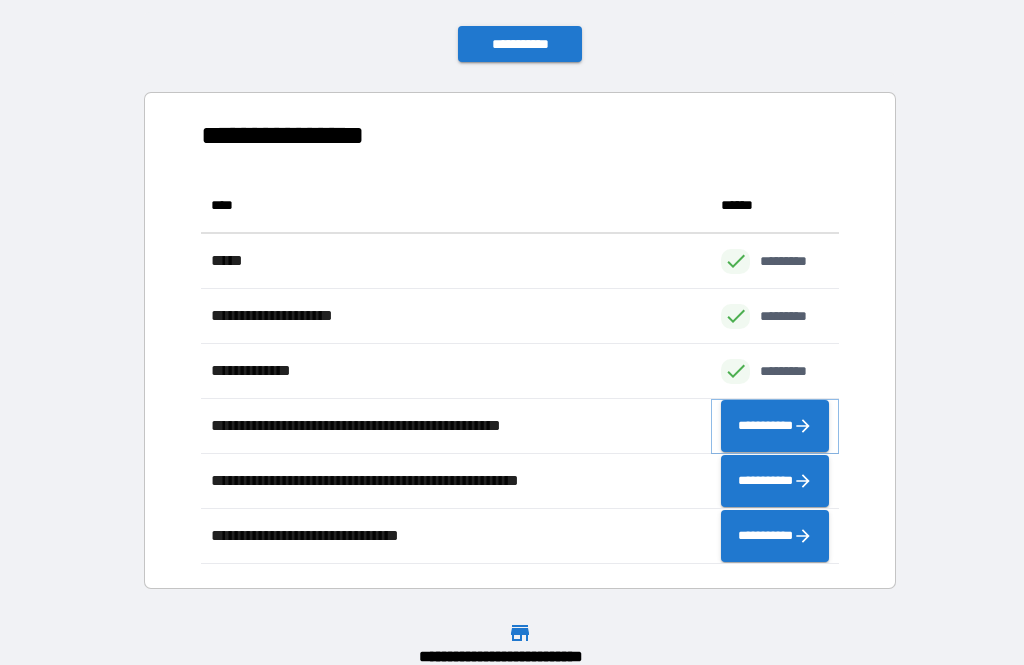 click on "**********" at bounding box center [775, 426] 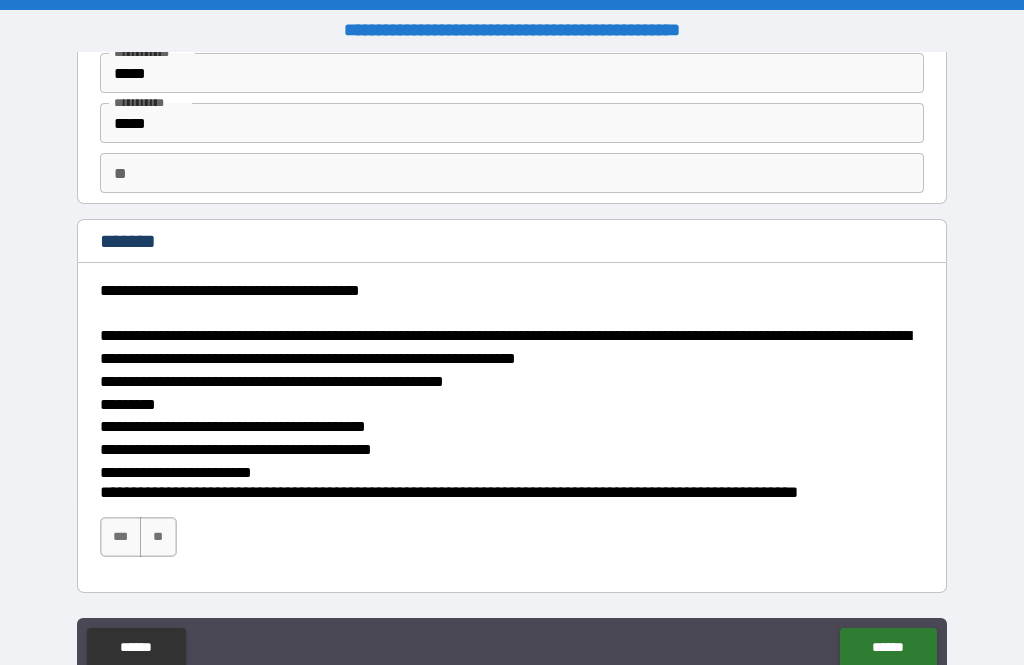 scroll, scrollTop: 92, scrollLeft: 0, axis: vertical 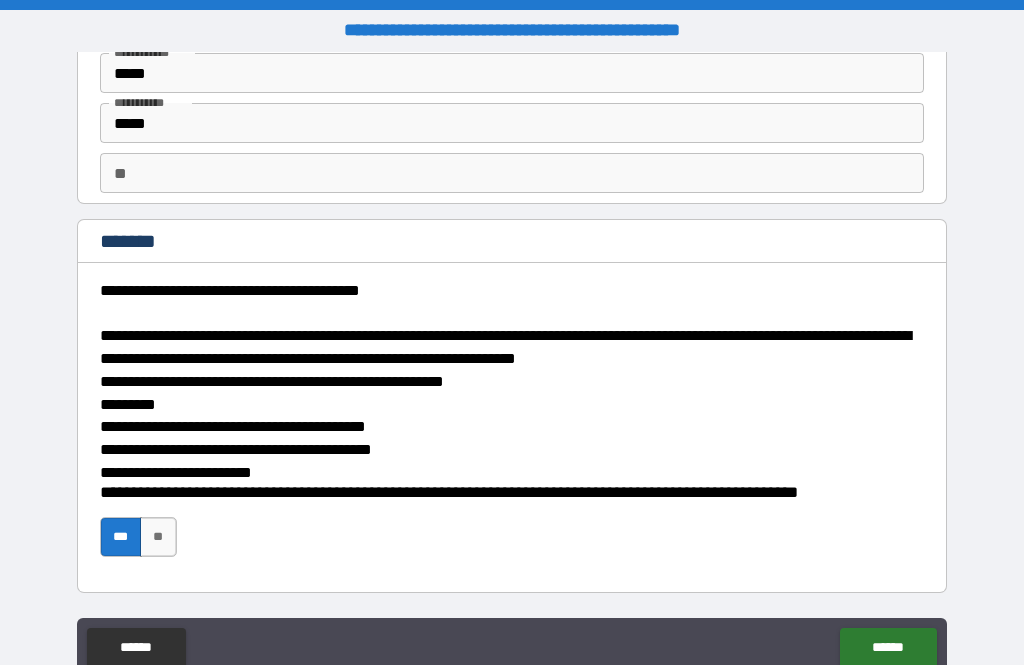click on "******" at bounding box center [888, 648] 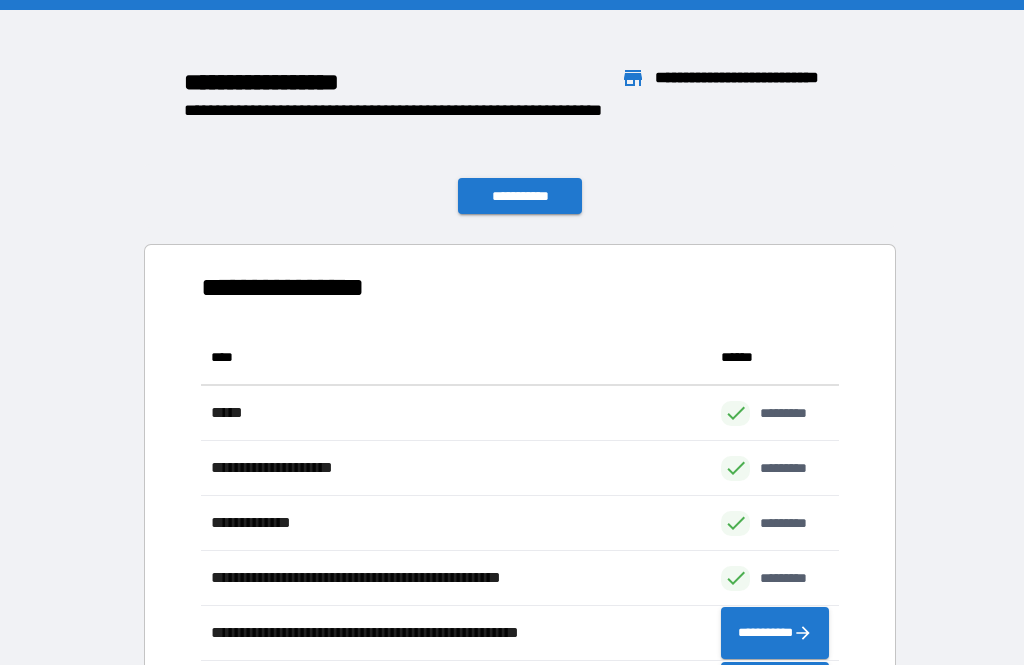 scroll, scrollTop: 386, scrollLeft: 638, axis: both 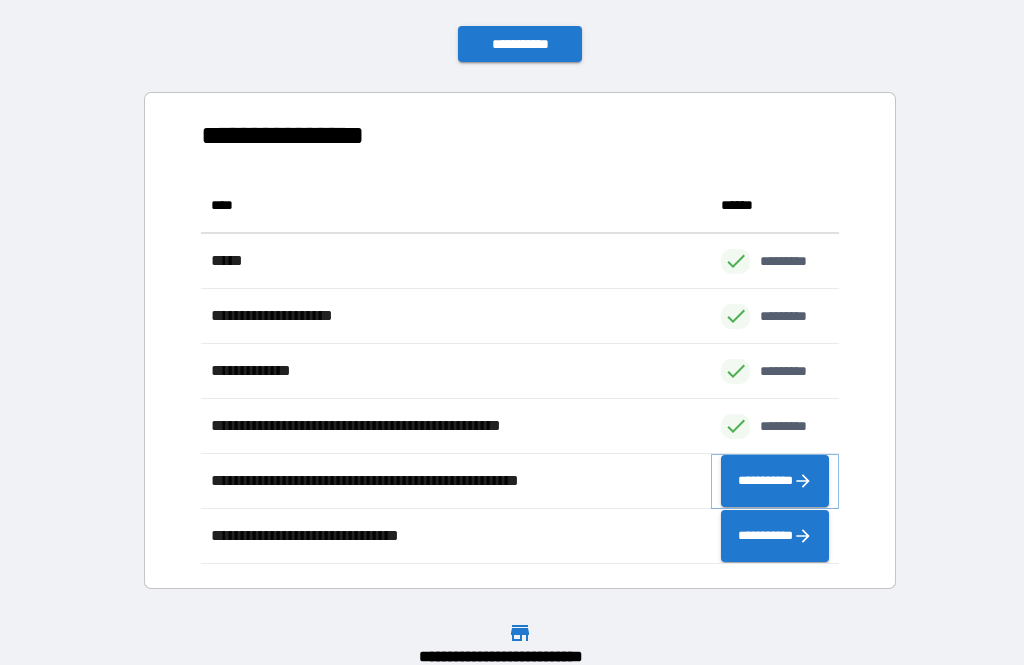 click on "**********" at bounding box center (775, 481) 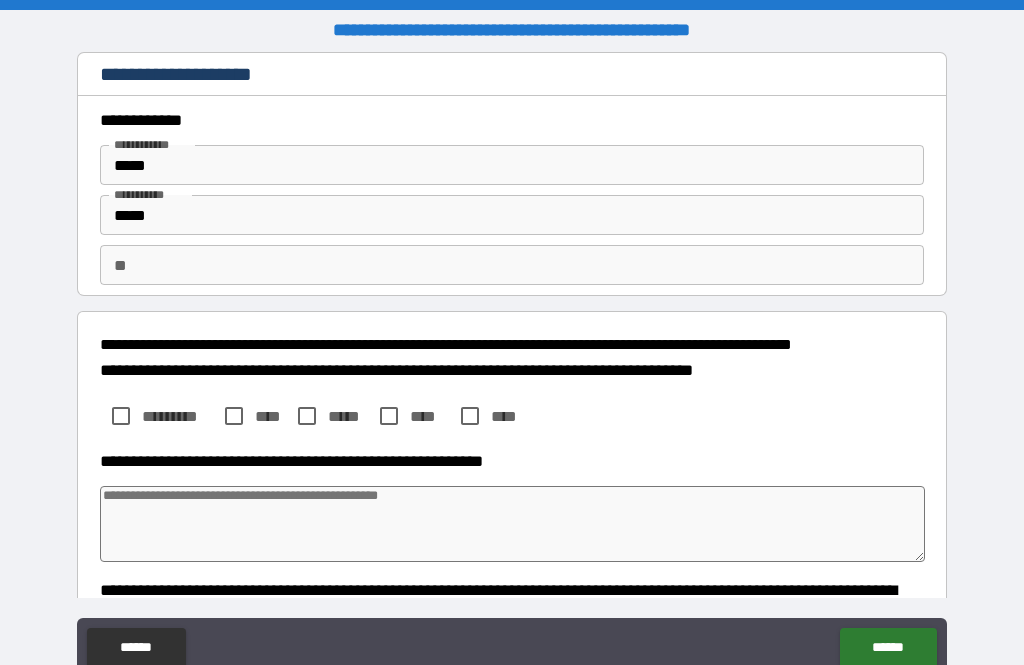 type on "*" 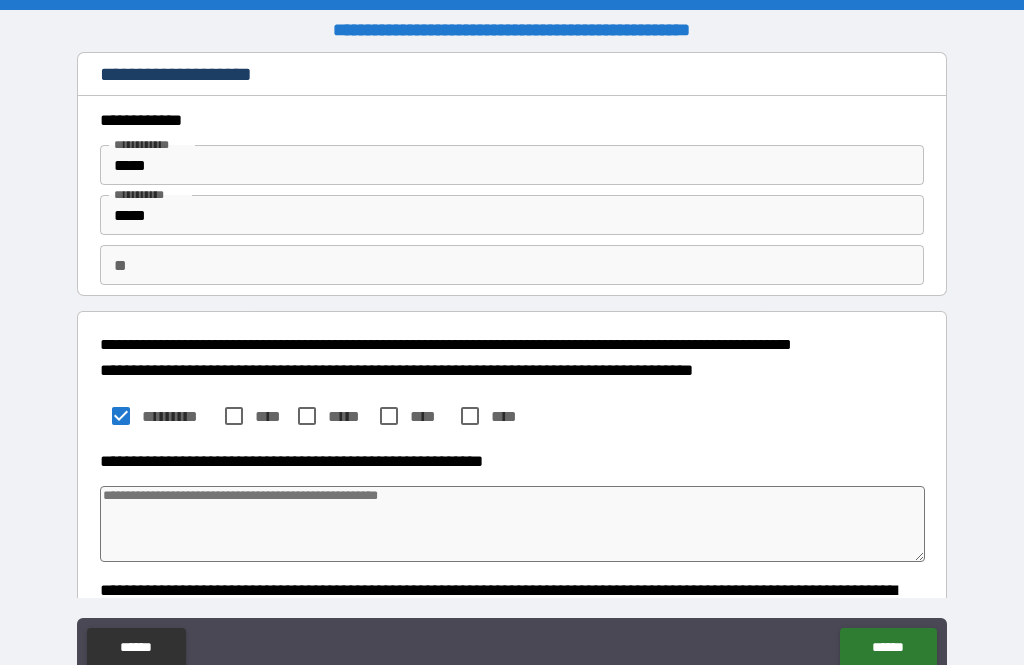 type on "*" 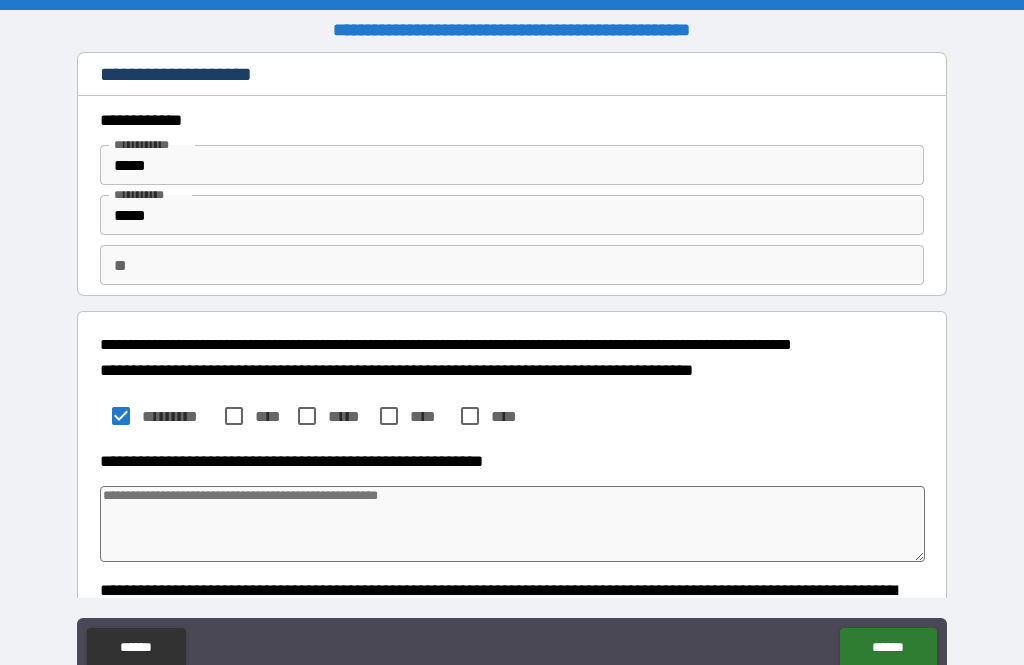 scroll, scrollTop: 15, scrollLeft: 0, axis: vertical 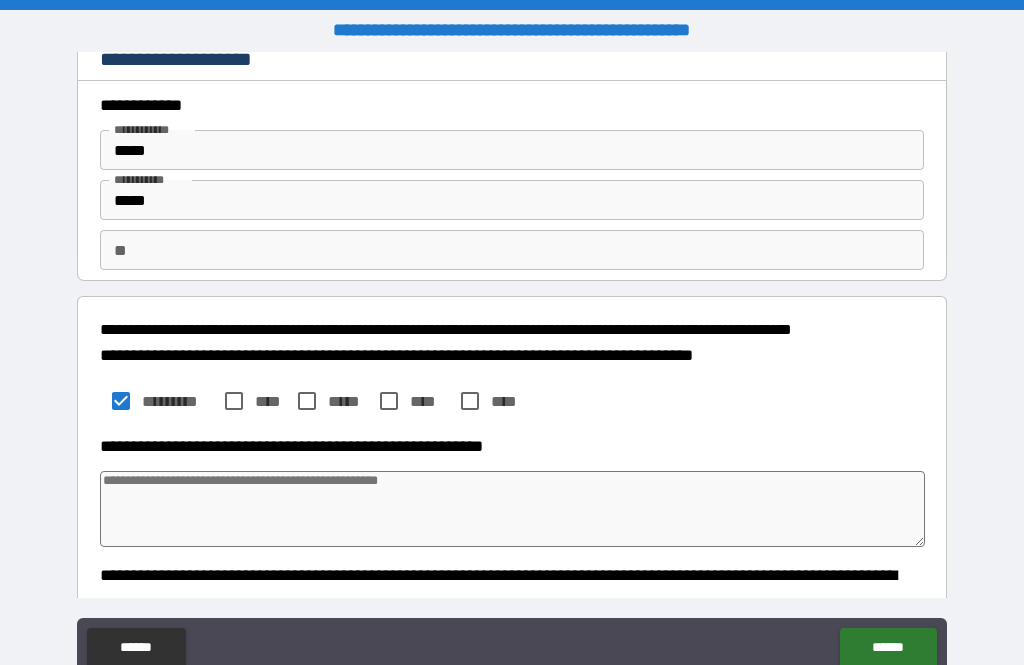 click at bounding box center (513, 509) 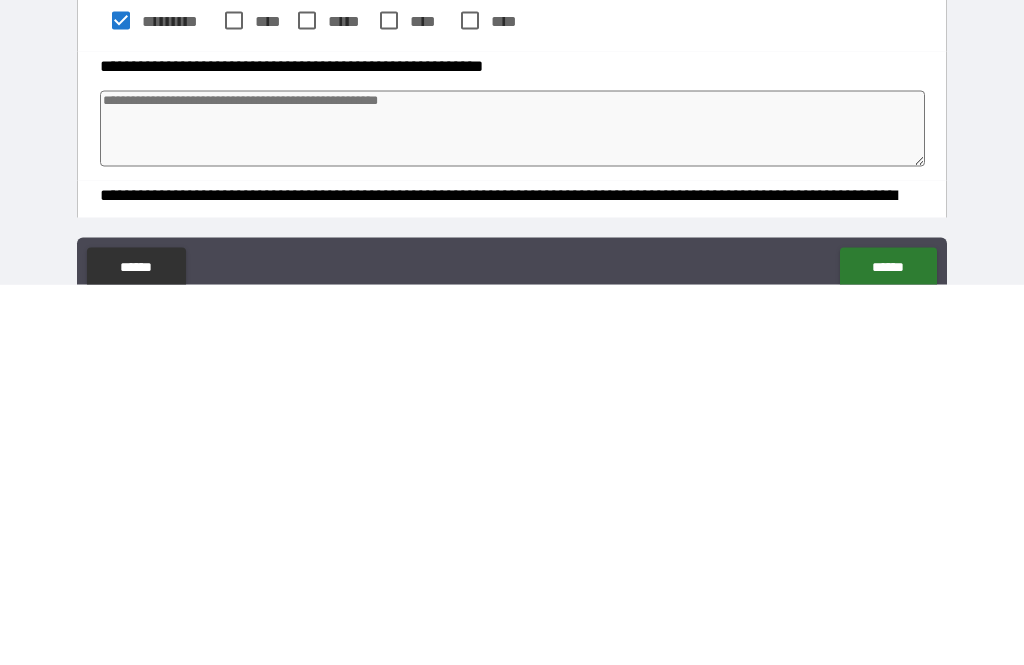 type on "*" 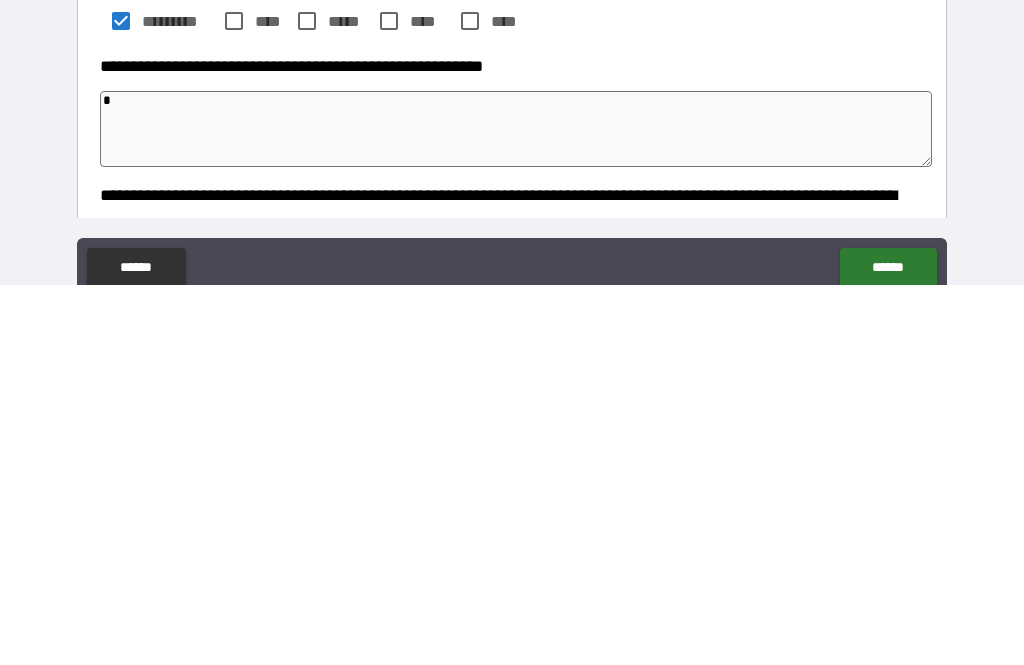 type on "*" 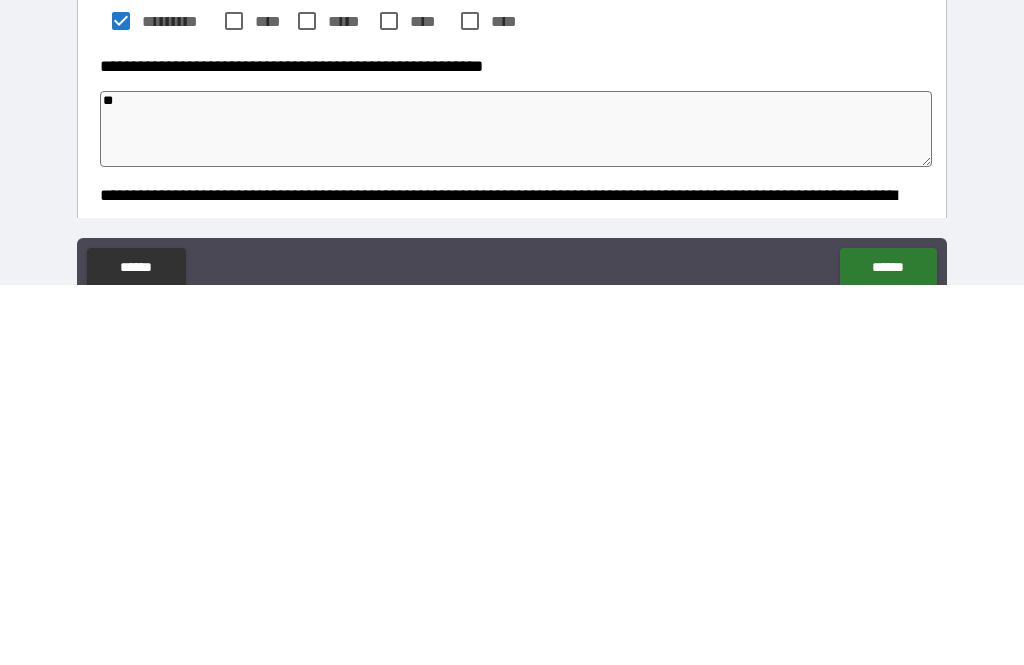 type on "*" 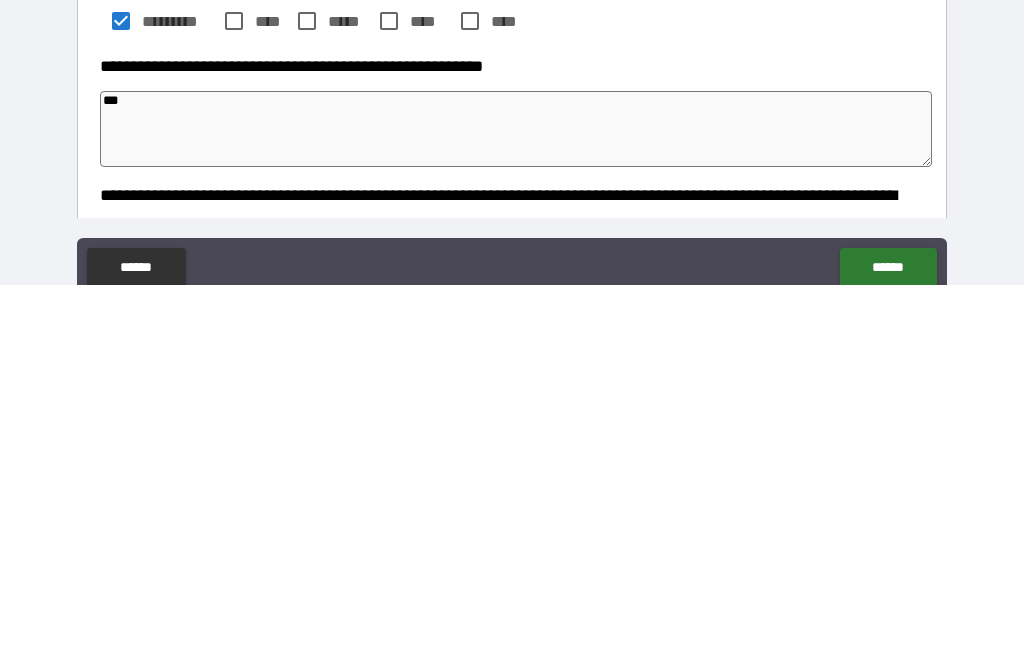 type on "*" 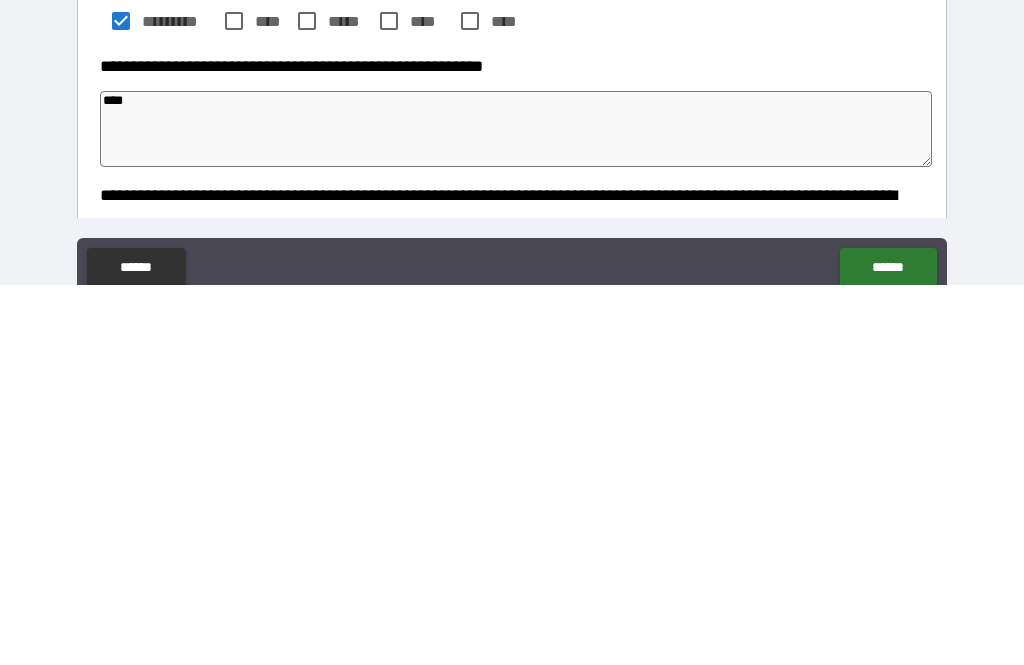 type on "*" 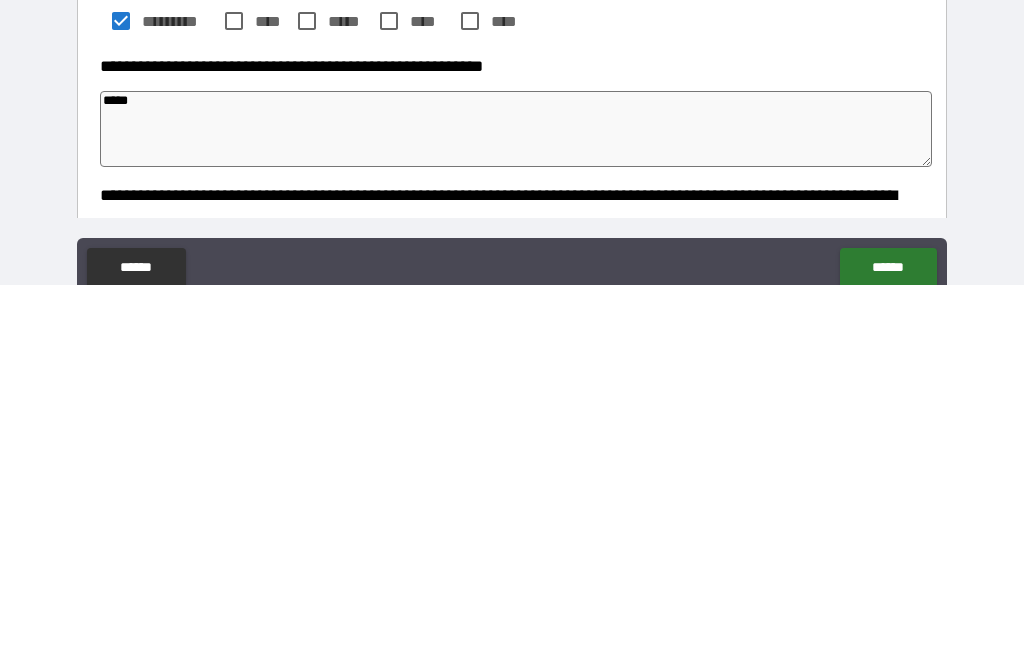 type on "*" 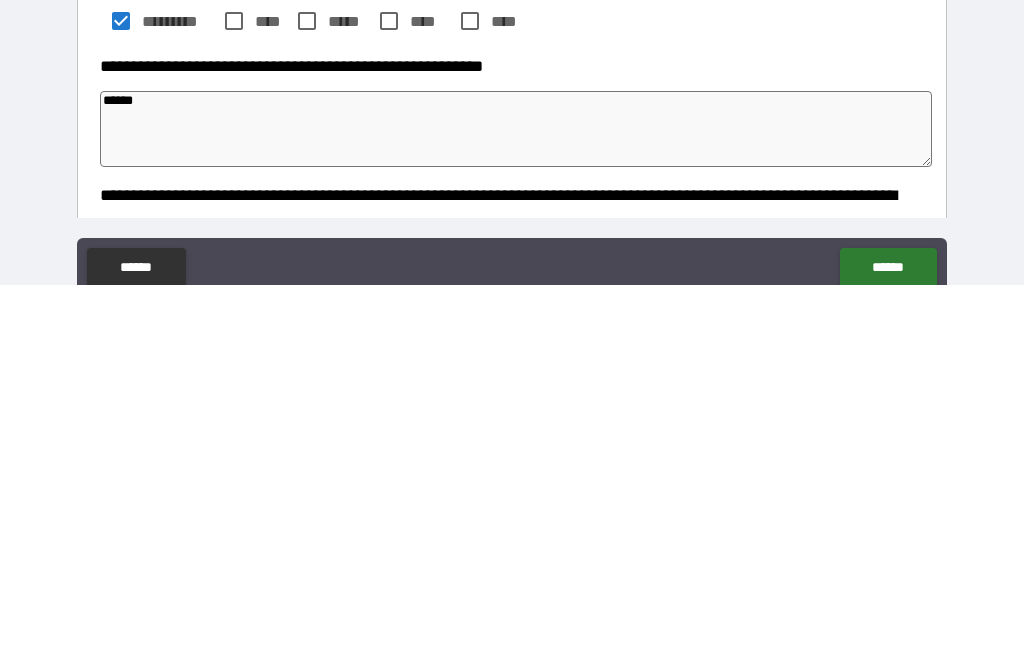type on "*" 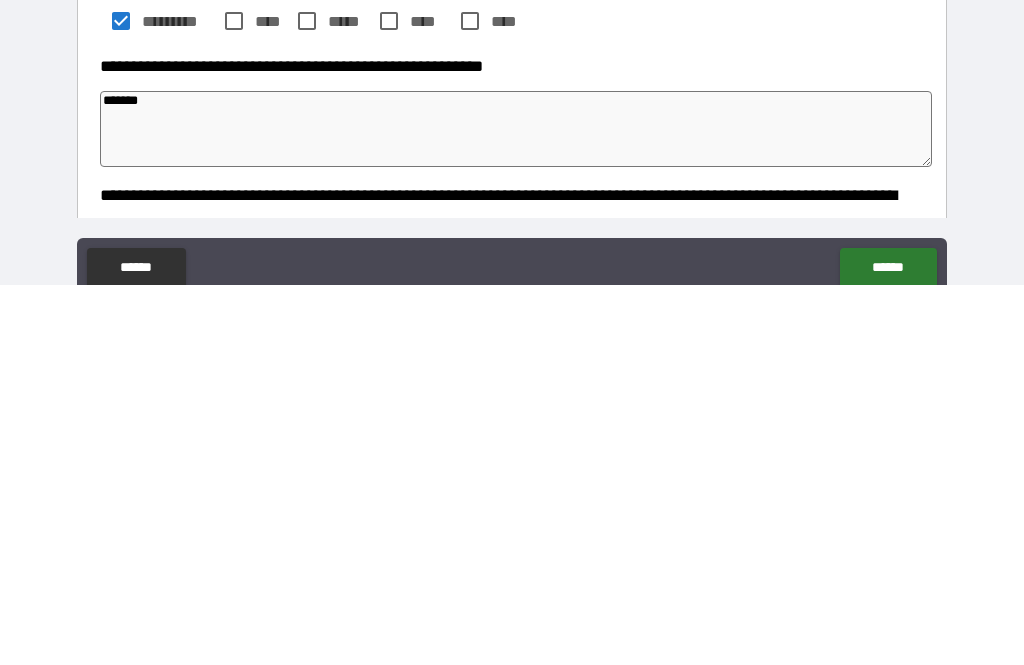 type on "*" 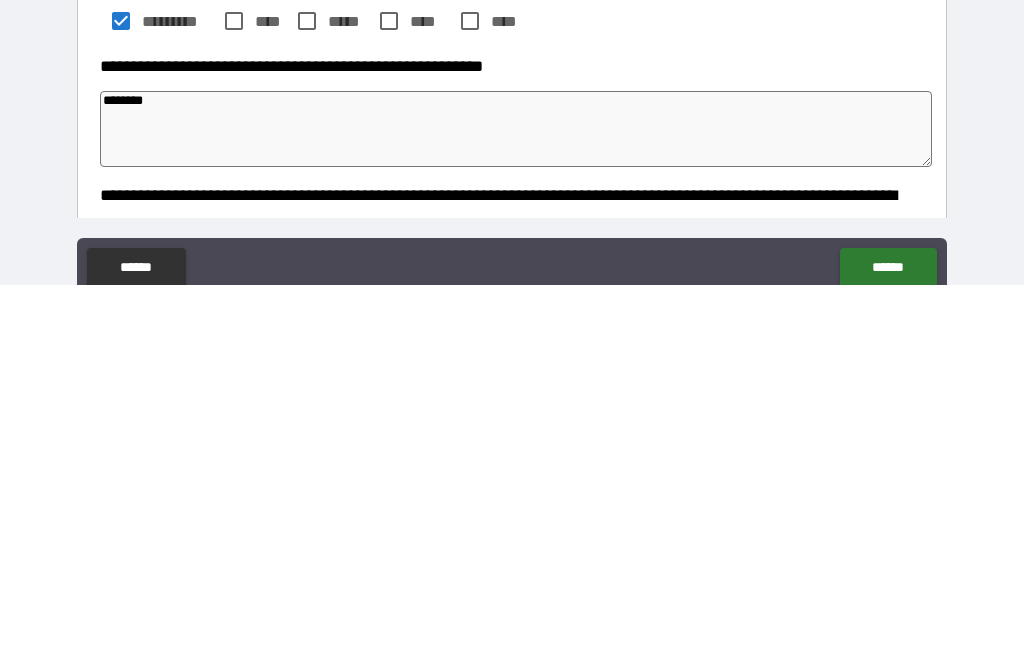 type on "*" 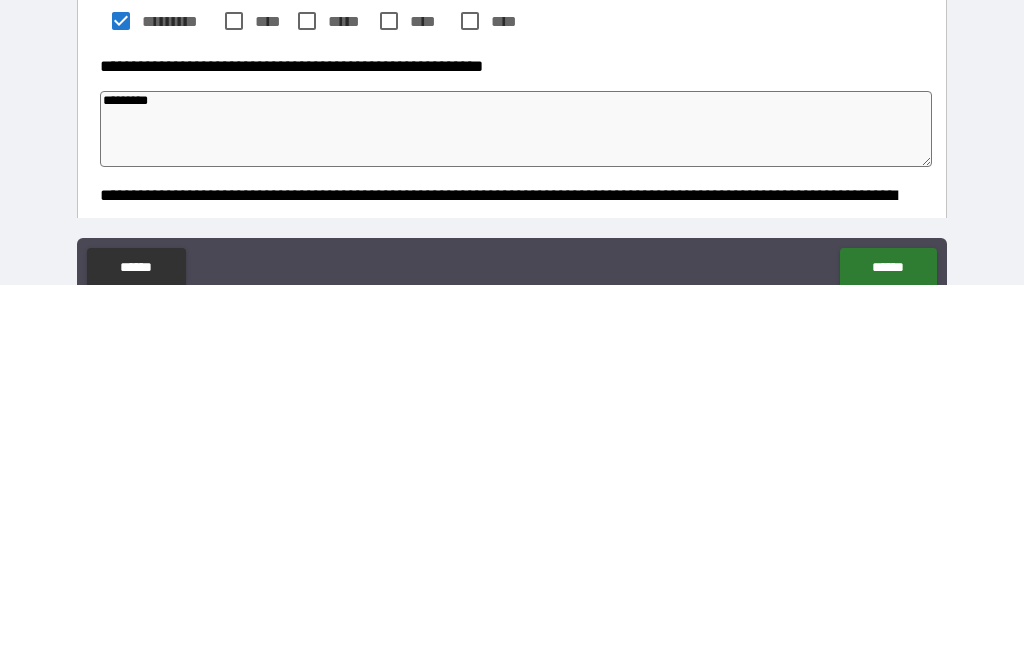type on "*" 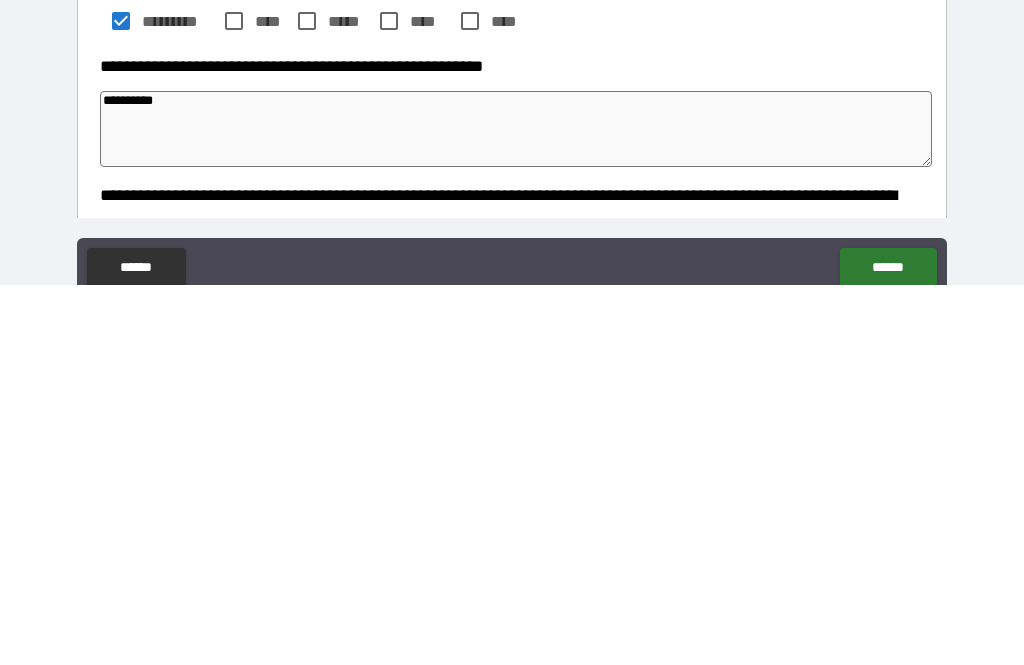 type on "*" 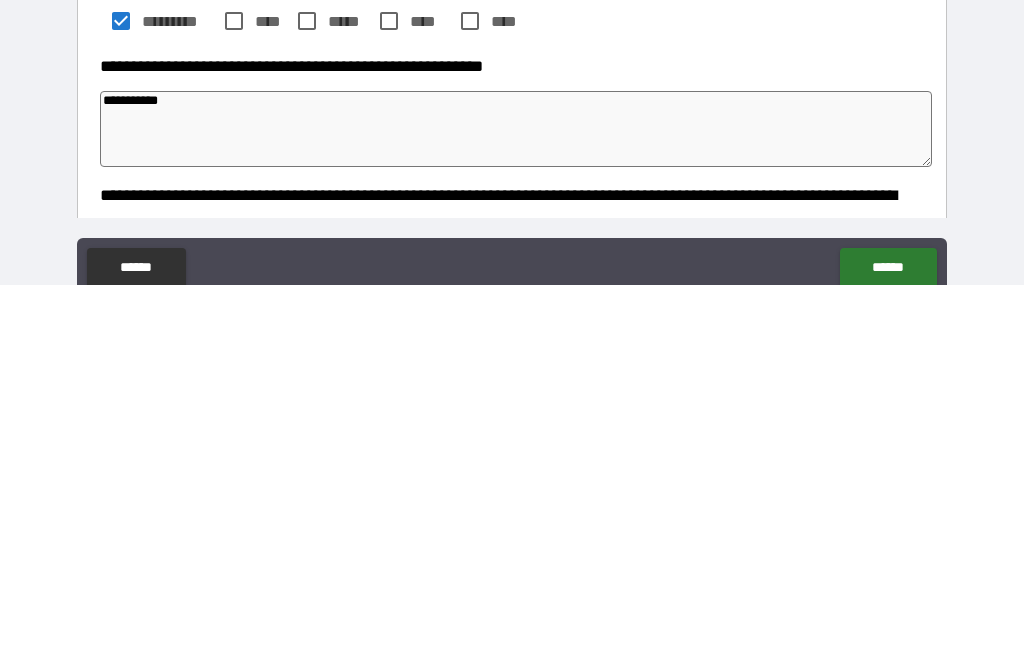 type on "*" 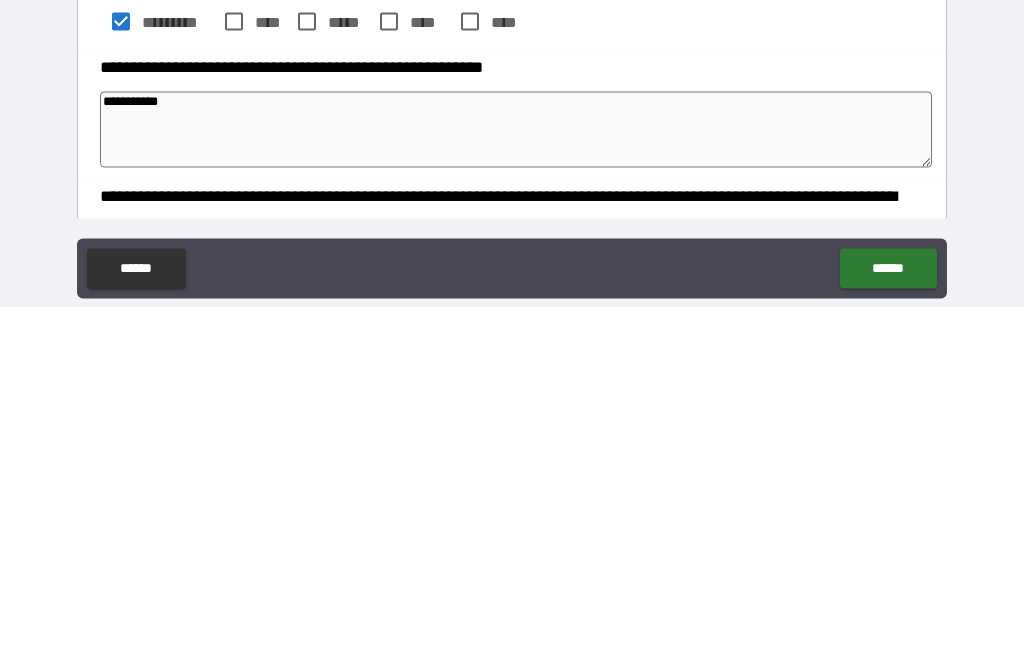 scroll, scrollTop: 64, scrollLeft: 0, axis: vertical 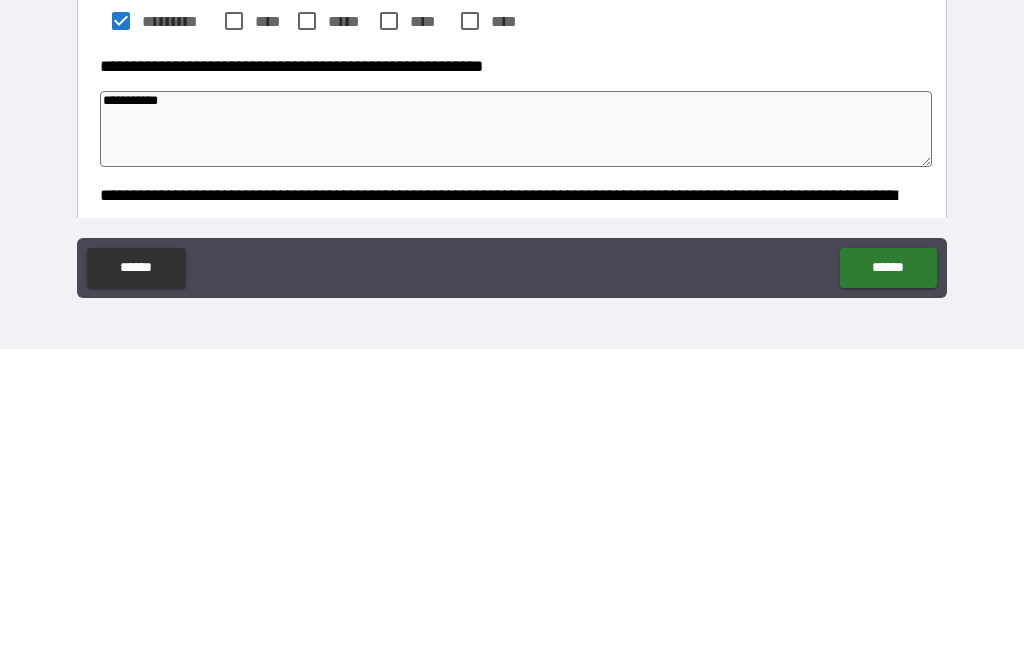 type on "**********" 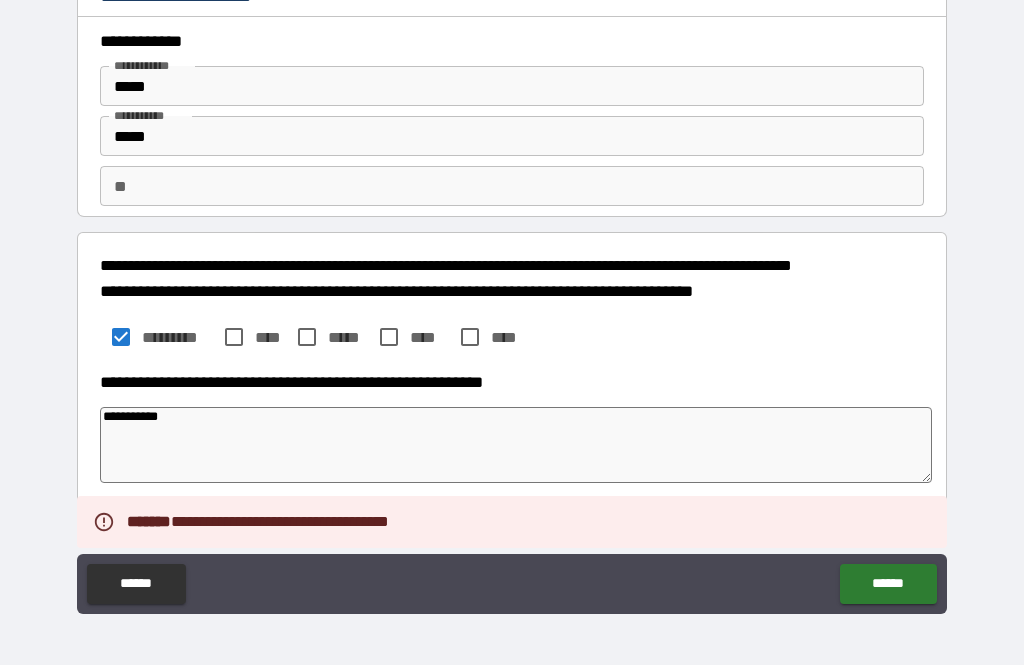 type on "*" 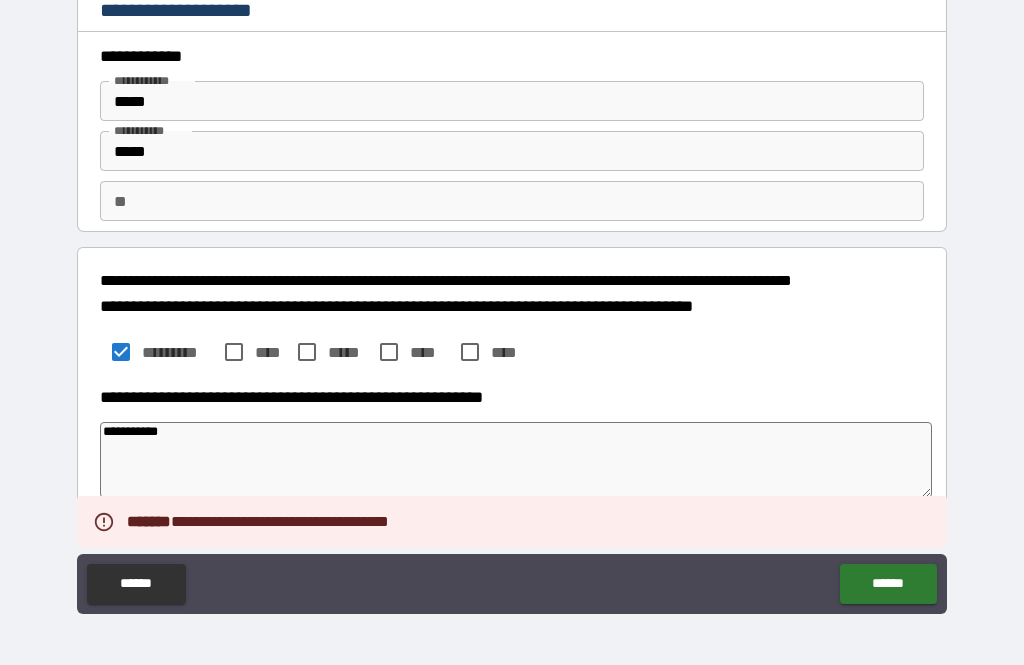 scroll, scrollTop: 0, scrollLeft: 0, axis: both 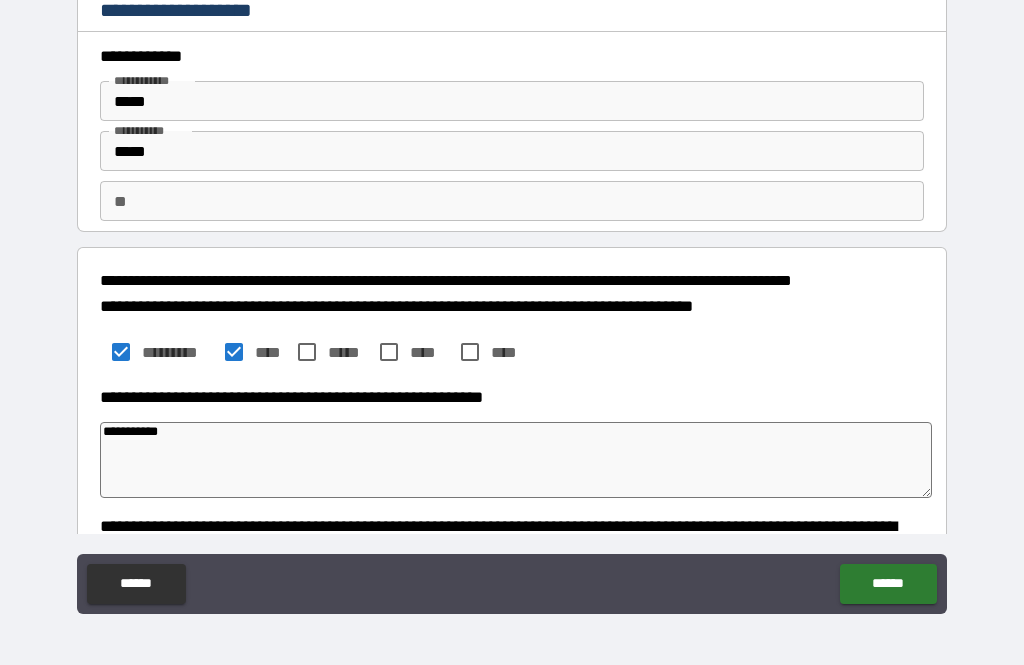 type on "*" 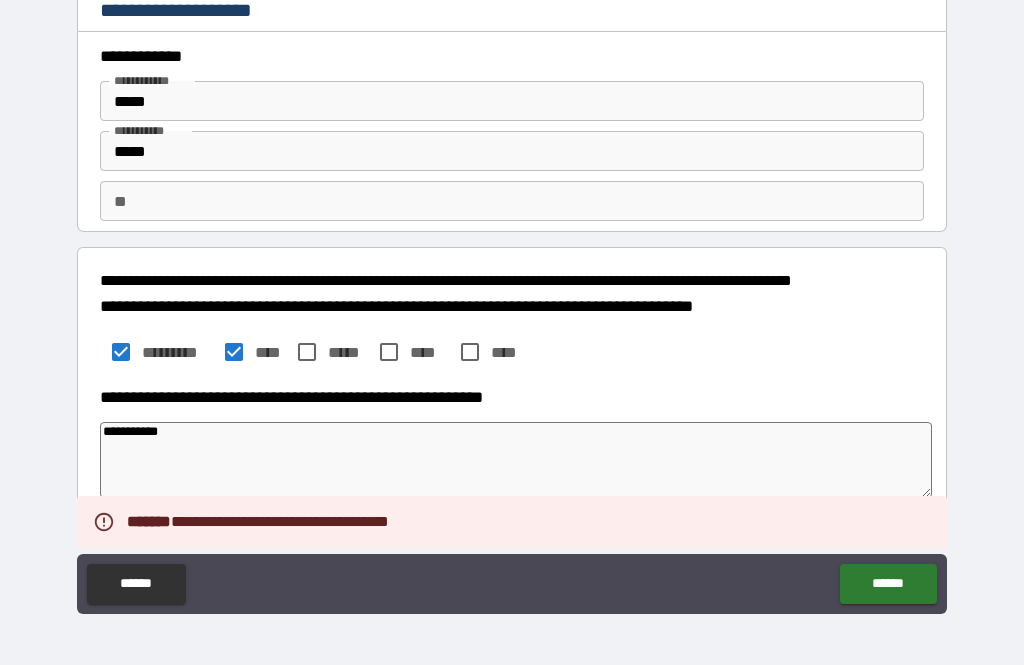 type on "*" 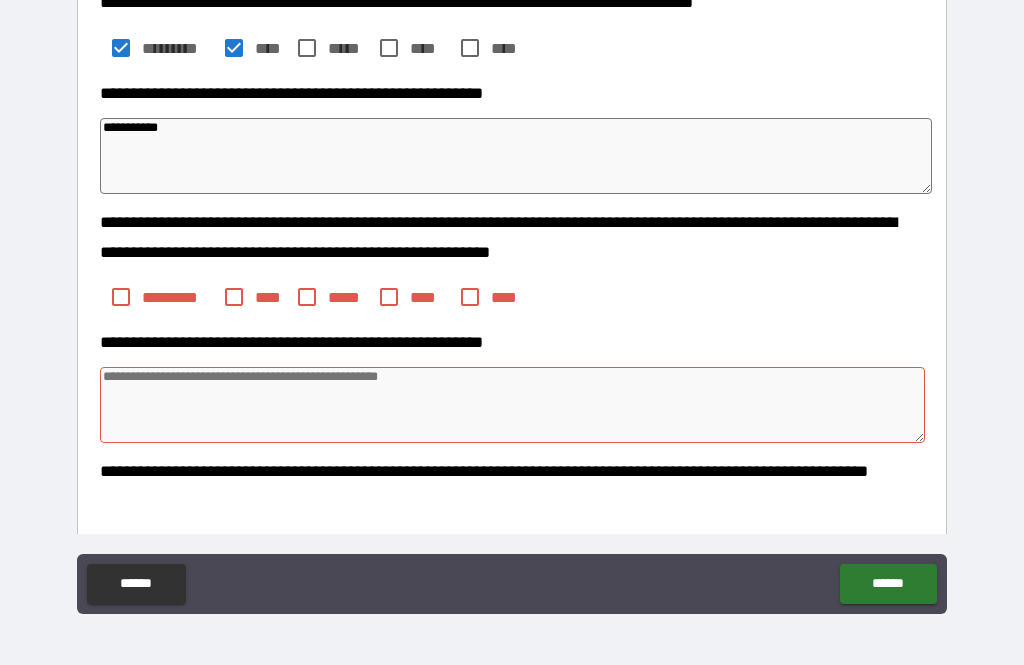 scroll, scrollTop: 303, scrollLeft: 0, axis: vertical 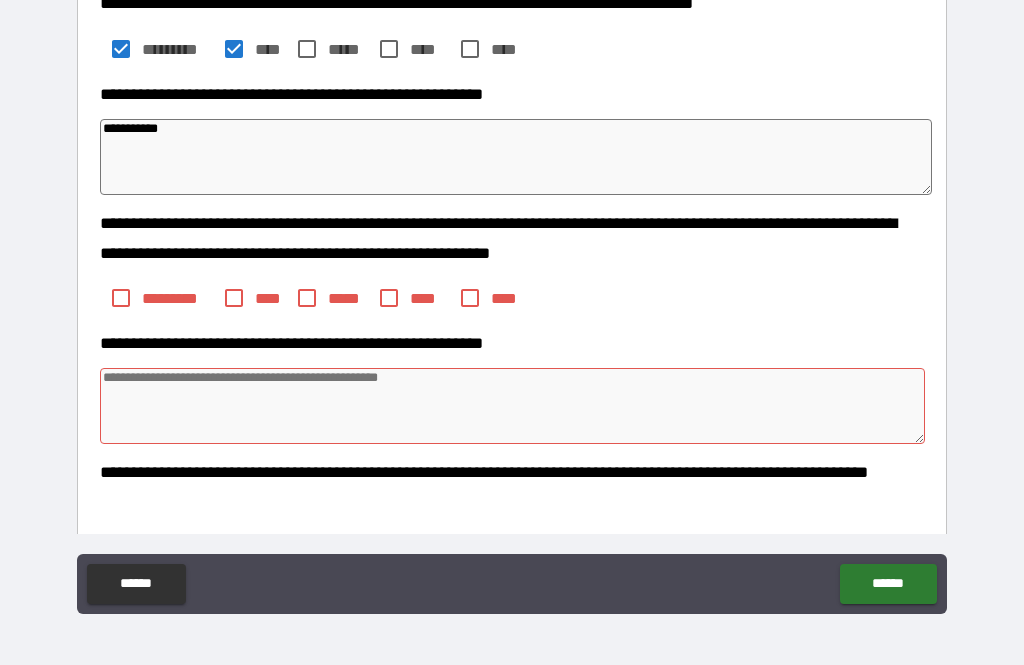 type on "*" 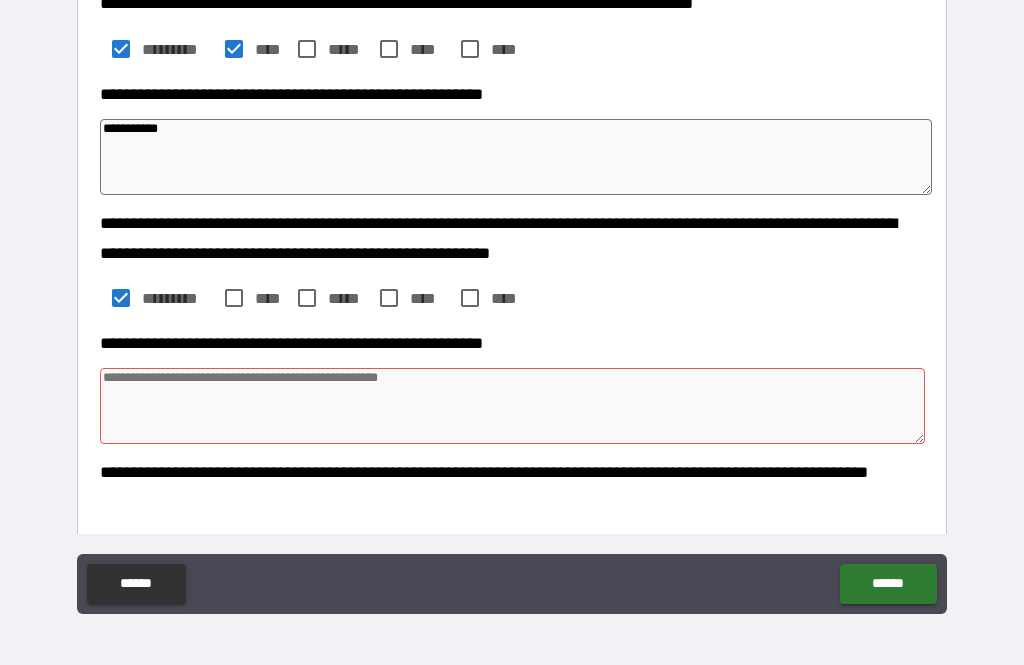 type on "*" 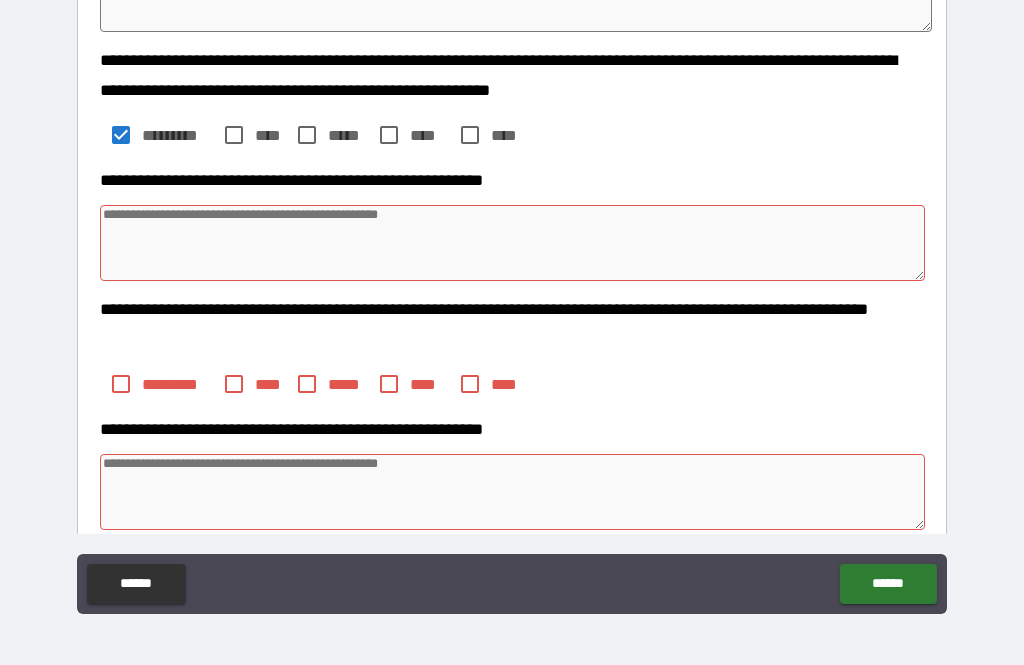 scroll, scrollTop: 468, scrollLeft: 0, axis: vertical 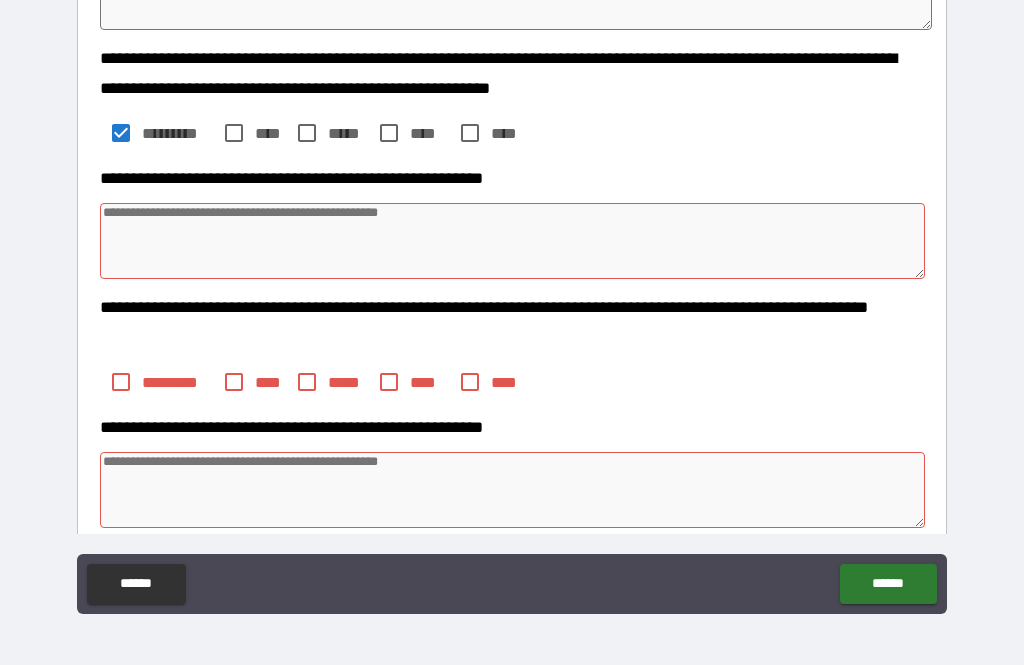 type on "*" 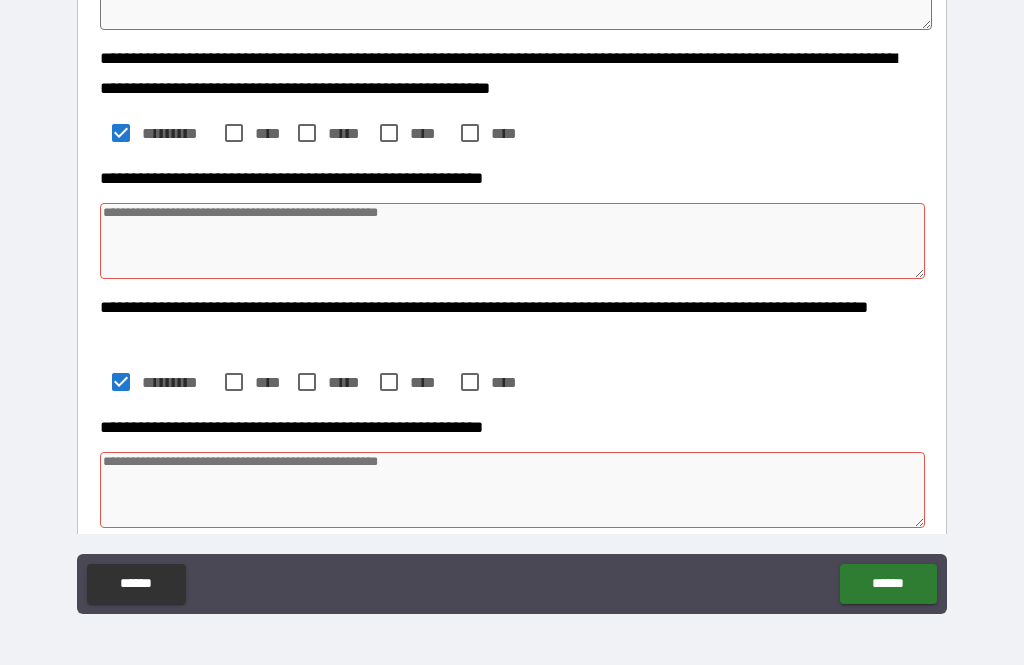 type on "*" 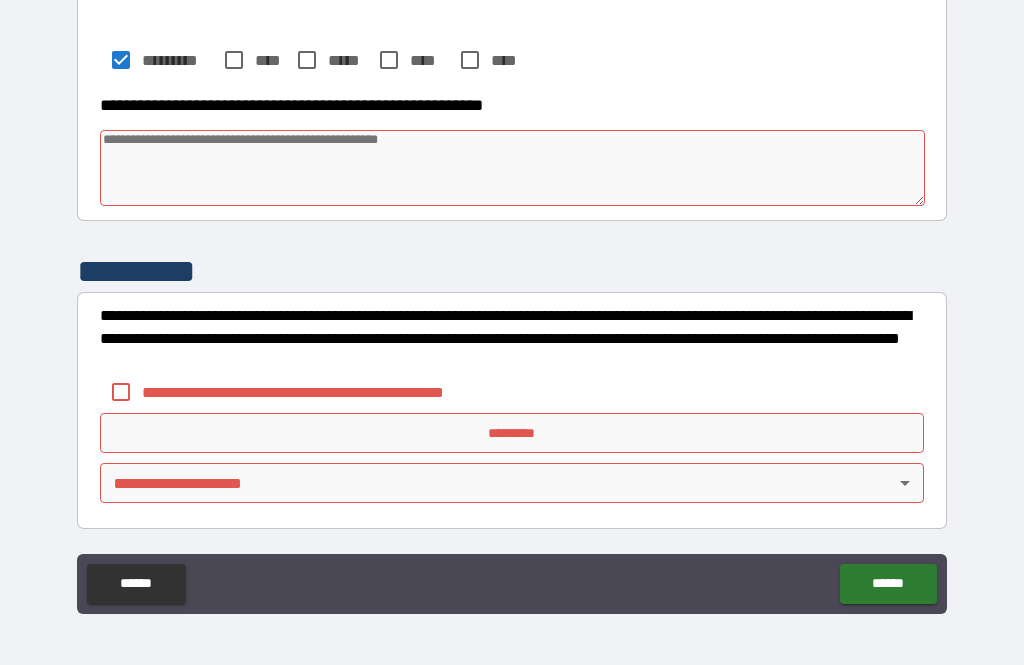 scroll, scrollTop: 790, scrollLeft: 0, axis: vertical 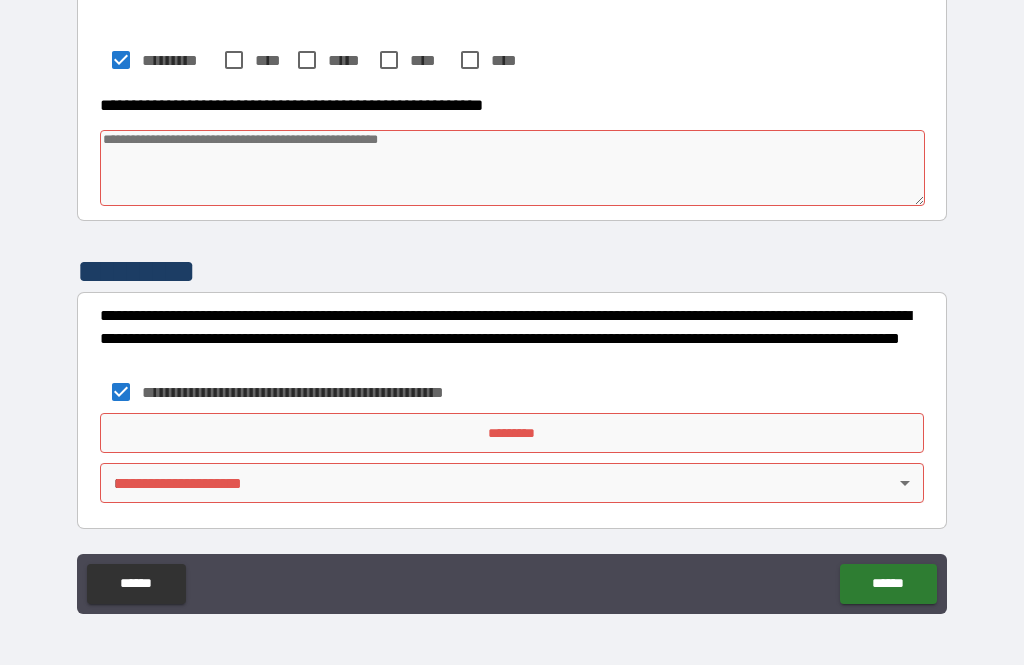 type on "*" 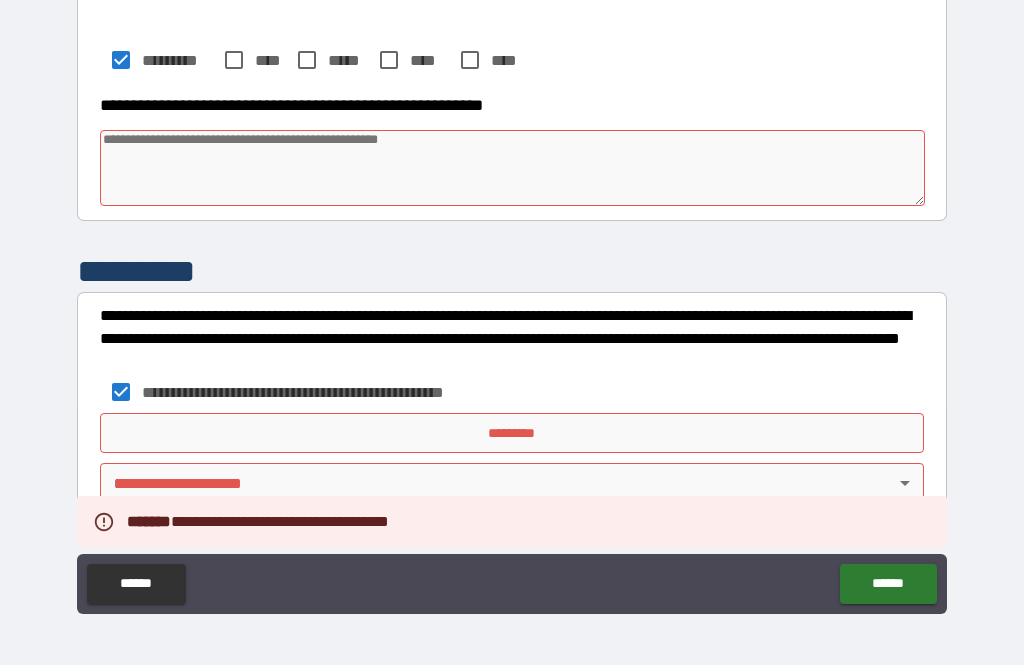type on "*" 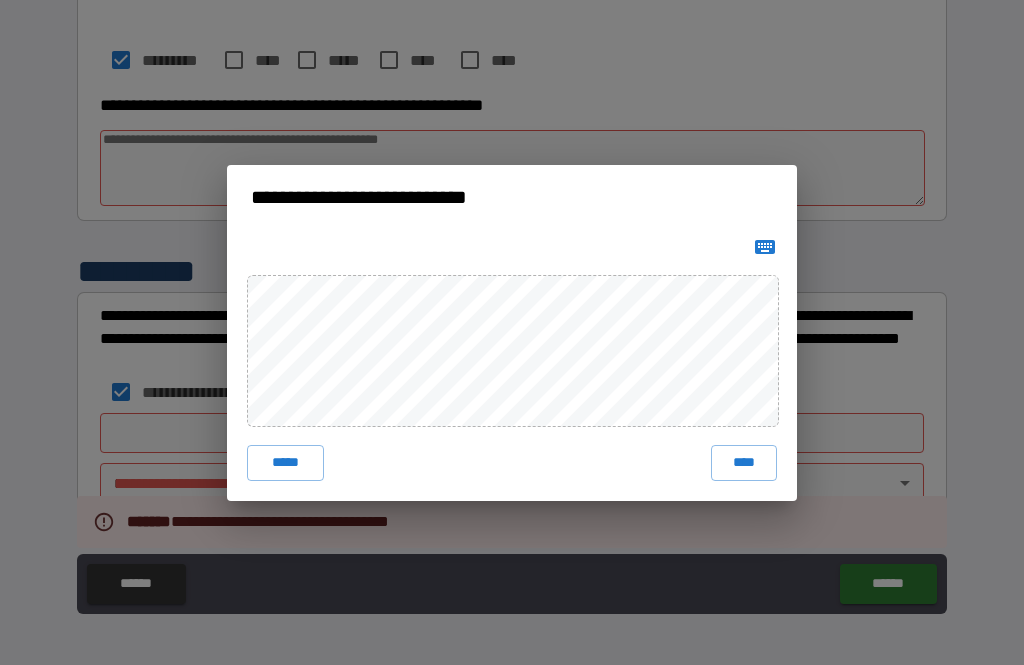 click on "****" at bounding box center (744, 463) 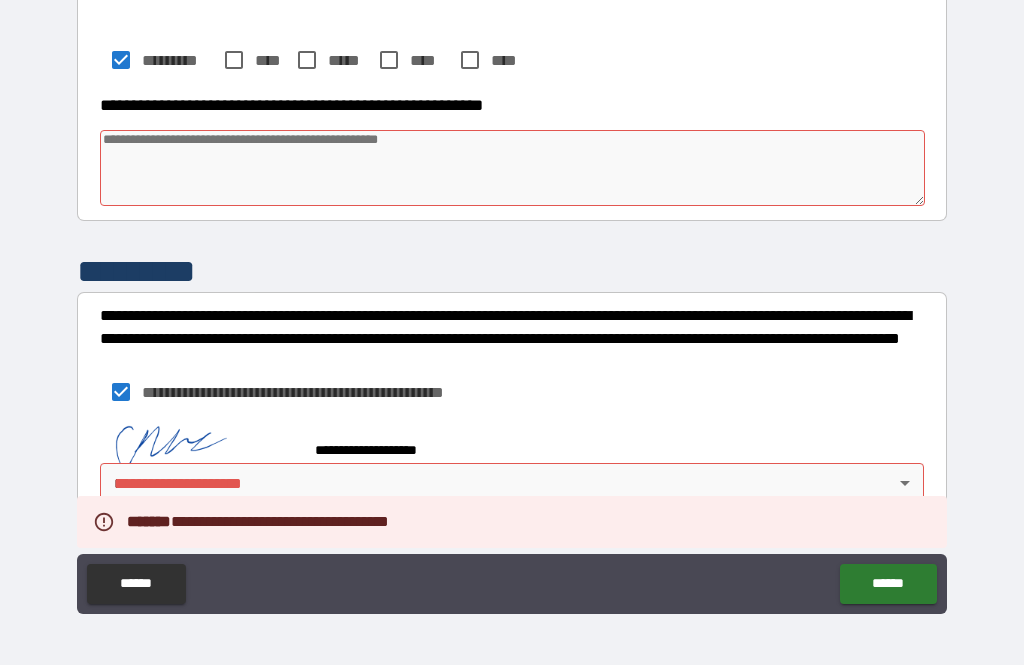 type on "*" 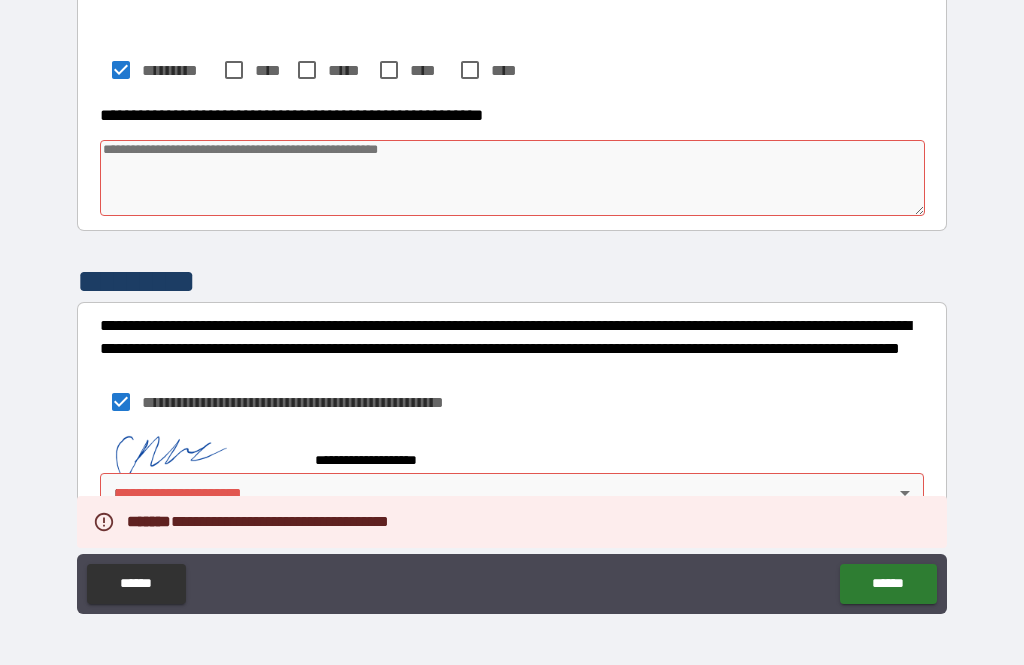 type on "*" 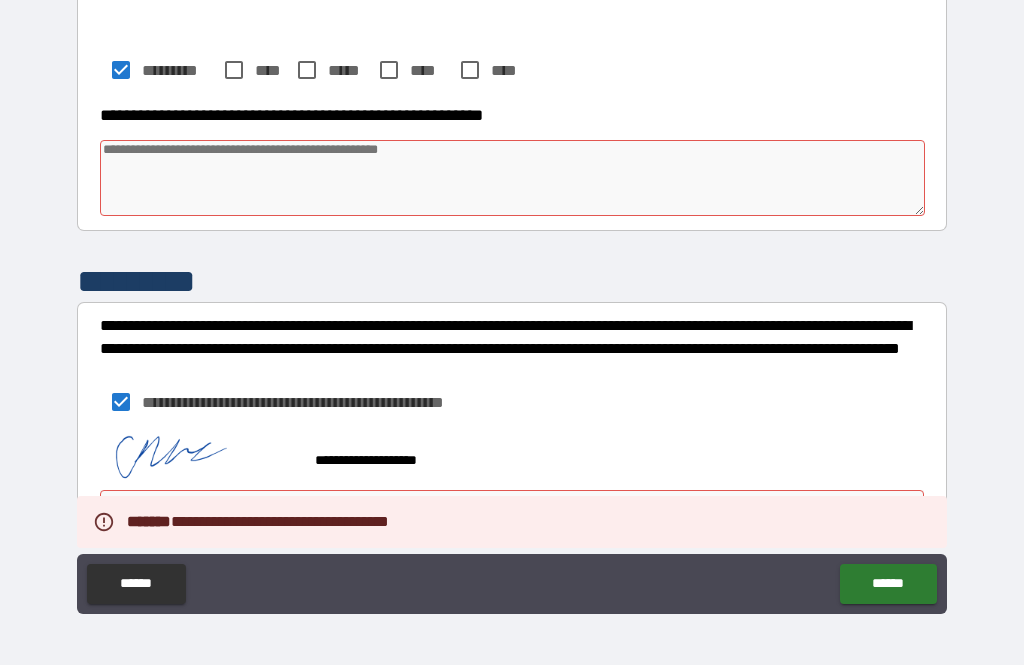 click on "******" at bounding box center [888, 584] 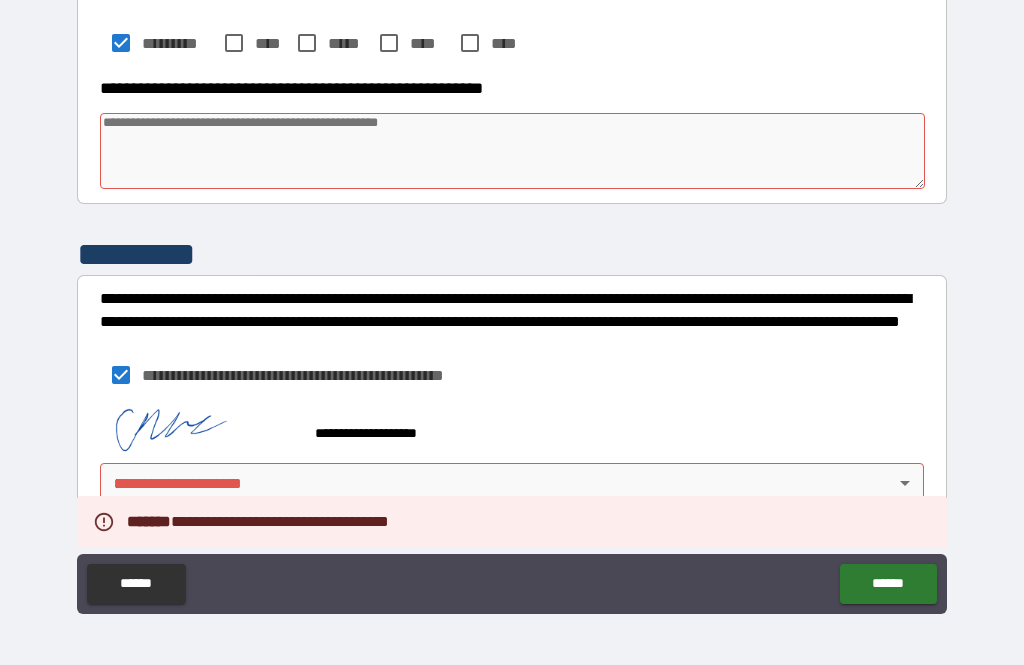 scroll, scrollTop: 807, scrollLeft: 0, axis: vertical 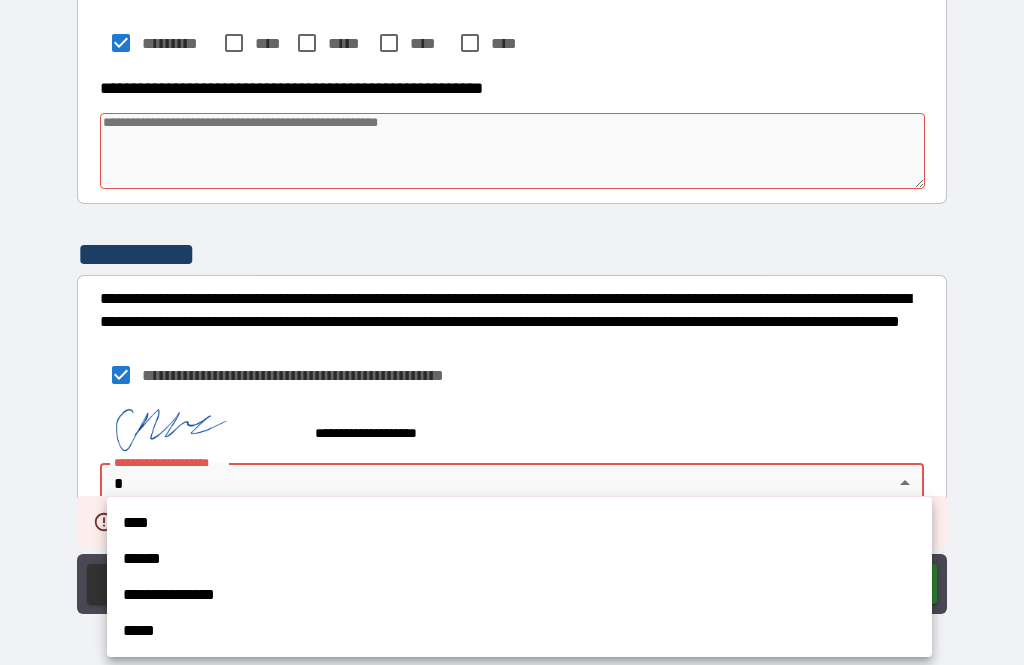 click on "****" at bounding box center [519, 523] 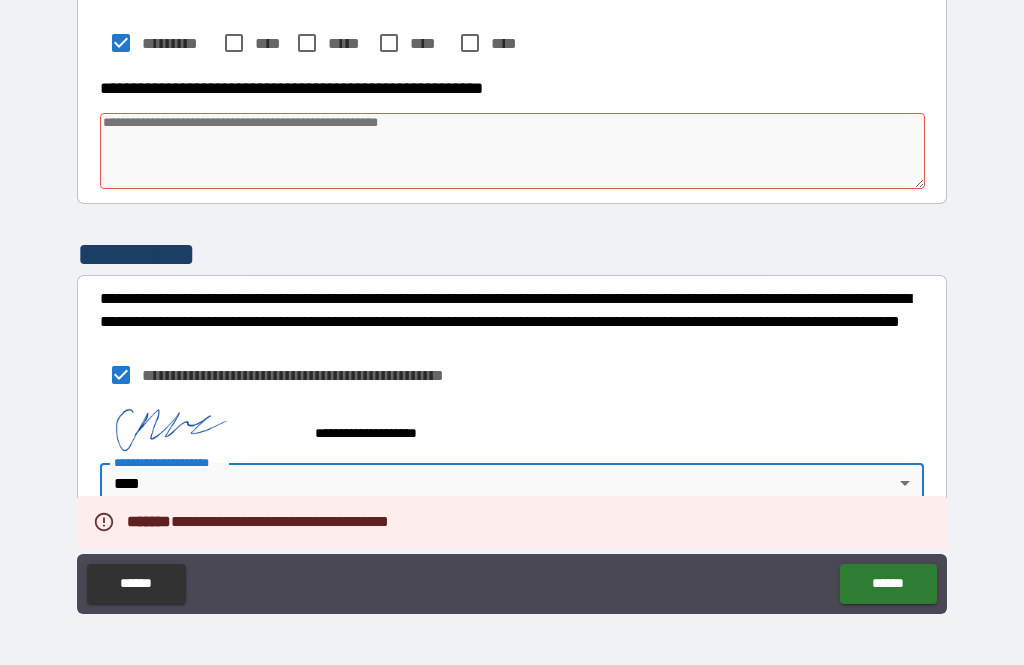 type on "*" 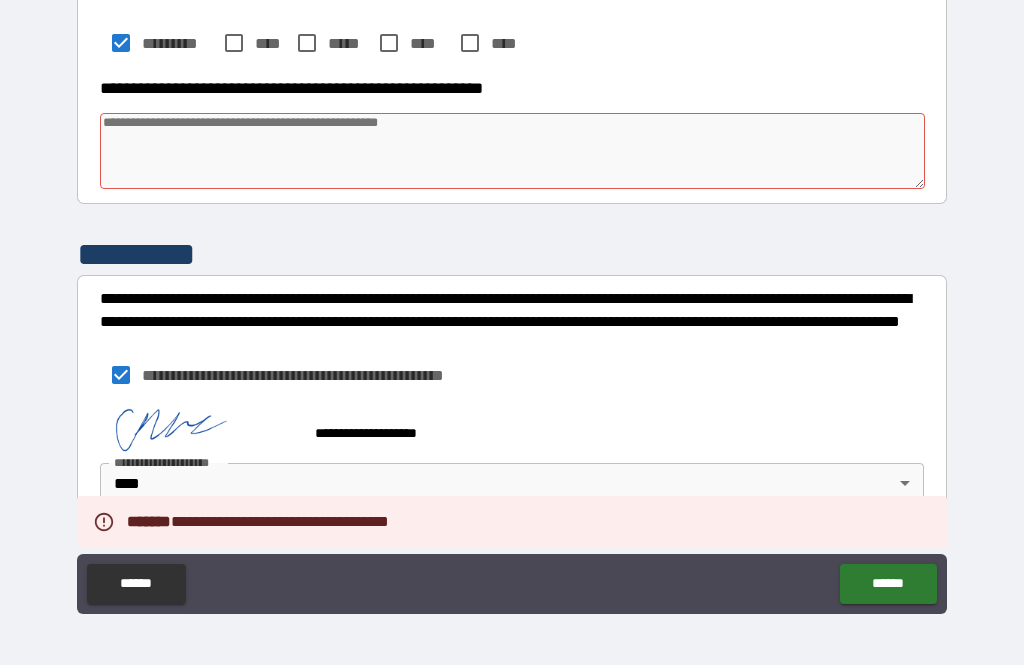 type on "*" 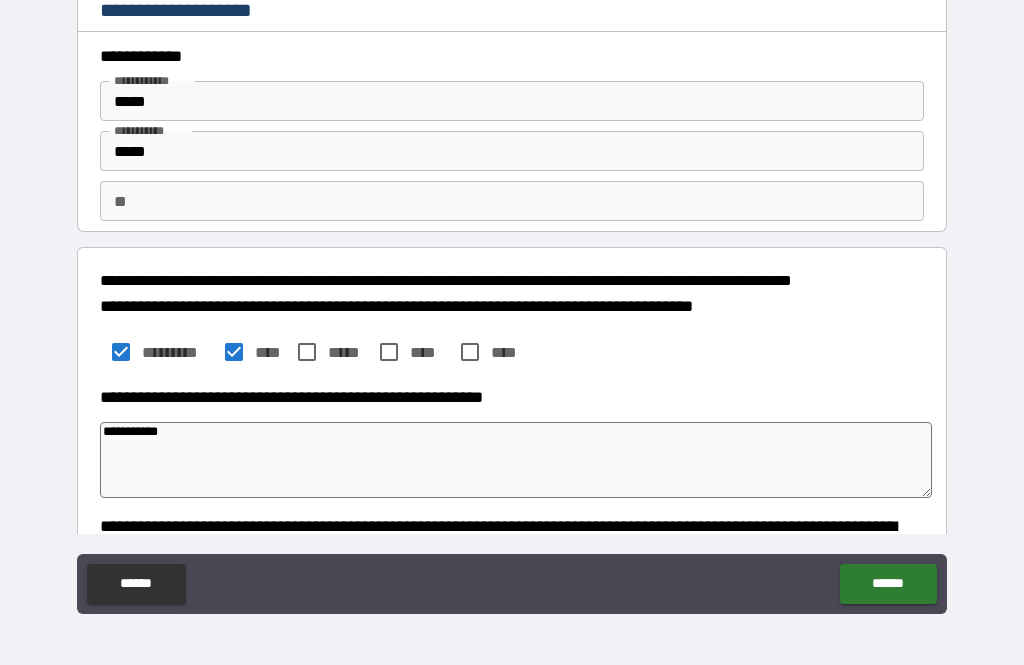 scroll, scrollTop: 0, scrollLeft: 0, axis: both 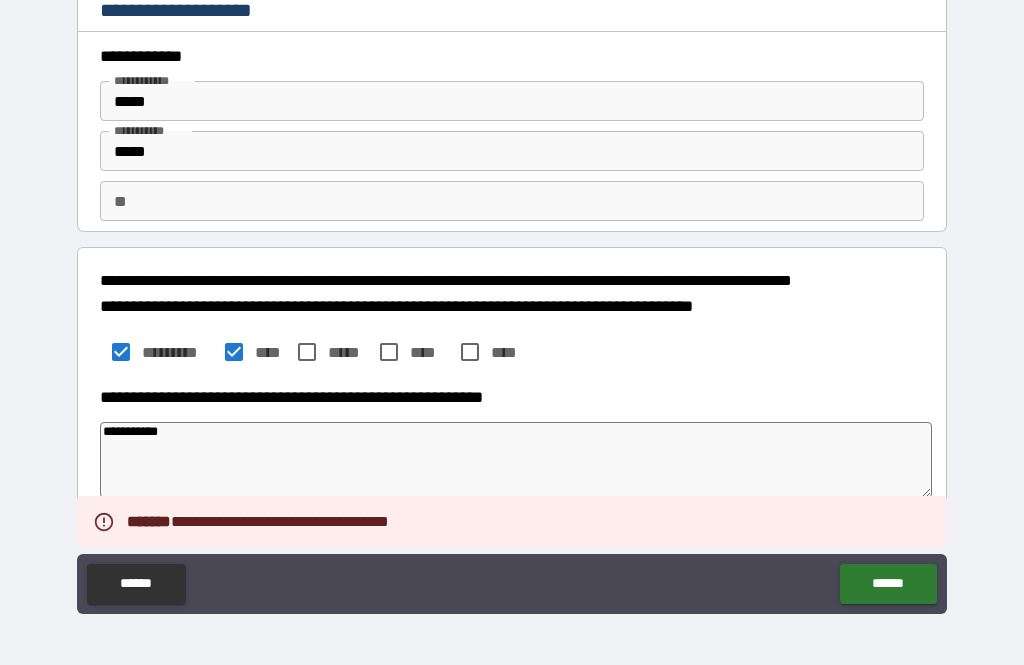 type on "*" 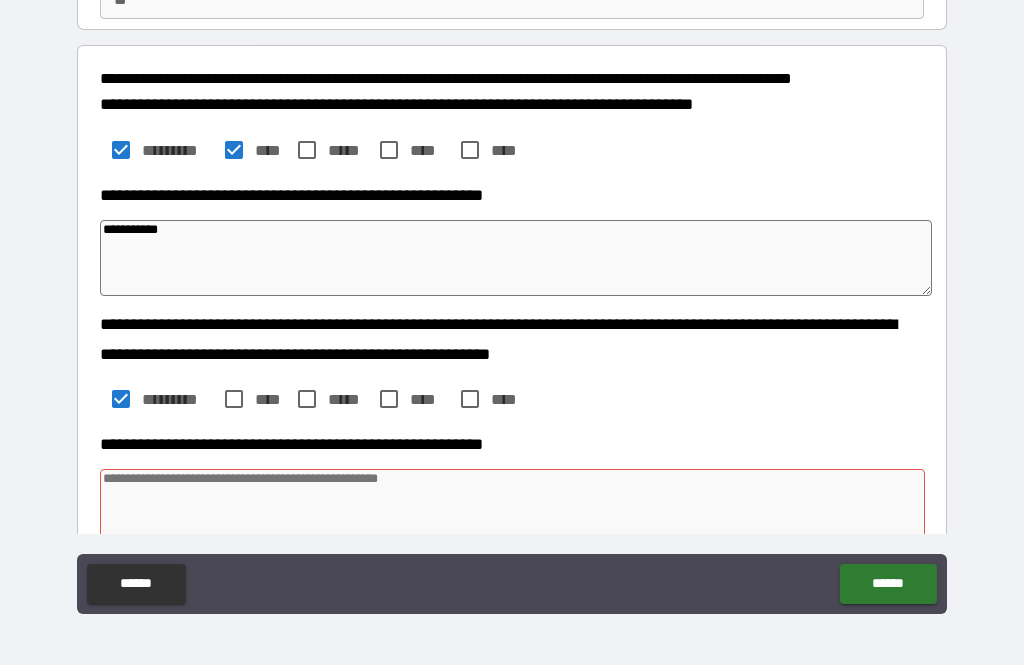 scroll, scrollTop: 201, scrollLeft: 0, axis: vertical 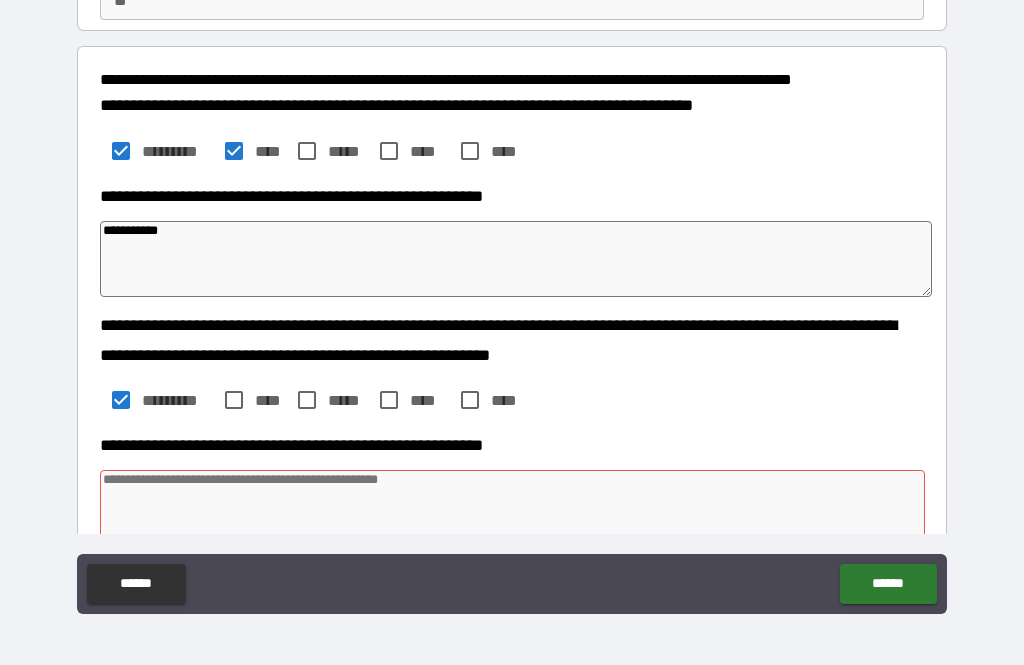 click on "**********" at bounding box center [516, 259] 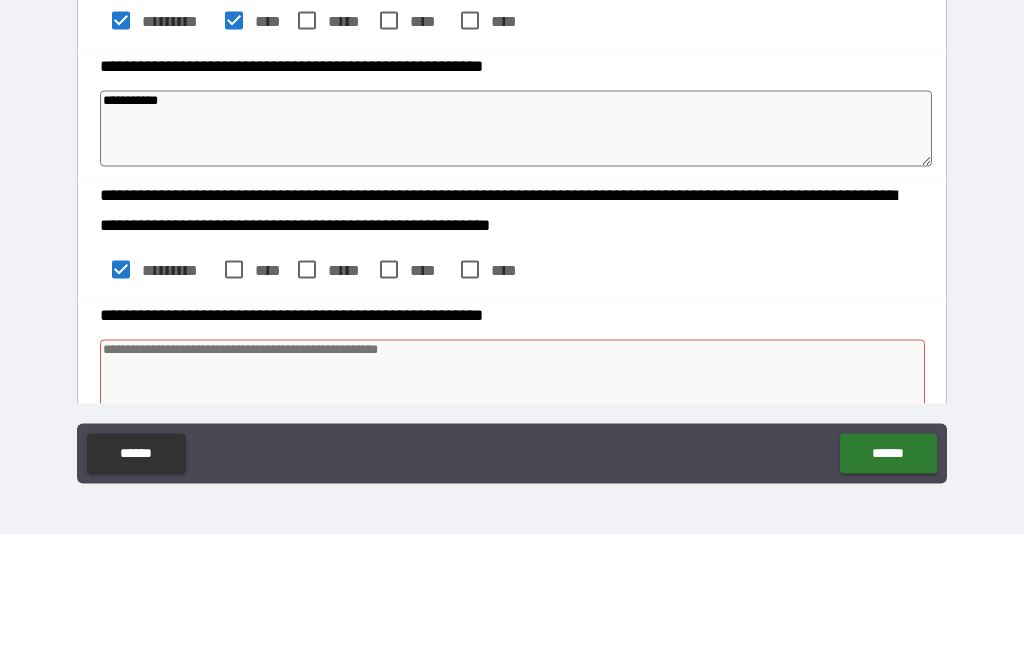 type on "**********" 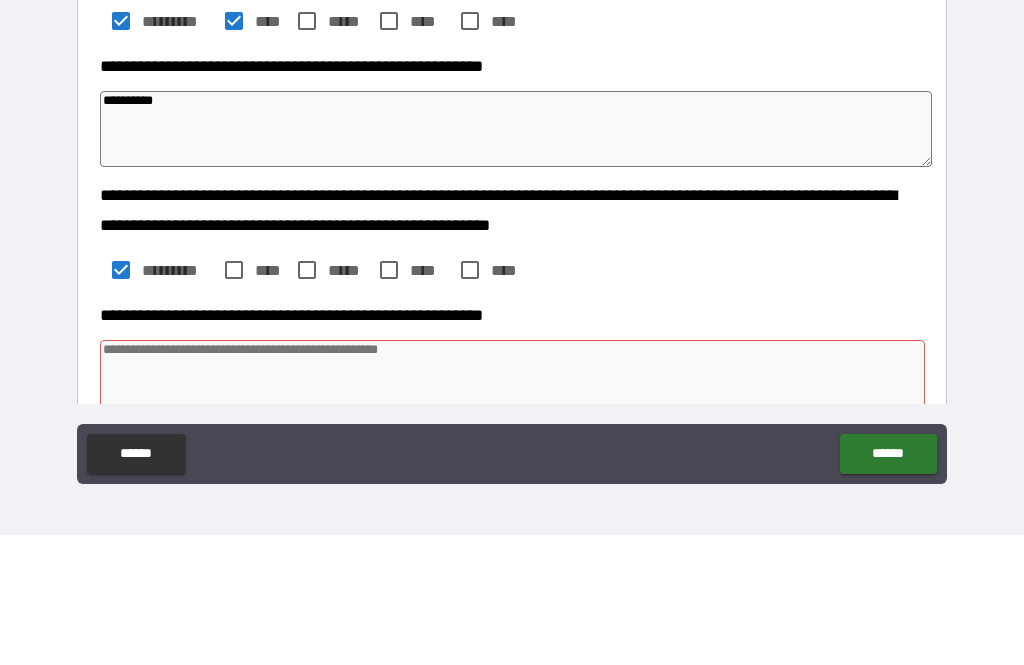 type on "*" 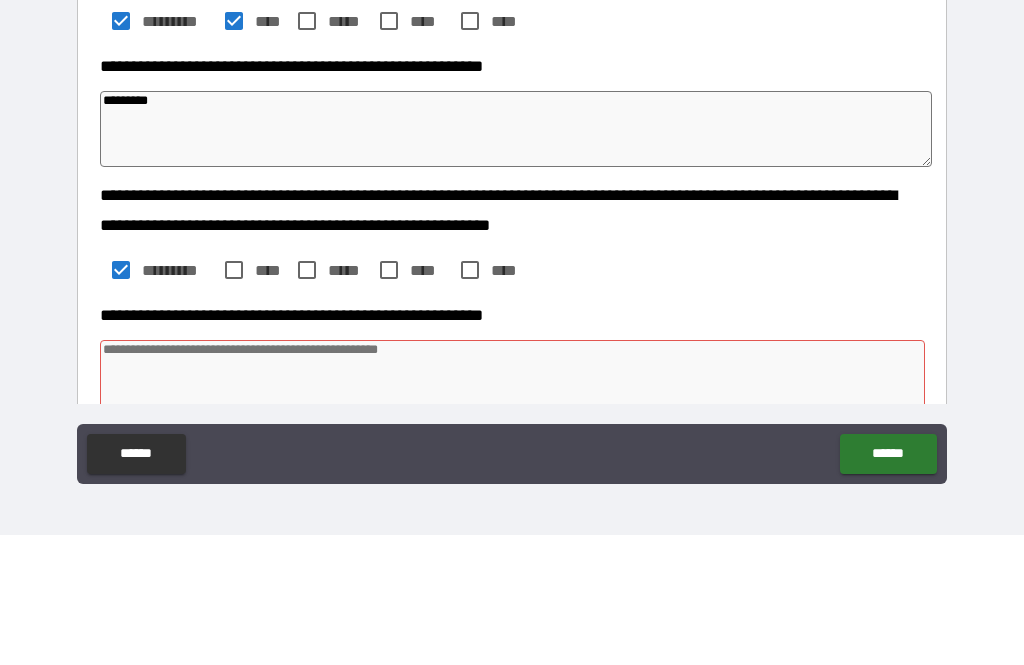 type on "********" 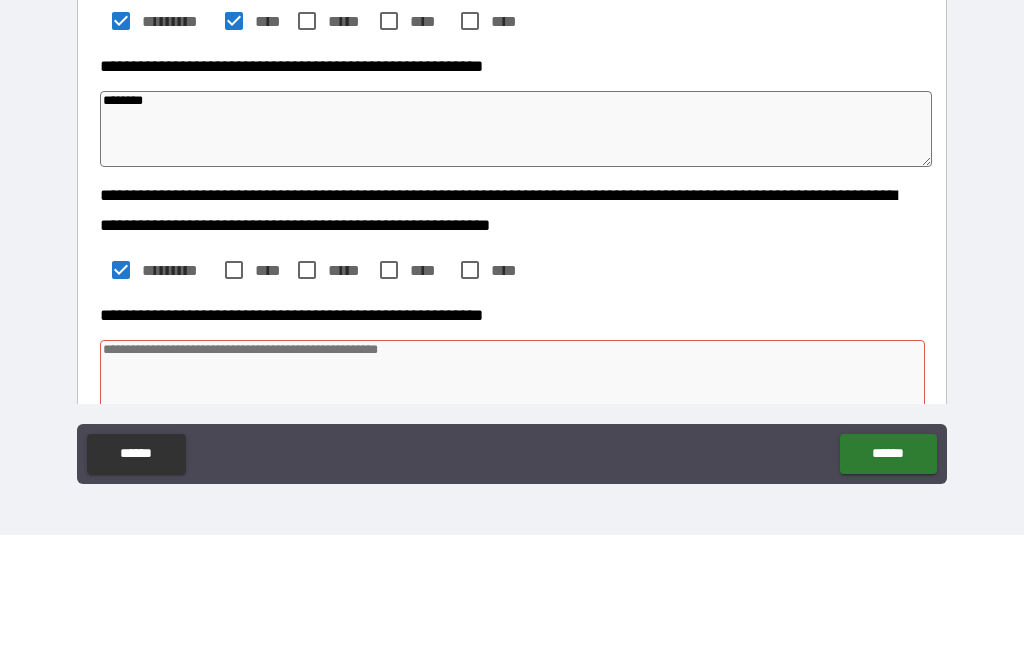 type 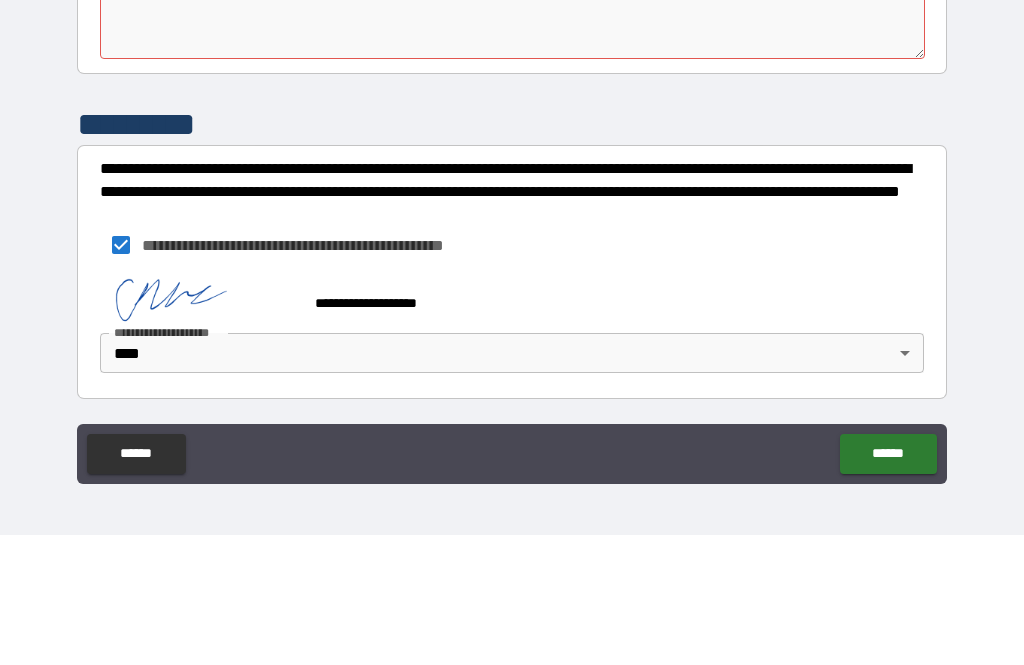scroll, scrollTop: 807, scrollLeft: 0, axis: vertical 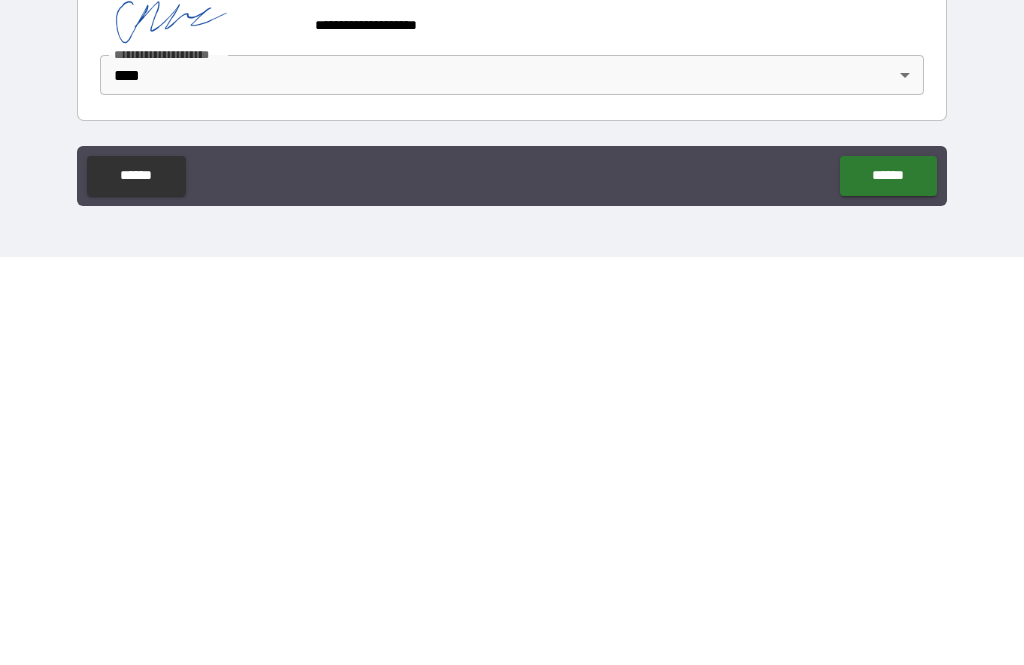 click on "******" at bounding box center (888, 584) 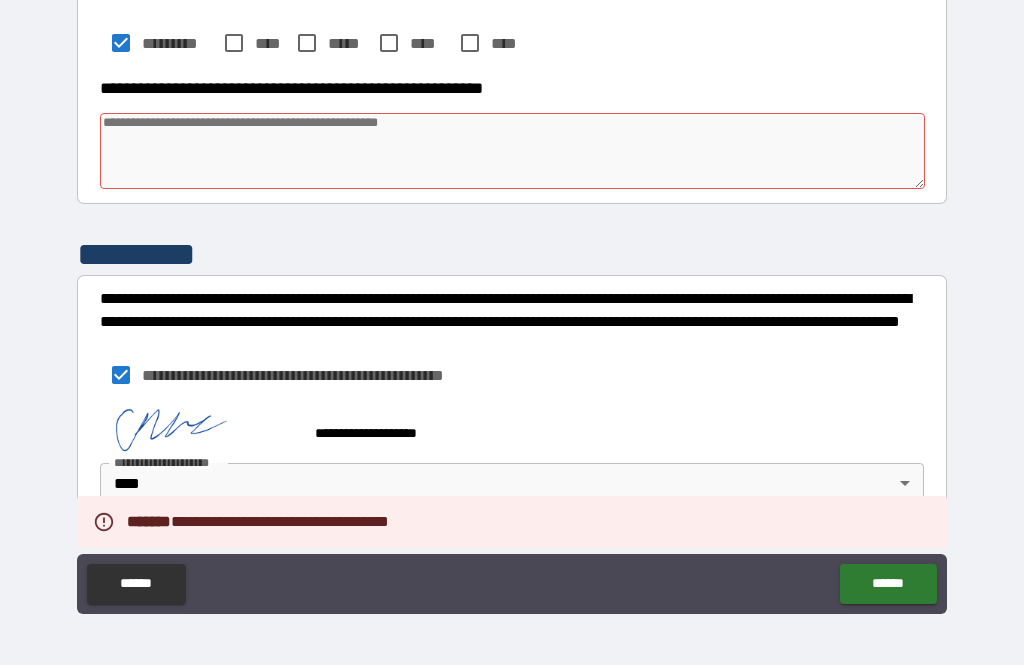 click on "******" at bounding box center [888, 584] 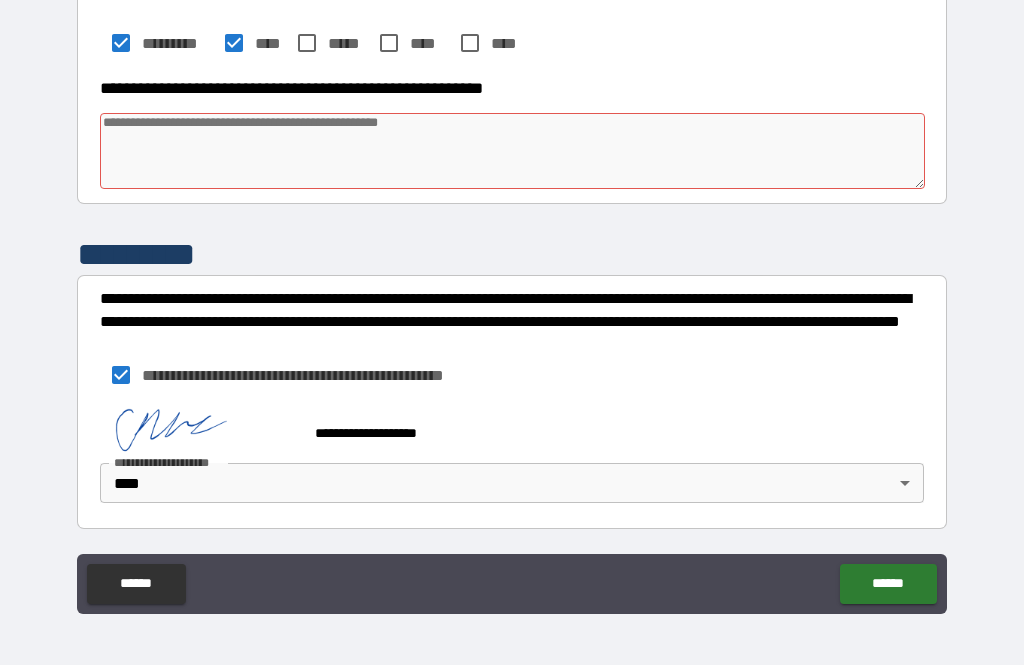 scroll, scrollTop: 807, scrollLeft: 0, axis: vertical 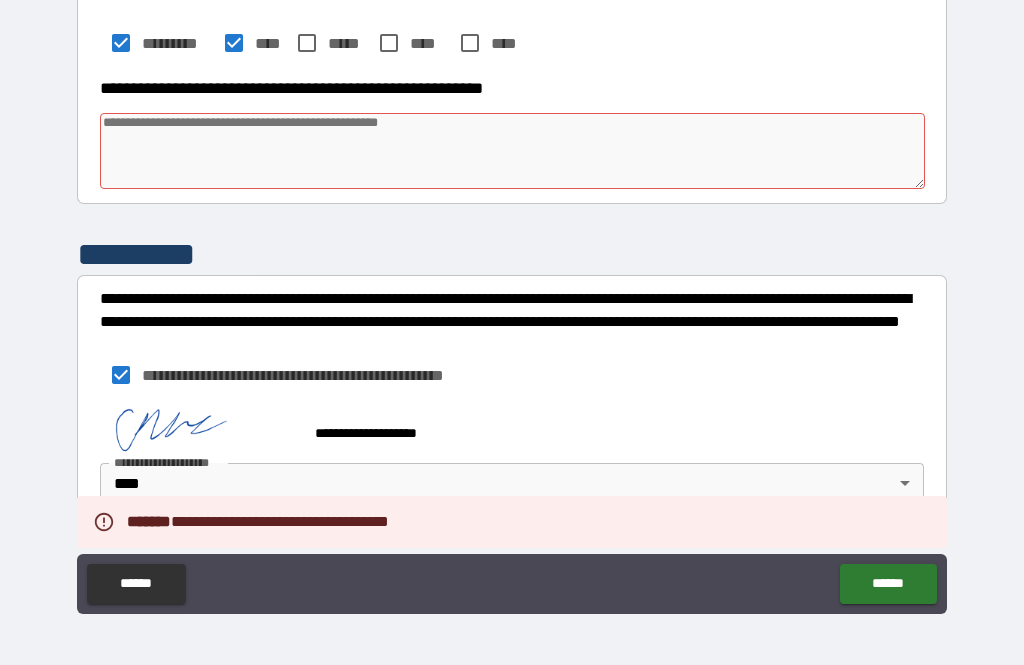 click on "******" at bounding box center [888, 584] 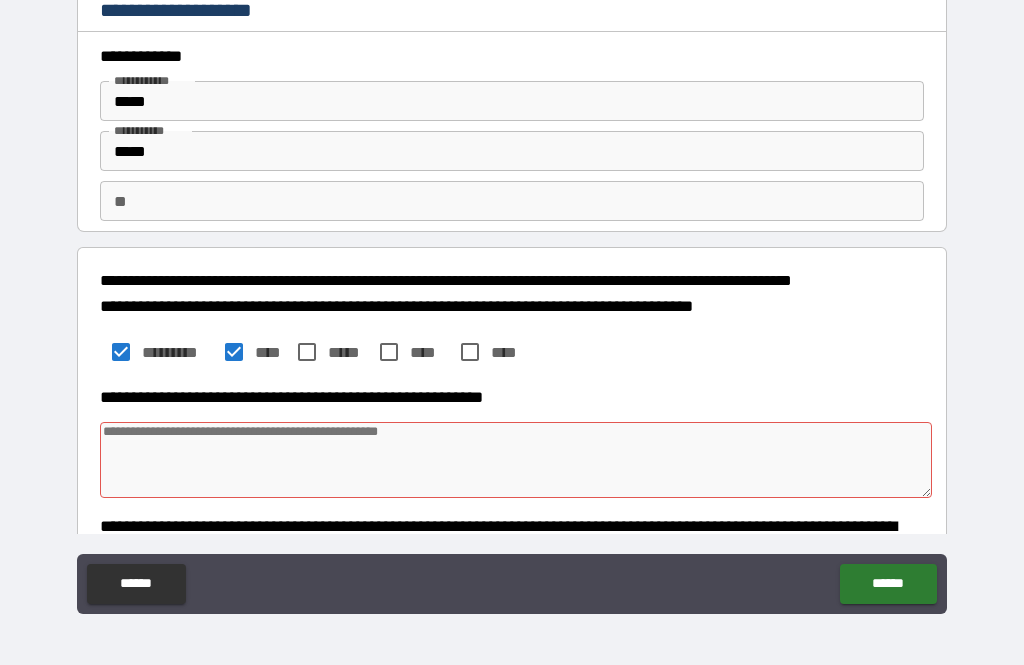 scroll, scrollTop: 0, scrollLeft: 0, axis: both 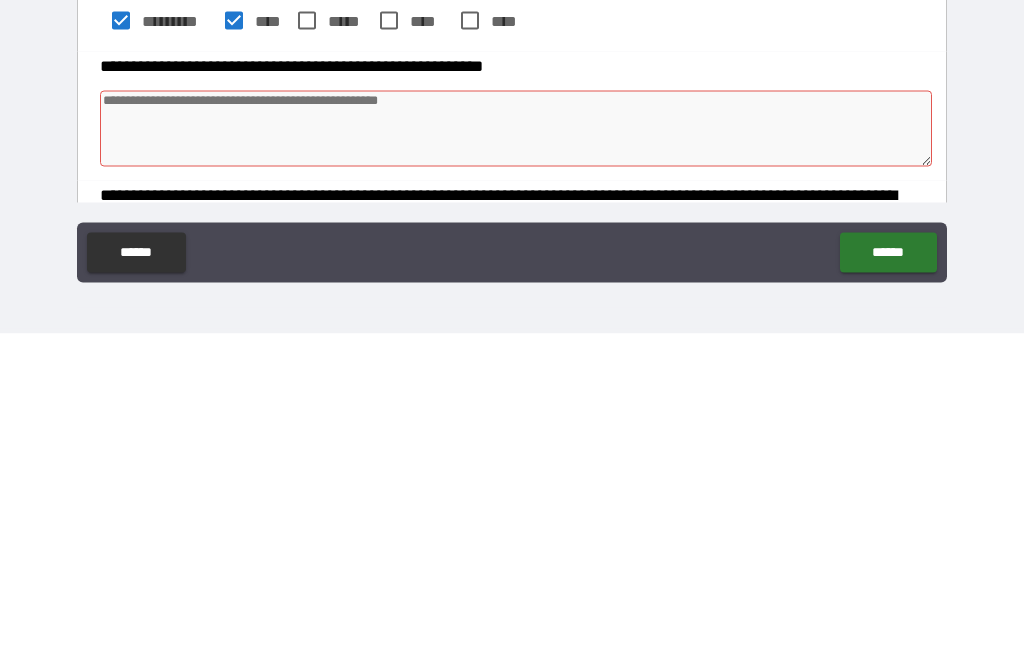 click at bounding box center [516, 460] 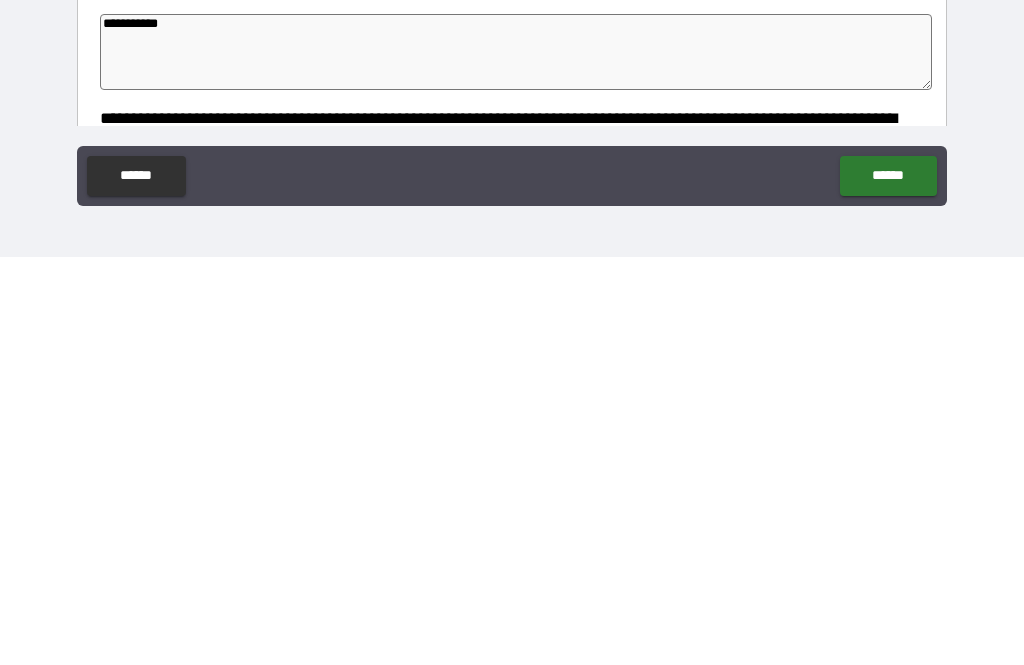 click on "******" at bounding box center (888, 584) 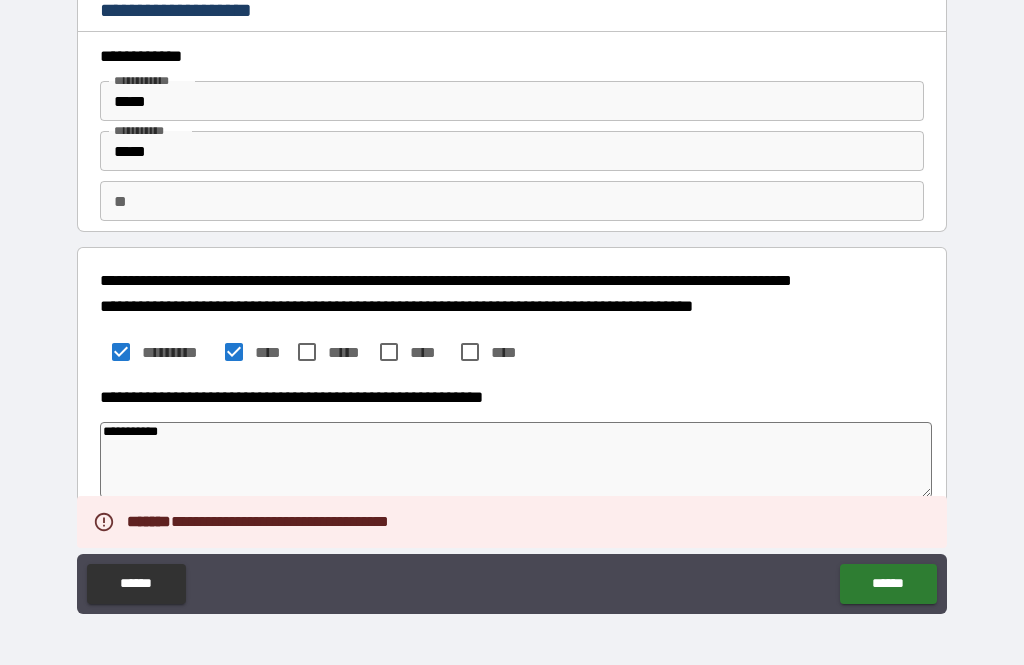 click on "******" at bounding box center (888, 584) 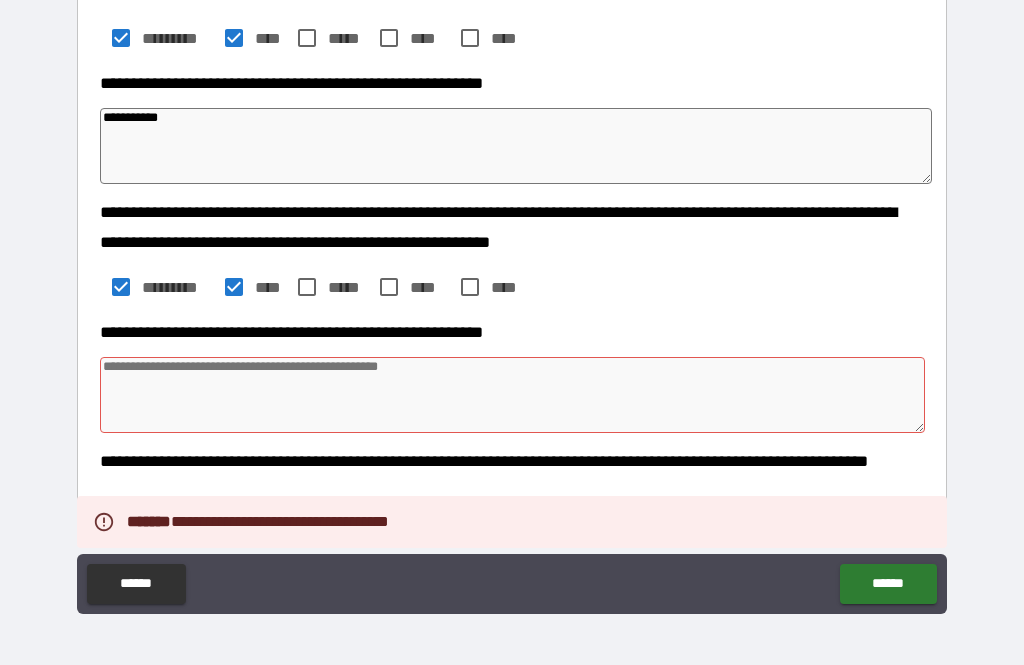 scroll, scrollTop: 366, scrollLeft: 0, axis: vertical 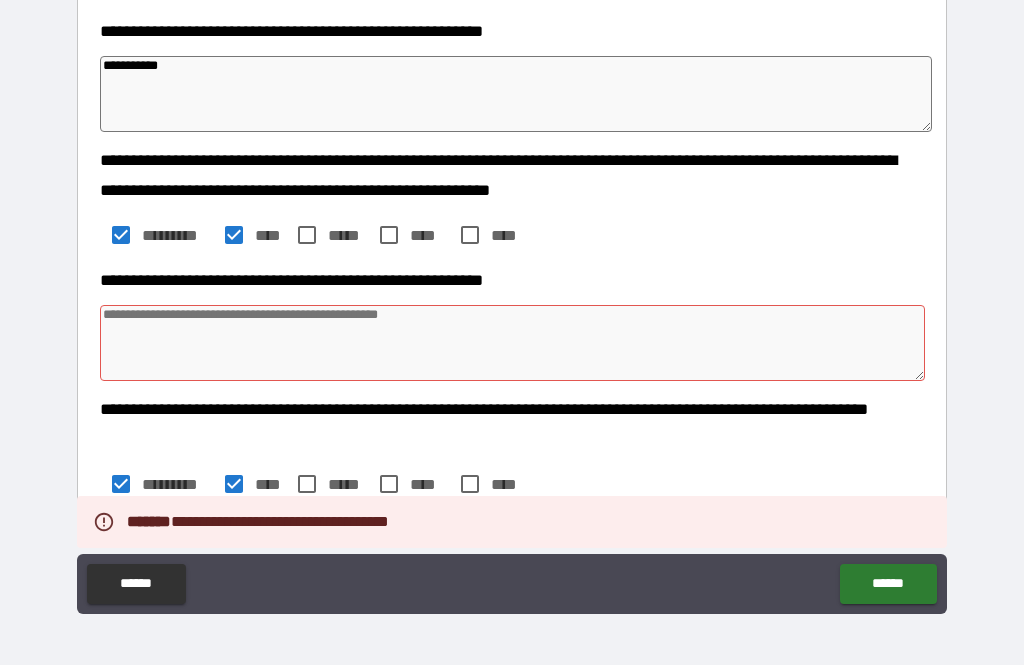 click at bounding box center [513, 343] 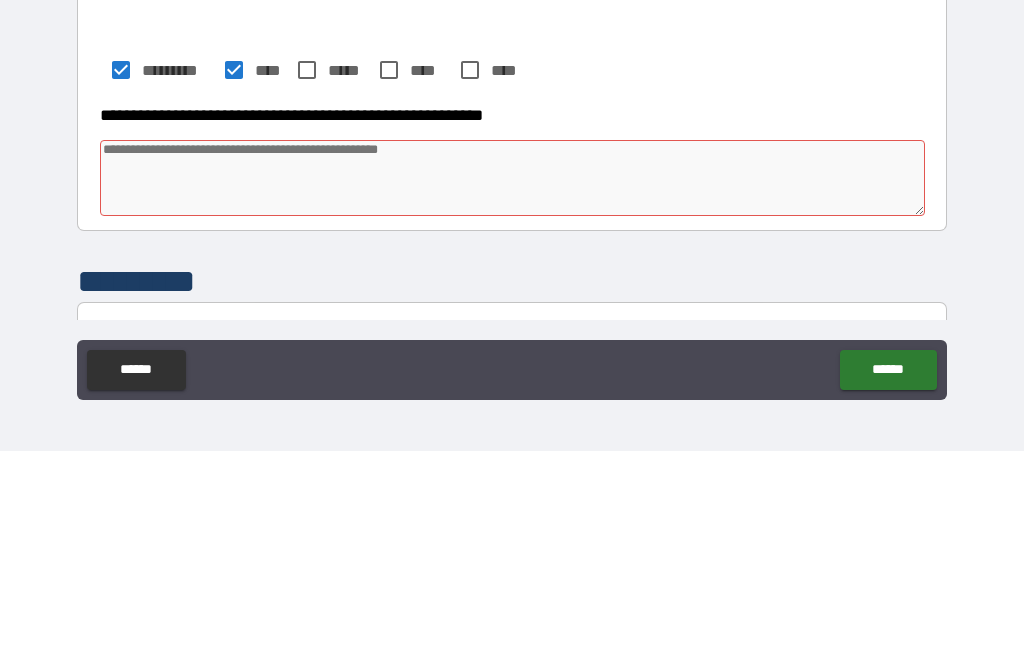 scroll, scrollTop: 573, scrollLeft: 0, axis: vertical 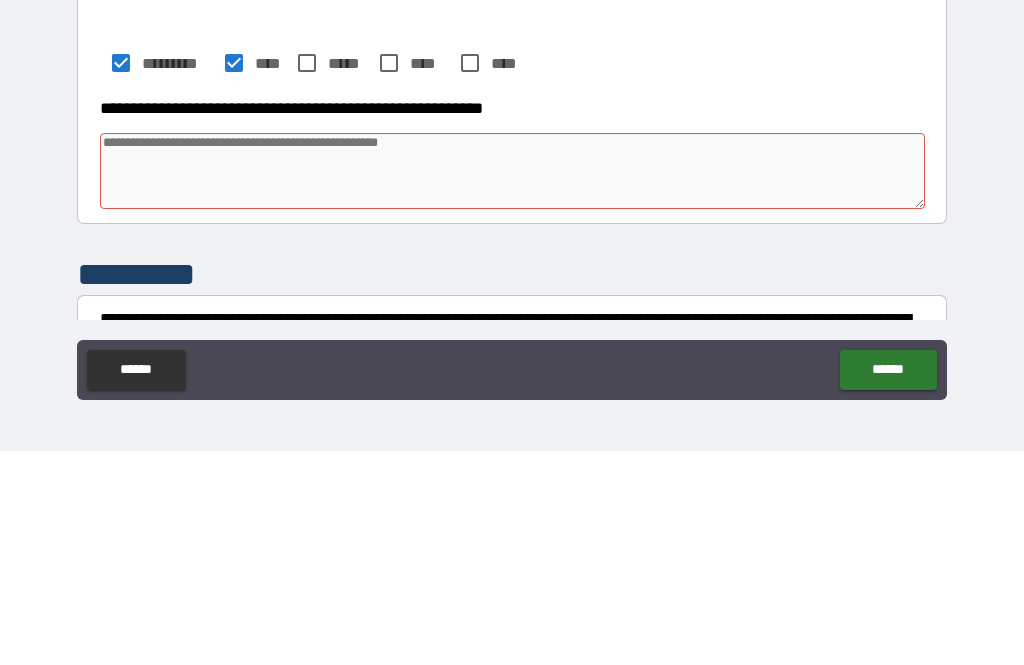 click at bounding box center [513, 385] 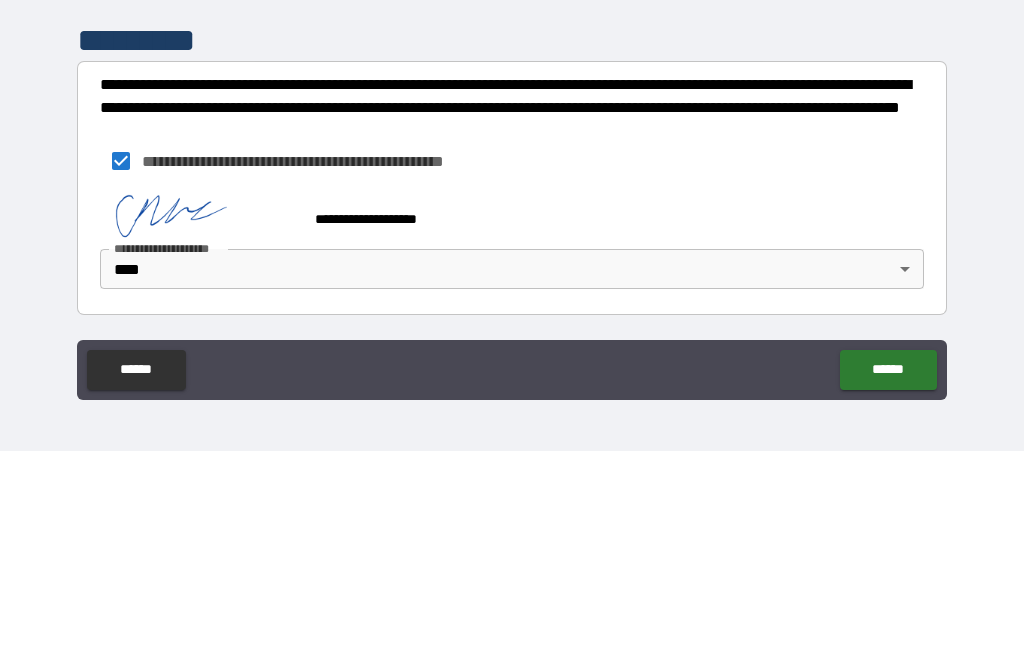 scroll, scrollTop: 807, scrollLeft: 0, axis: vertical 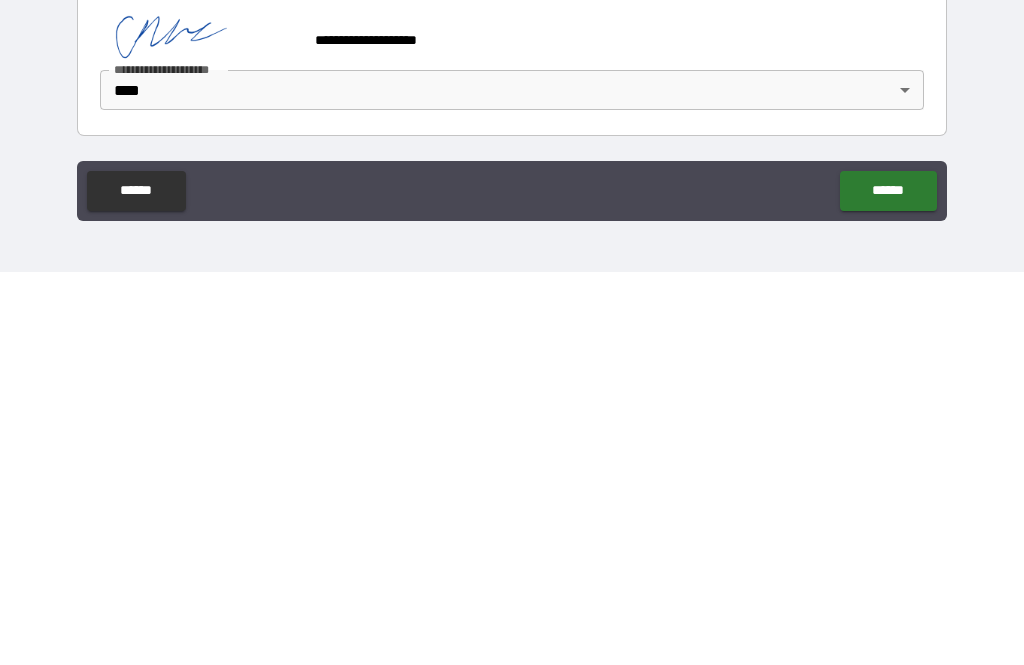 click on "******" at bounding box center (888, 584) 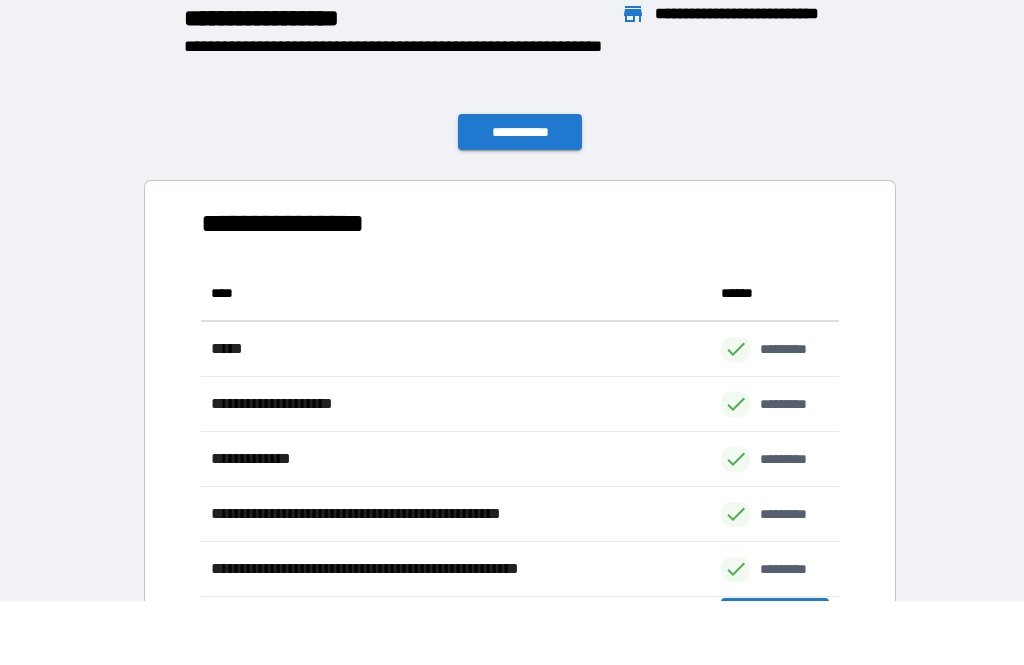 scroll, scrollTop: 386, scrollLeft: 638, axis: both 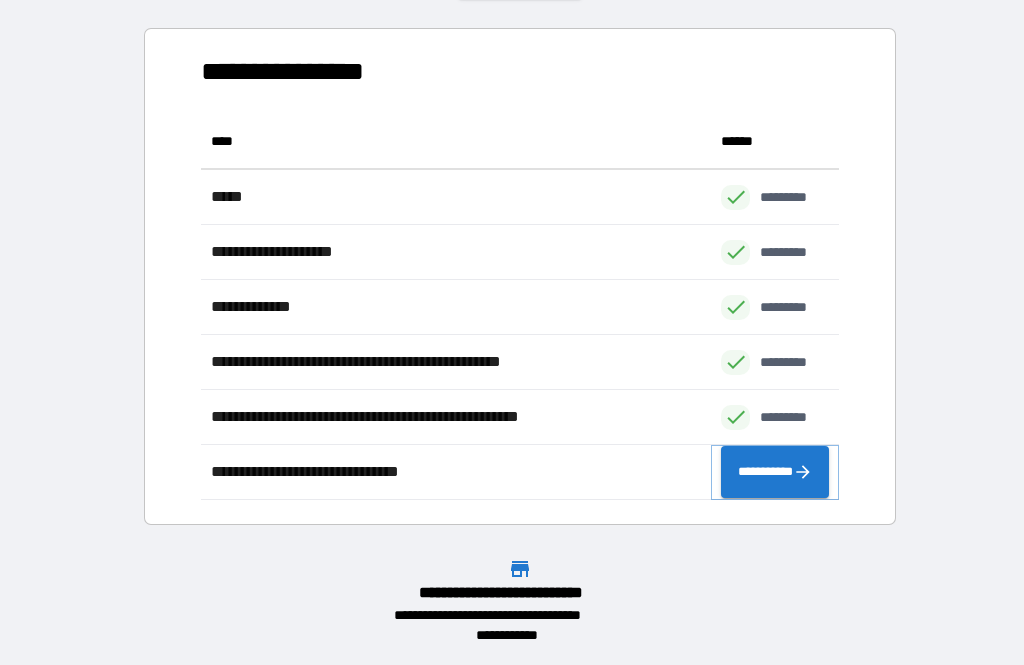 click on "**********" at bounding box center [775, 472] 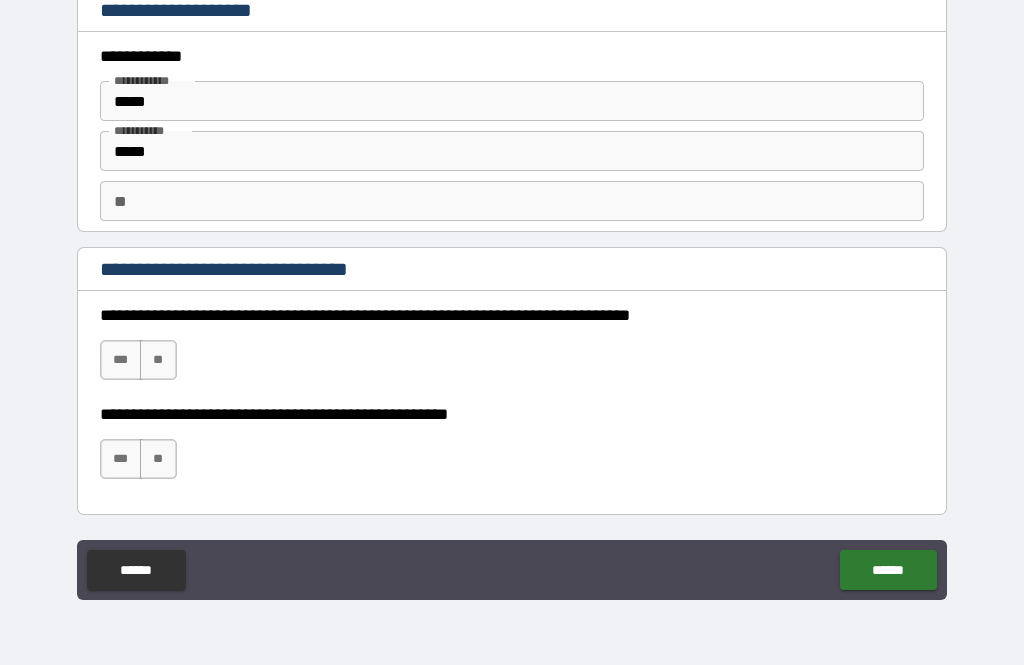 click on "**" at bounding box center (158, 360) 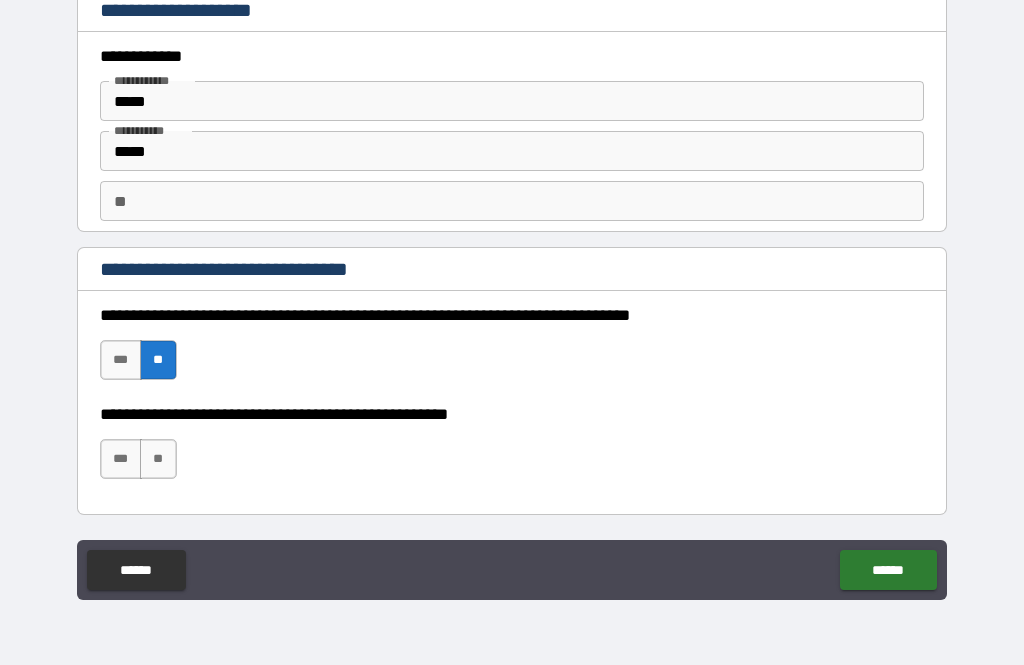 click on "**" at bounding box center [158, 459] 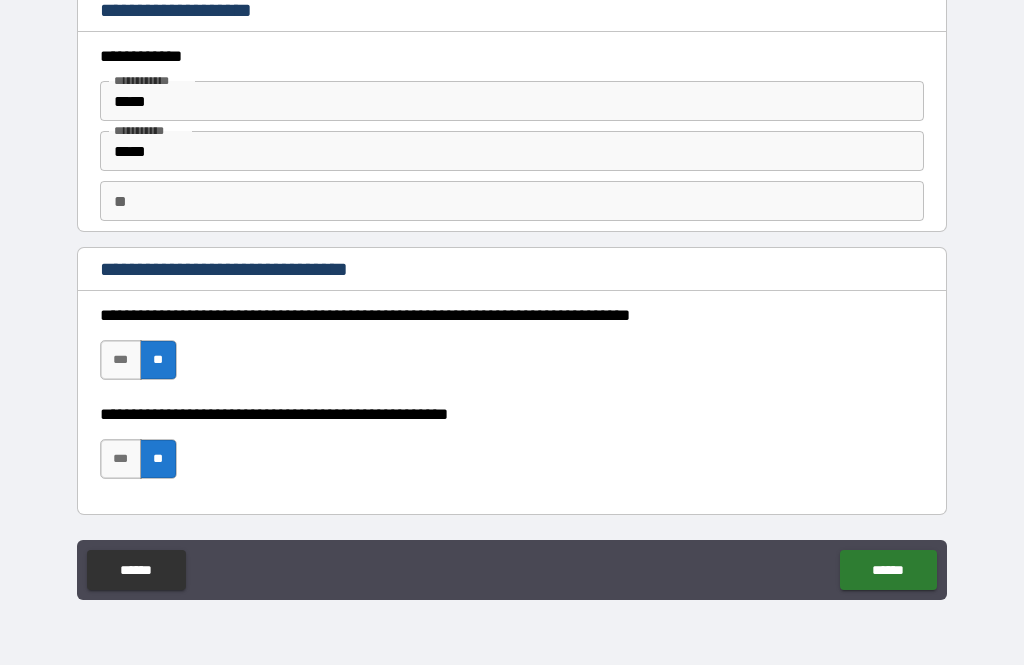 click on "******" at bounding box center [888, 570] 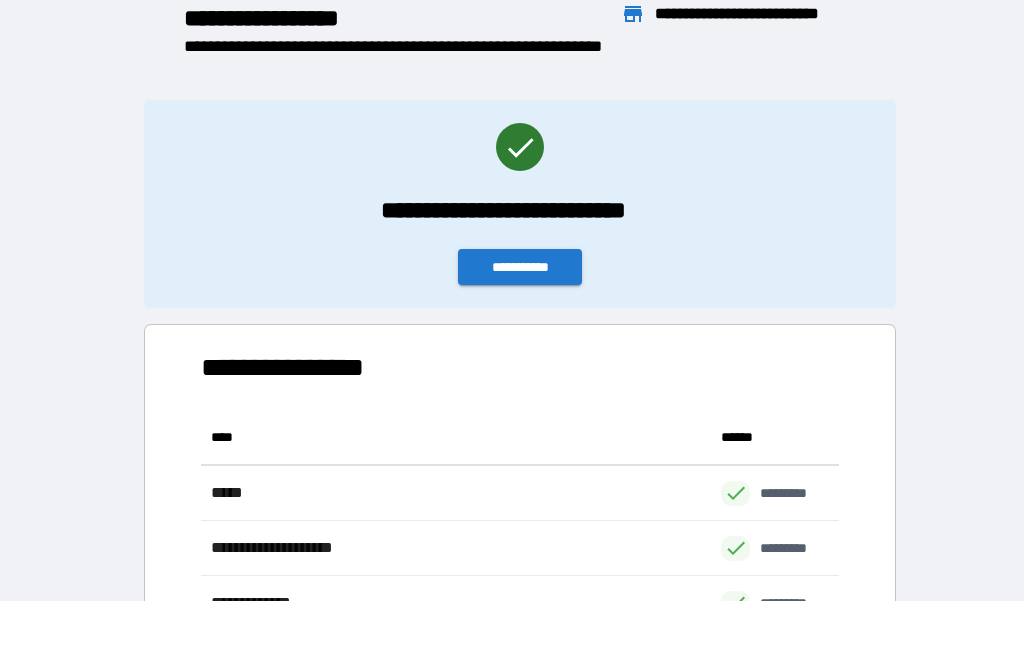 scroll, scrollTop: 386, scrollLeft: 638, axis: both 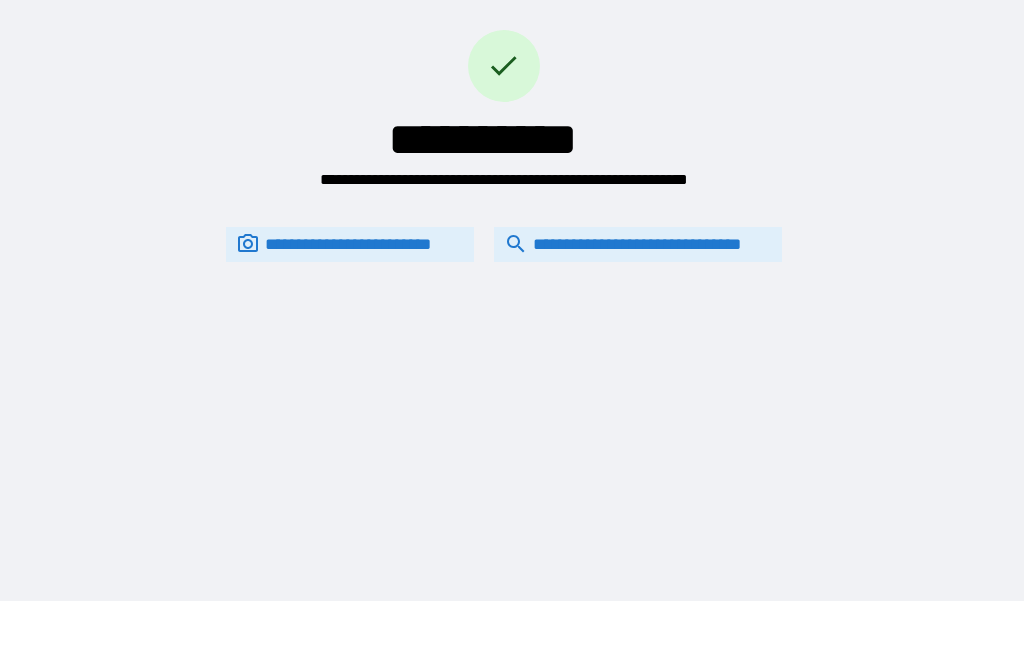click on "**********" at bounding box center (638, 244) 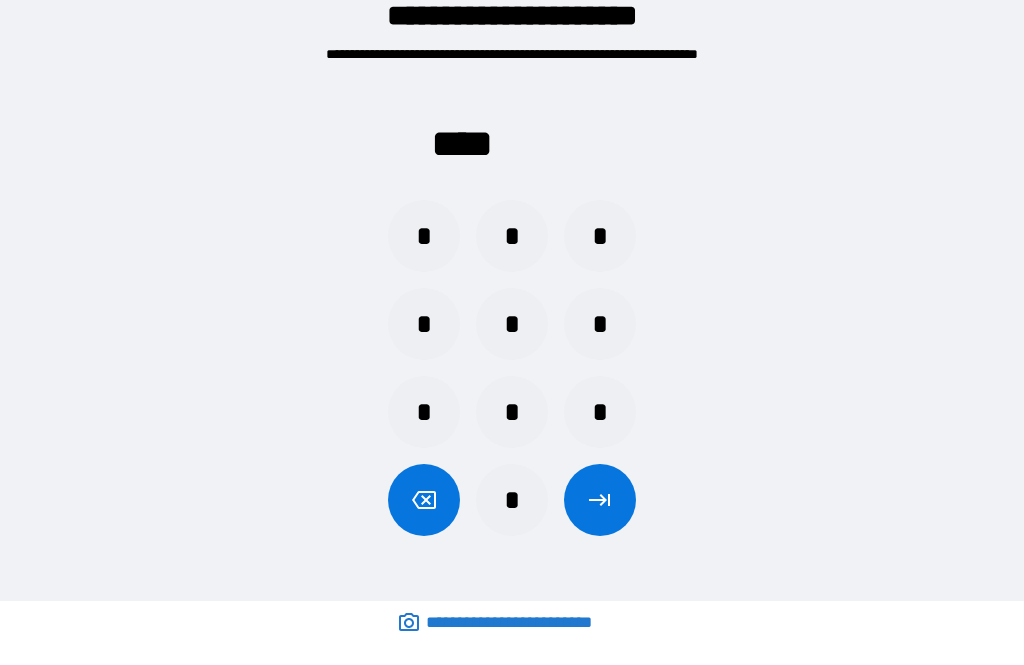 click on "*" at bounding box center (512, 412) 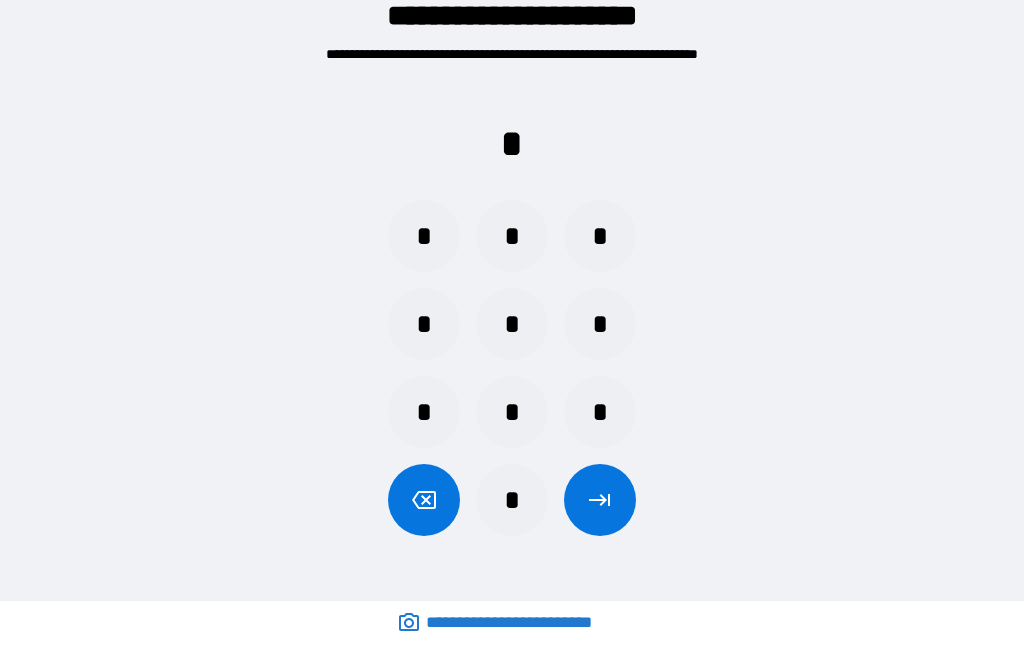 click on "*" at bounding box center (512, 412) 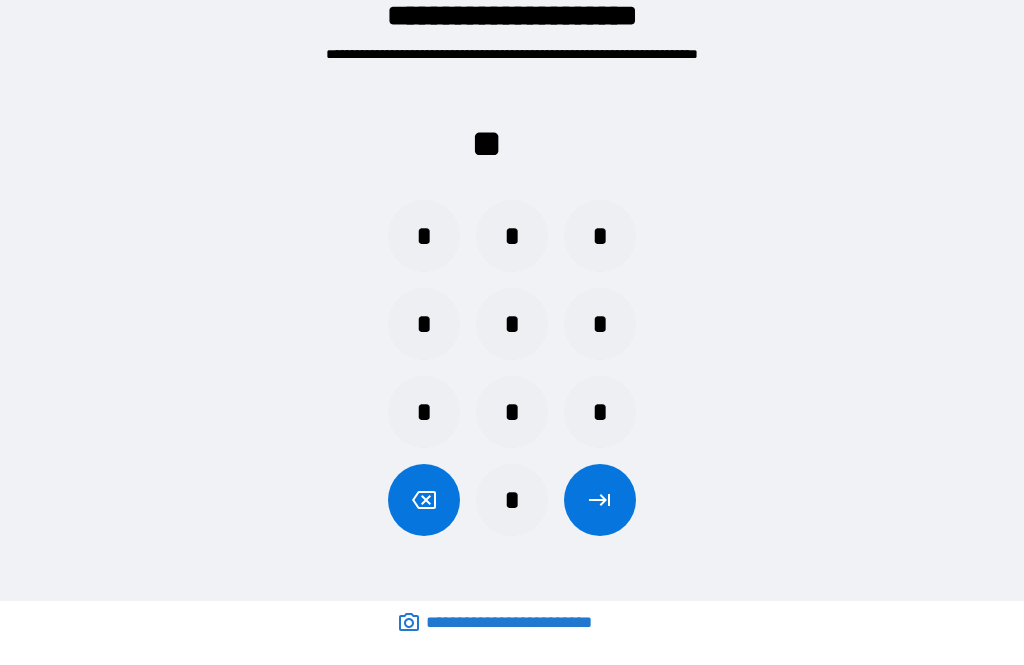 click on "*" at bounding box center [600, 412] 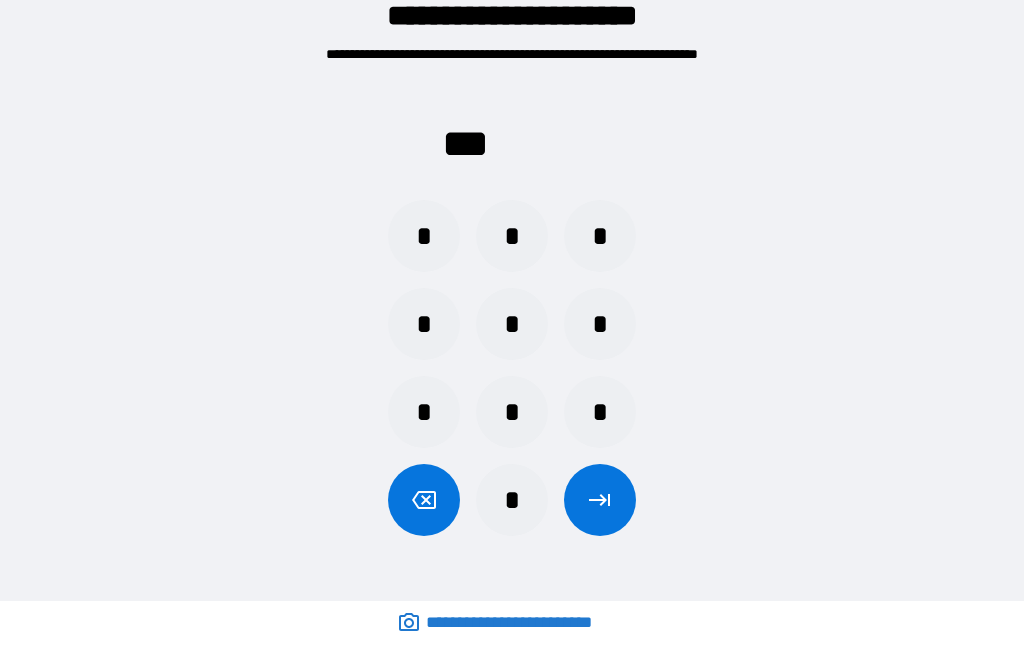 click on "*" at bounding box center [512, 500] 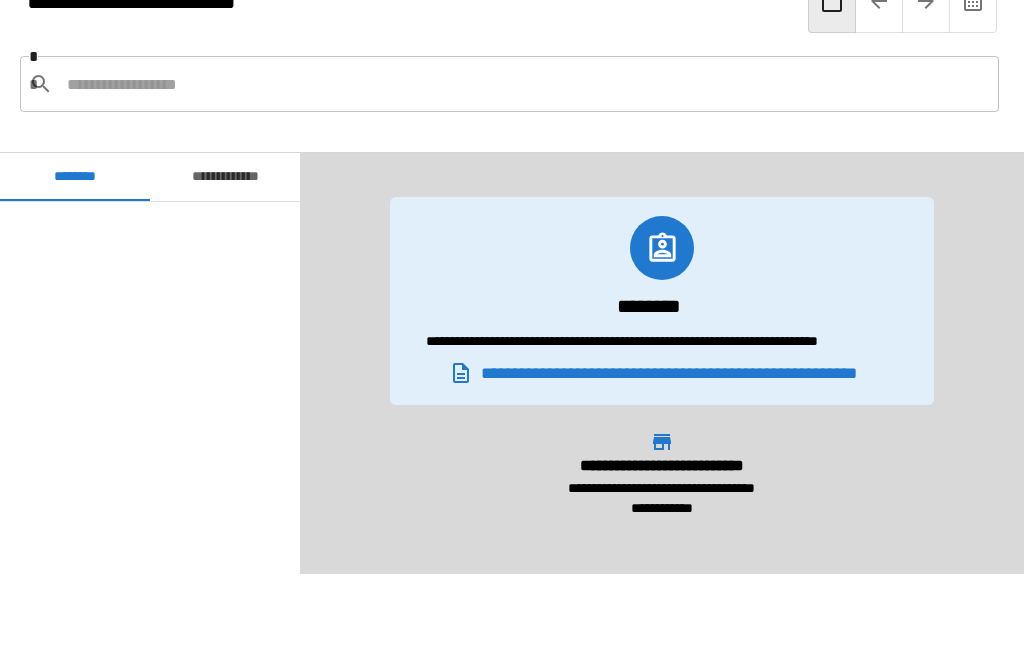 scroll, scrollTop: 480, scrollLeft: 0, axis: vertical 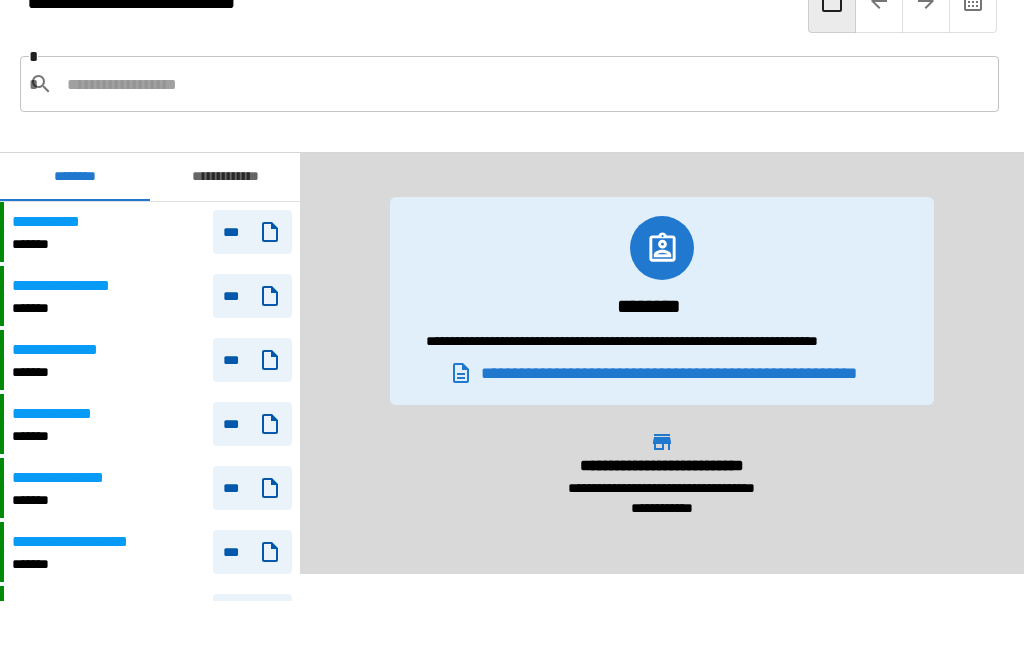 click on "**********" at bounding box center (152, 552) 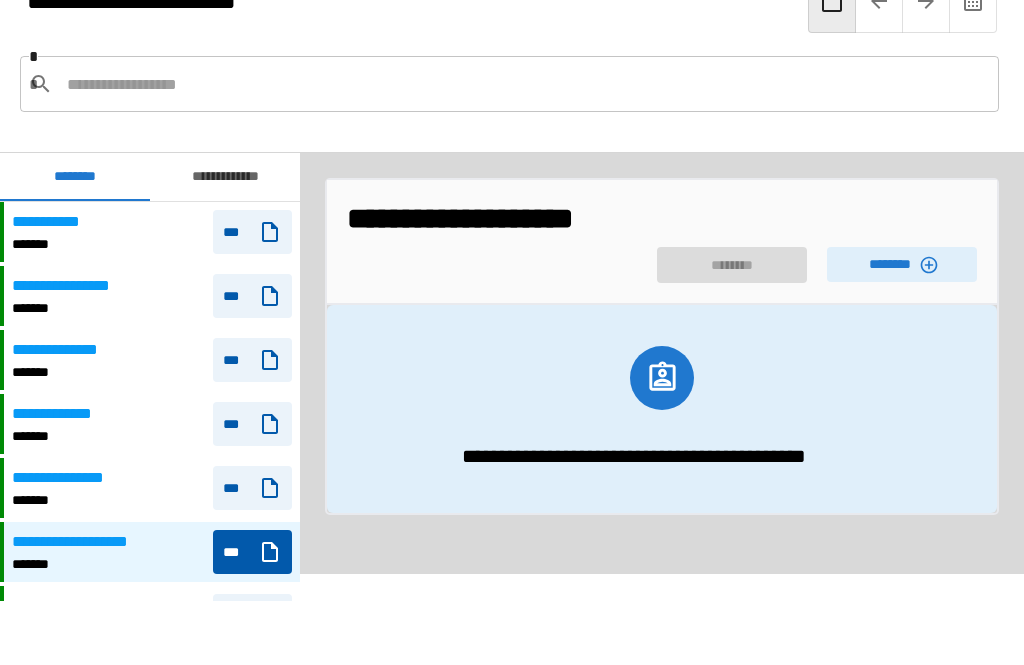 click on "********" at bounding box center (902, 264) 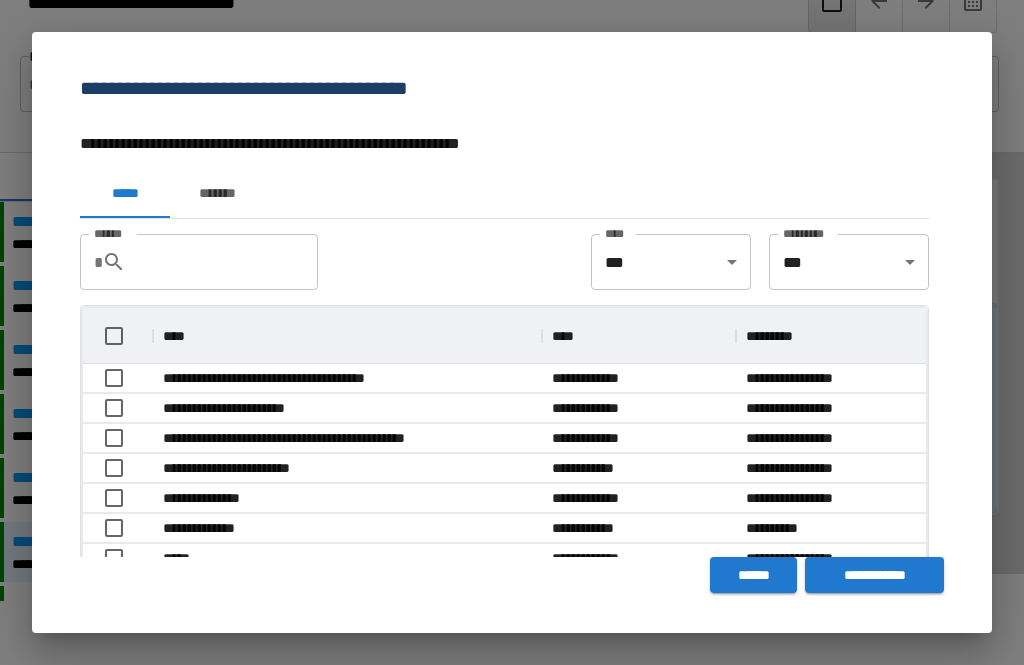 scroll, scrollTop: 1, scrollLeft: 1, axis: both 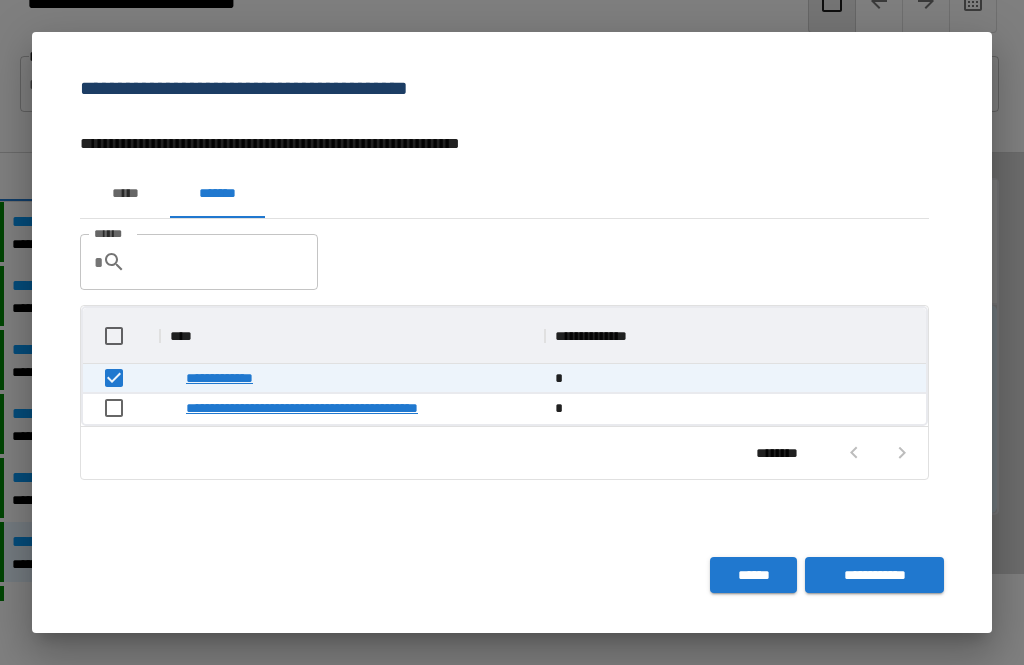 click on "**********" at bounding box center (874, 575) 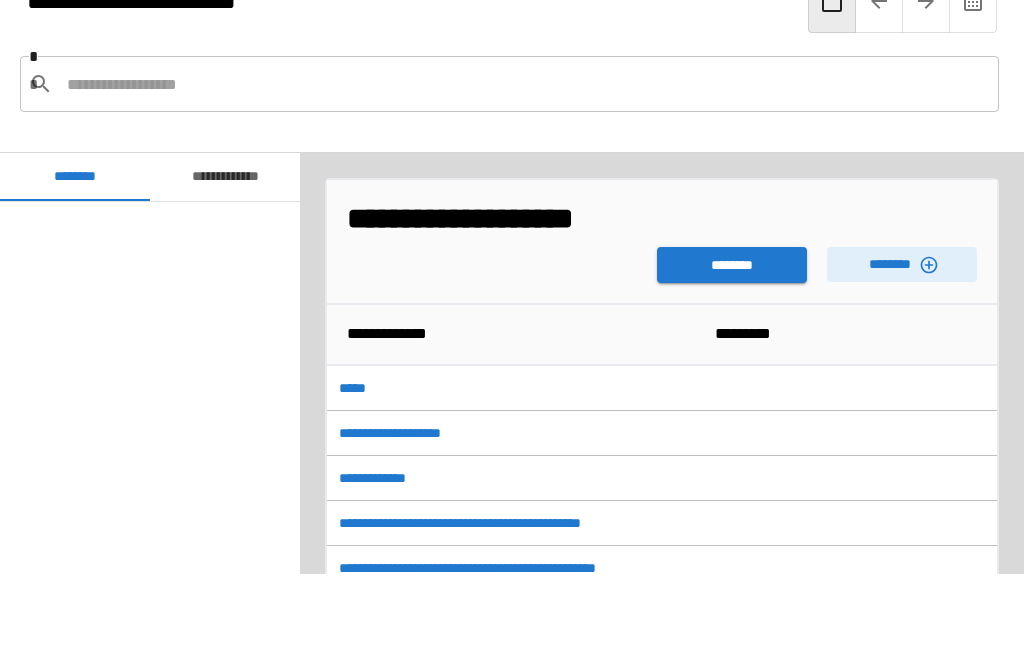 scroll, scrollTop: 480, scrollLeft: 0, axis: vertical 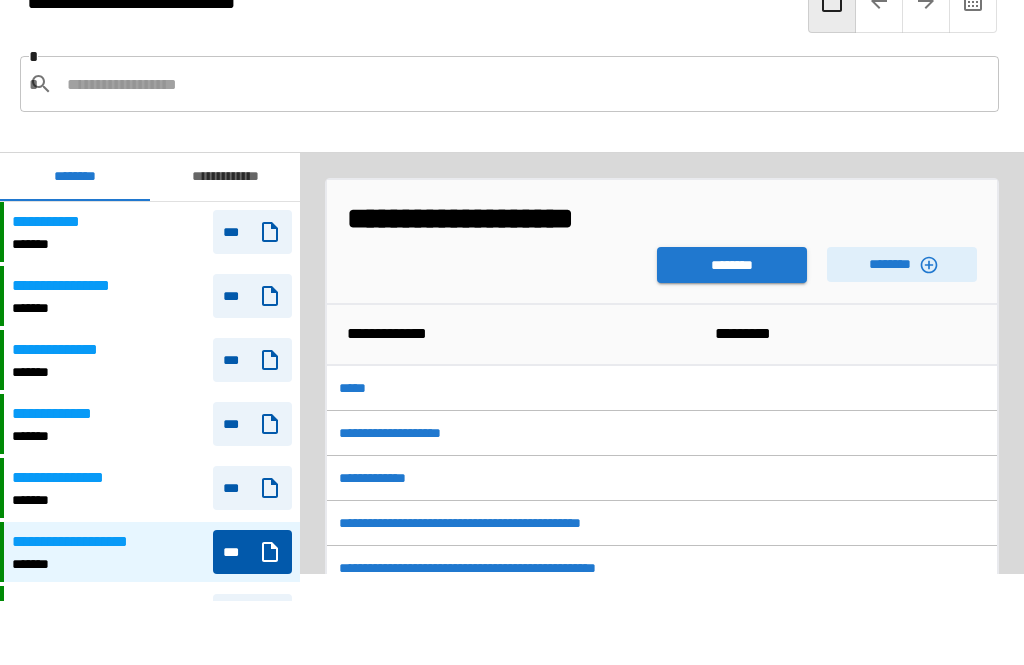 click on "********" at bounding box center [732, 265] 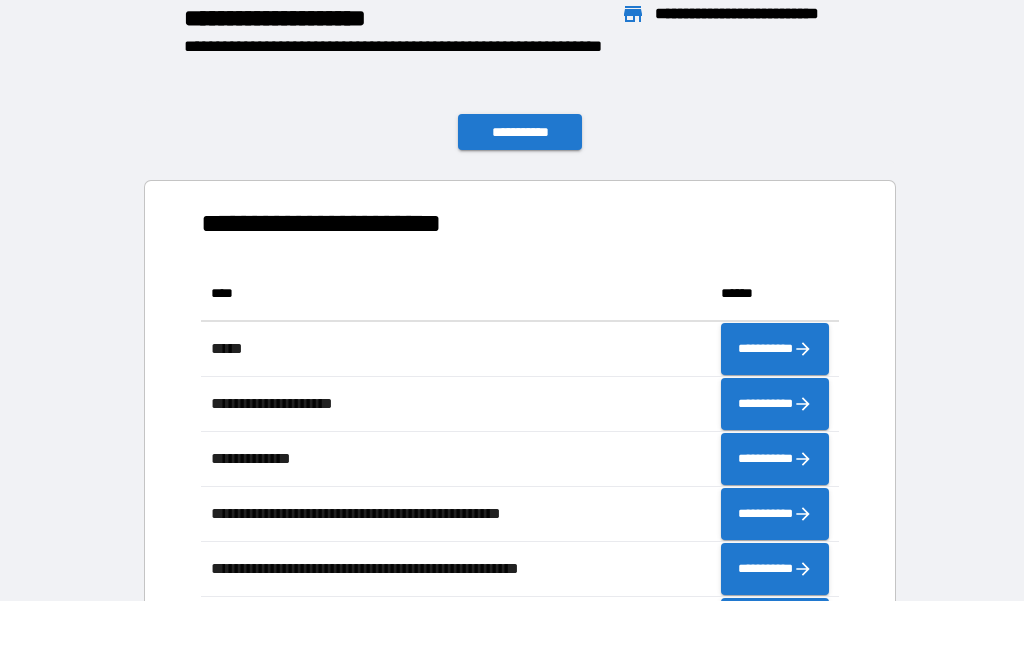 scroll, scrollTop: 386, scrollLeft: 638, axis: both 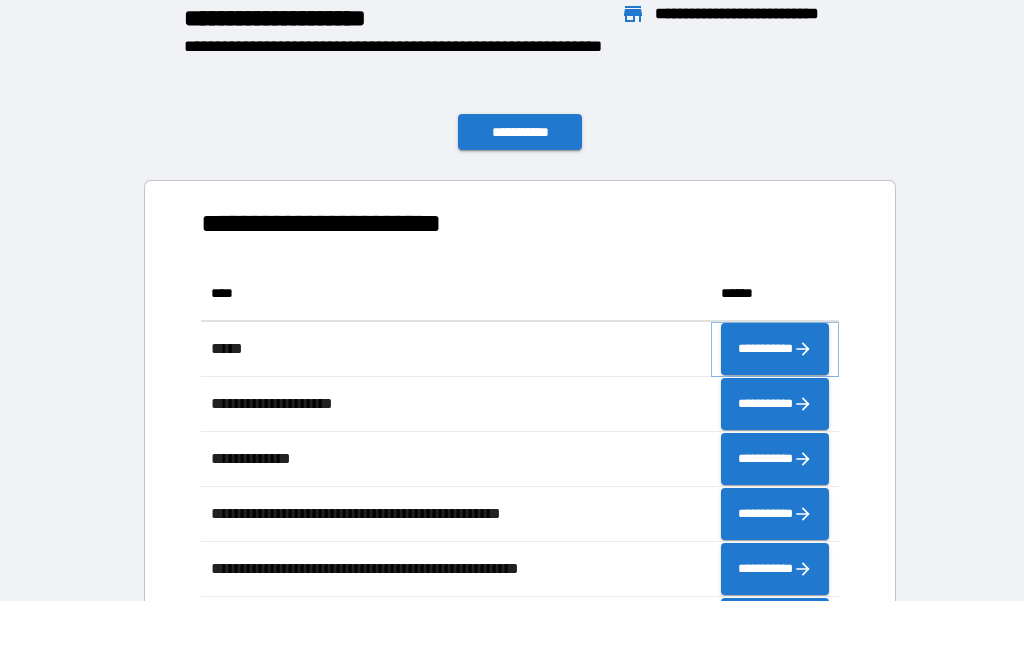 click 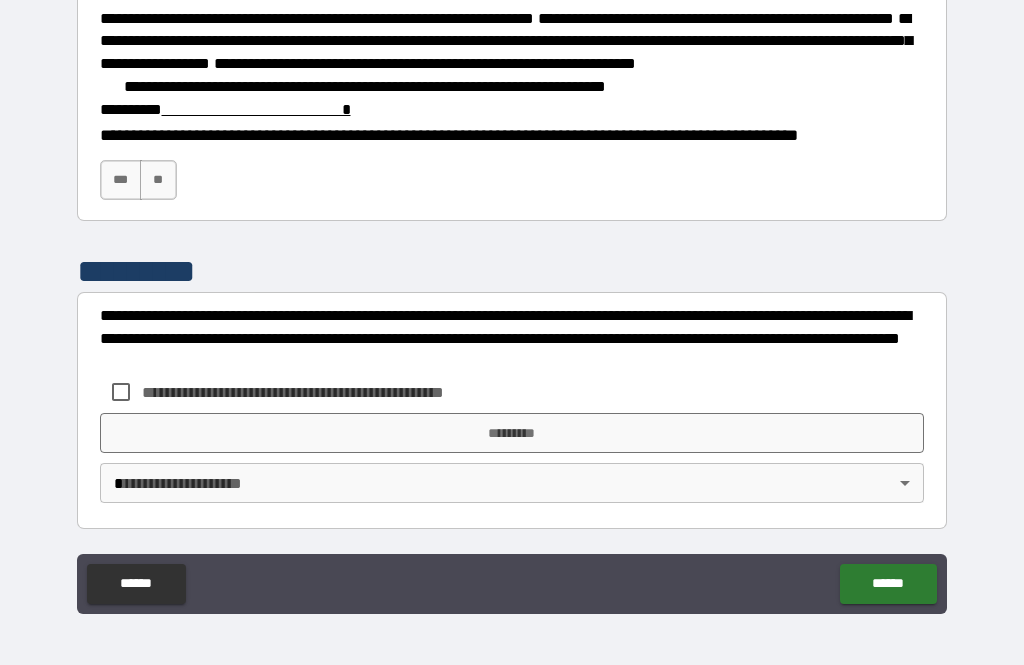 scroll, scrollTop: 3077, scrollLeft: 0, axis: vertical 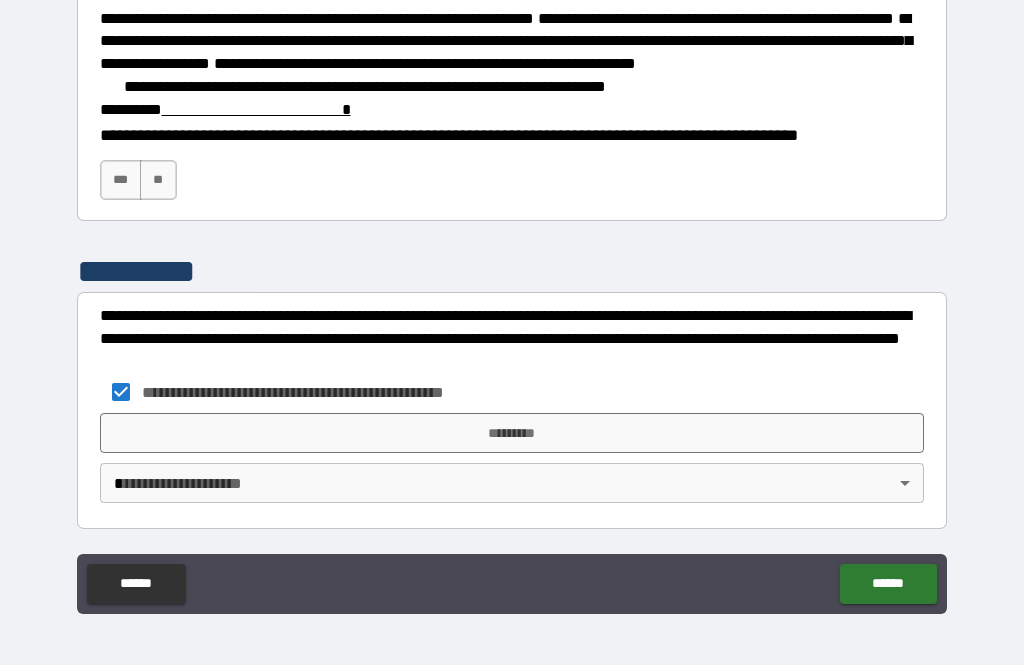 click on "*********" at bounding box center (512, 433) 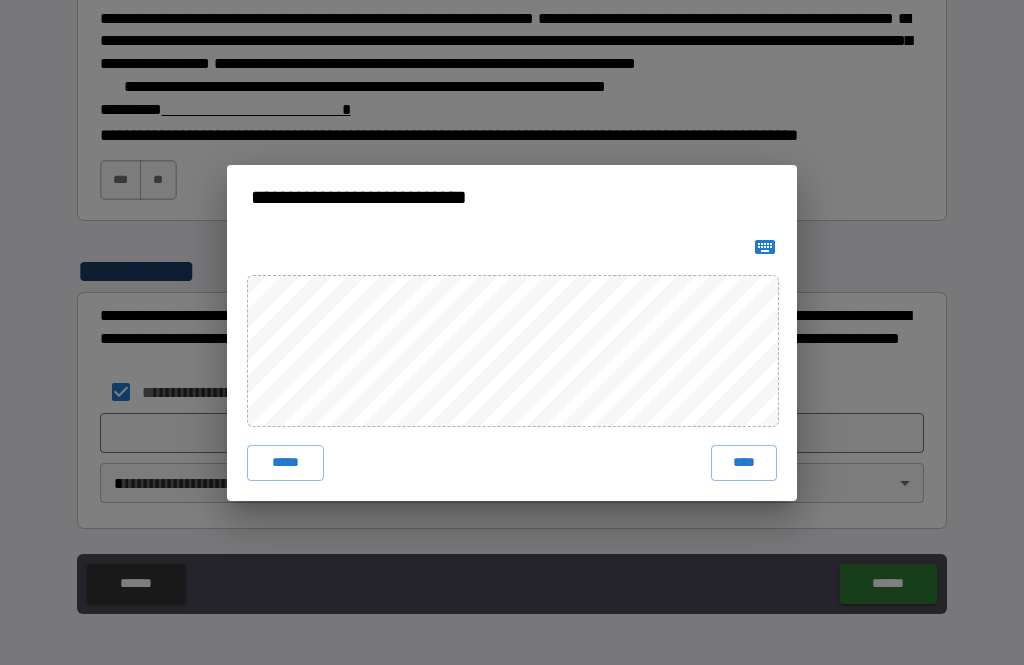 click on "*****" at bounding box center [285, 463] 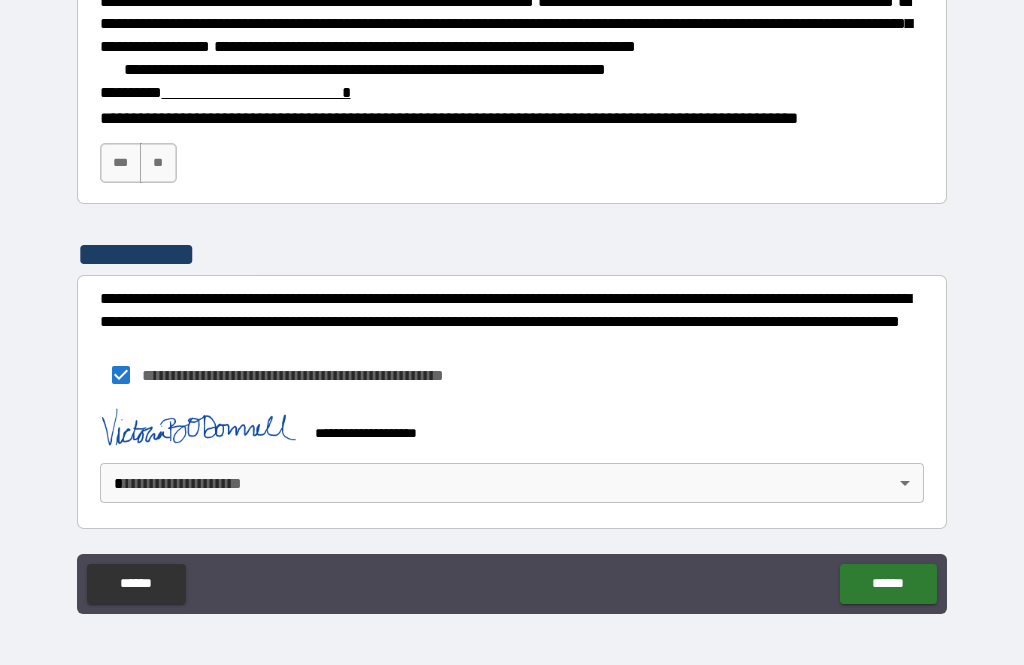 click on "******" at bounding box center [888, 584] 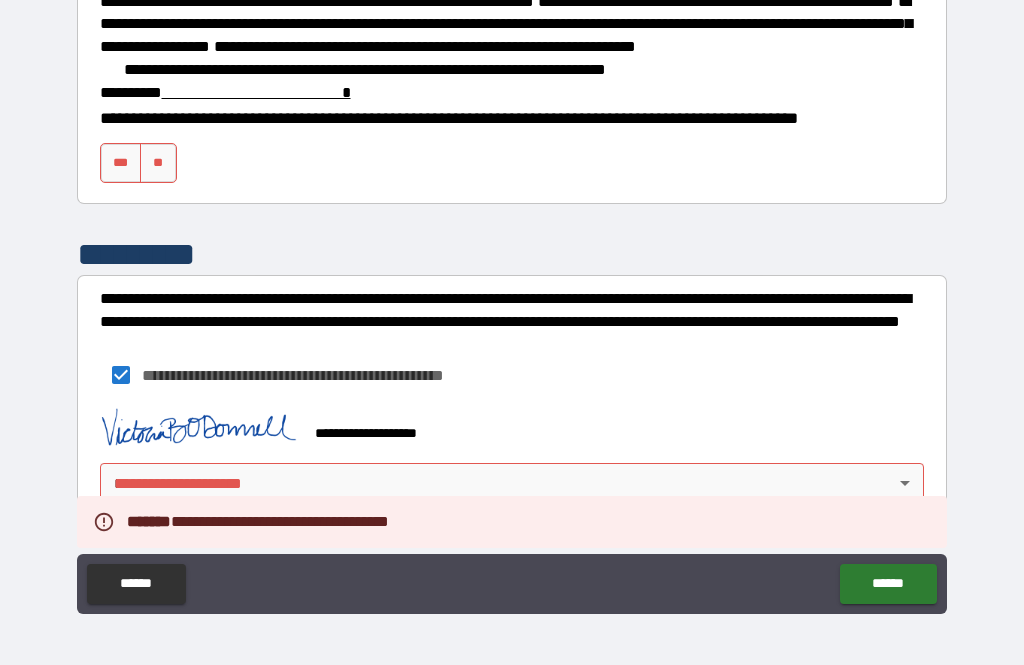scroll, scrollTop: 2995, scrollLeft: 0, axis: vertical 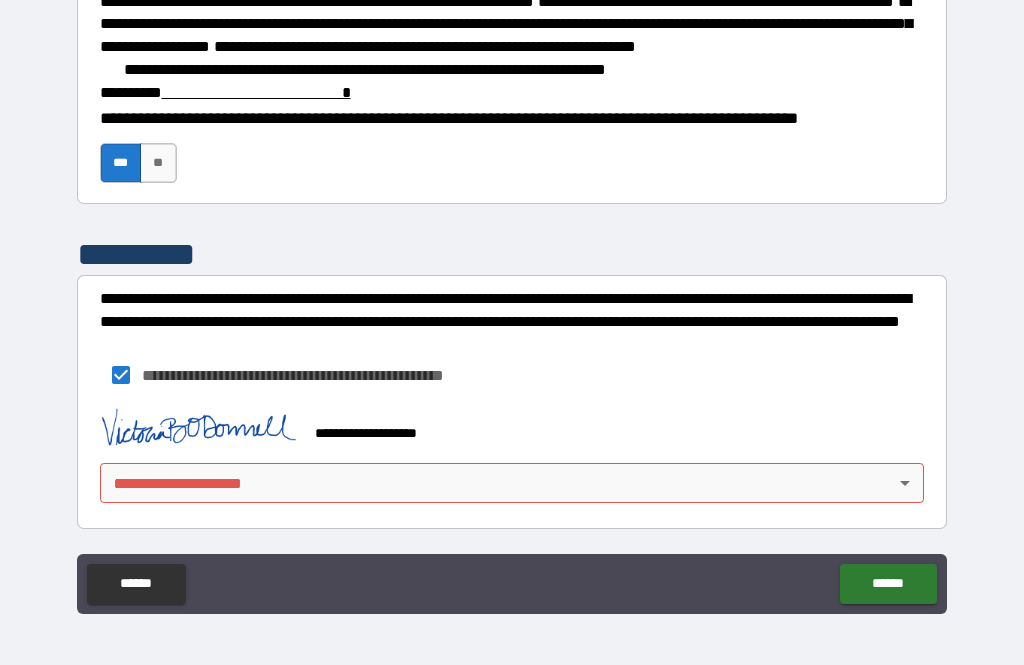 click on "**********" at bounding box center [512, 300] 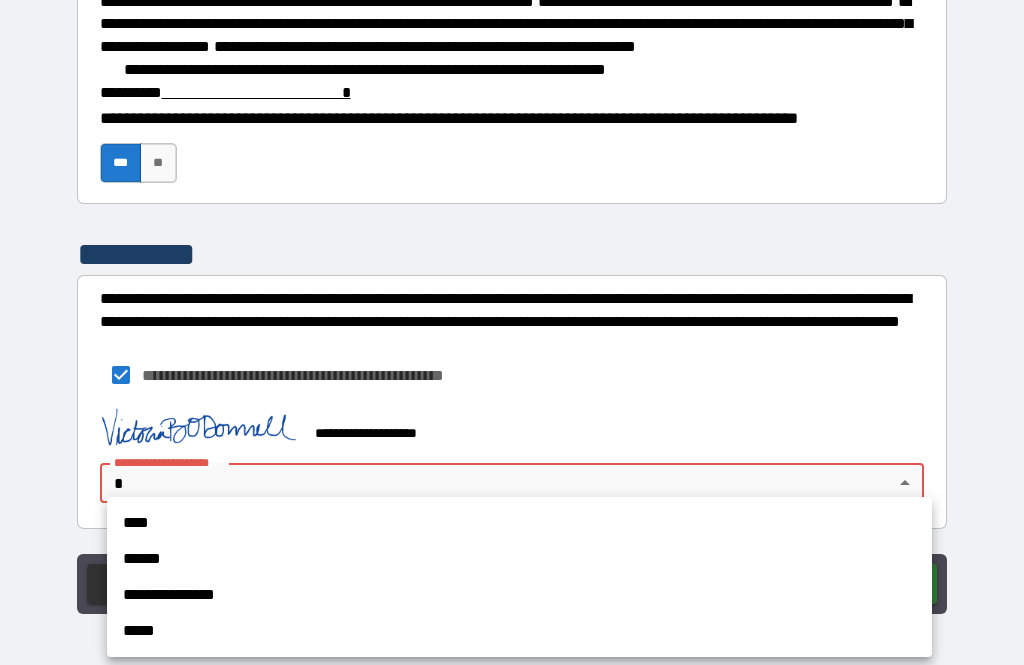 click on "****" at bounding box center [519, 523] 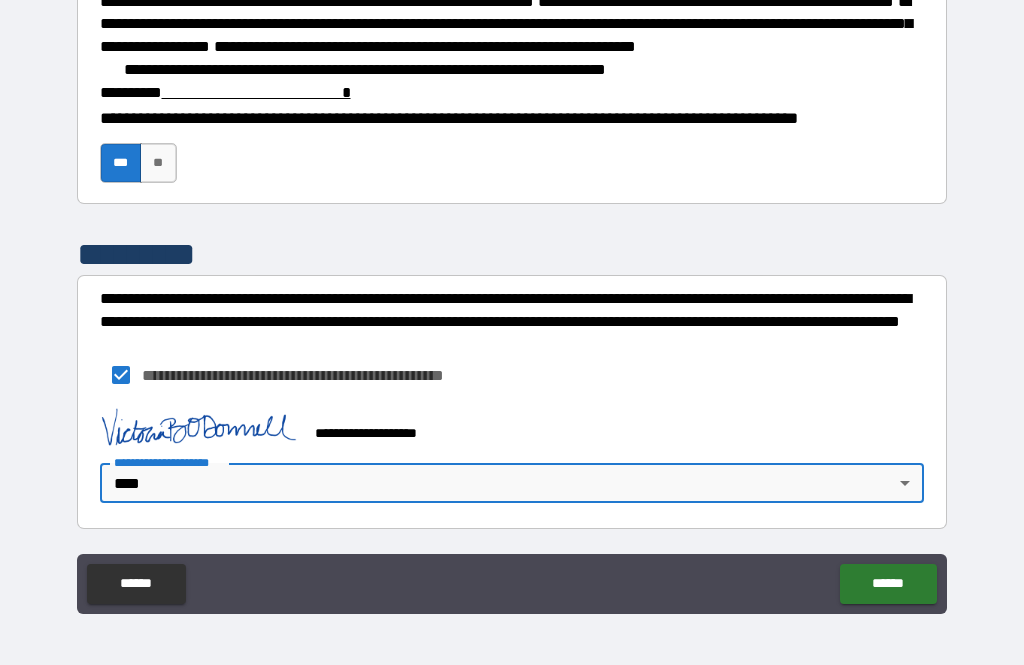 click on "******" 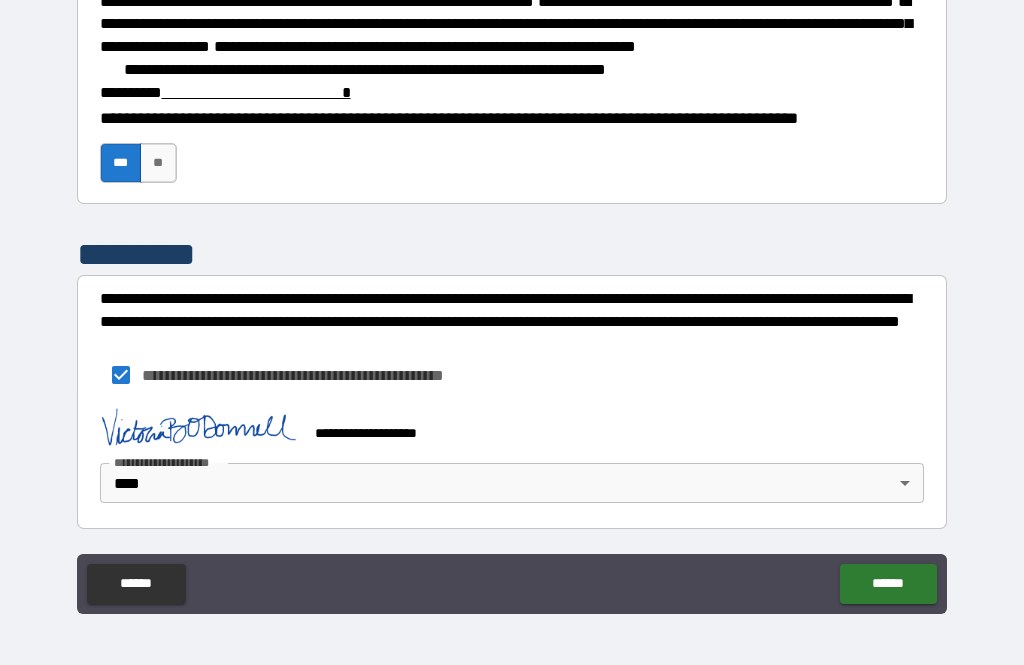 click on "******" at bounding box center (888, 584) 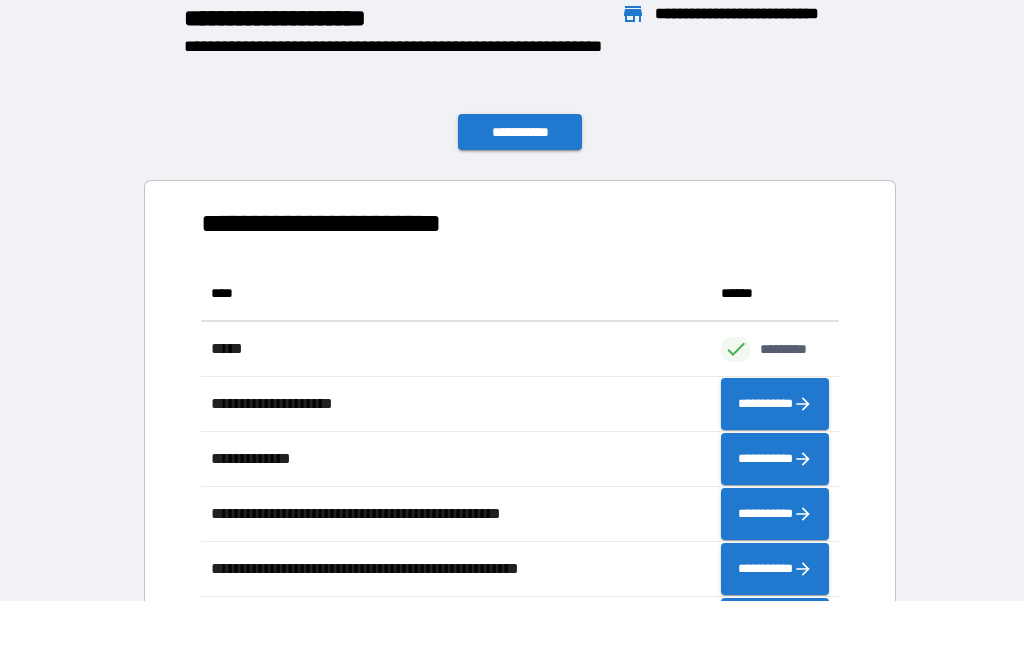scroll, scrollTop: 386, scrollLeft: 638, axis: both 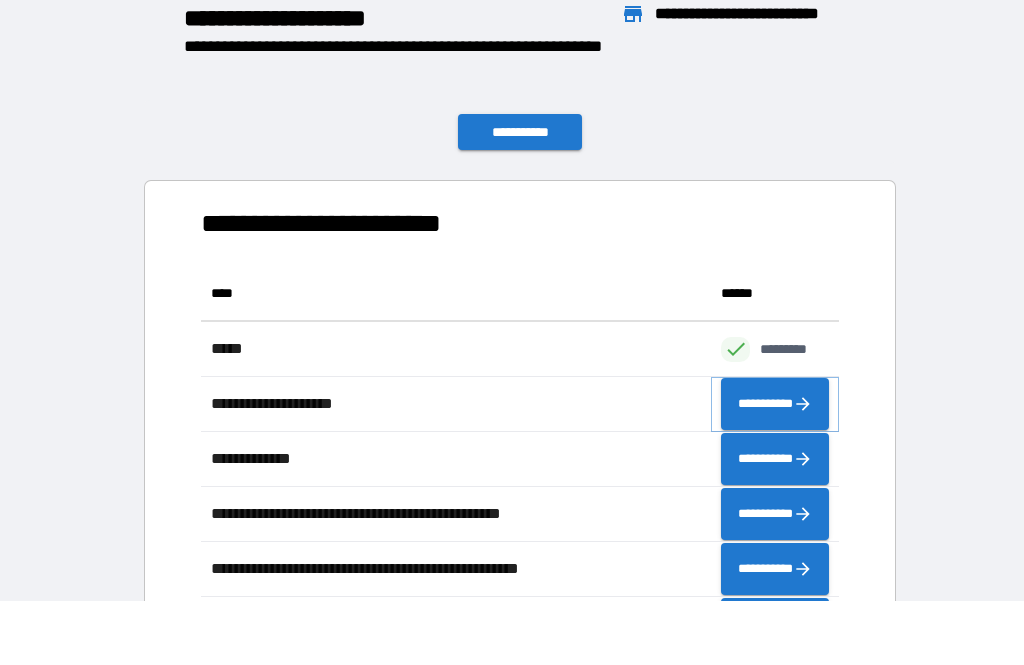 click on "**********" at bounding box center [775, 404] 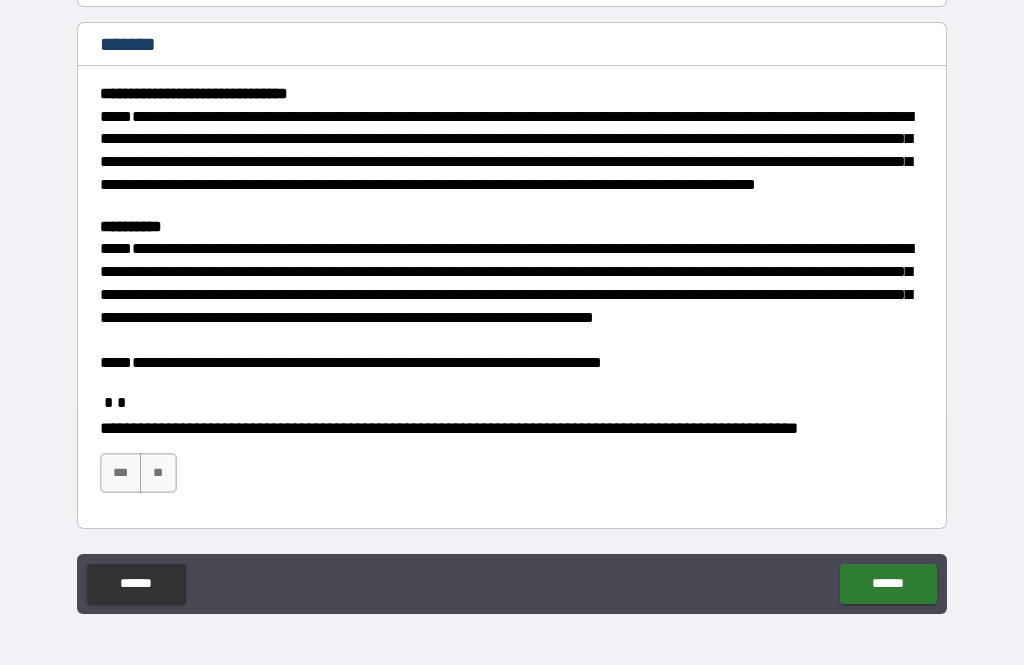 scroll, scrollTop: 224, scrollLeft: 0, axis: vertical 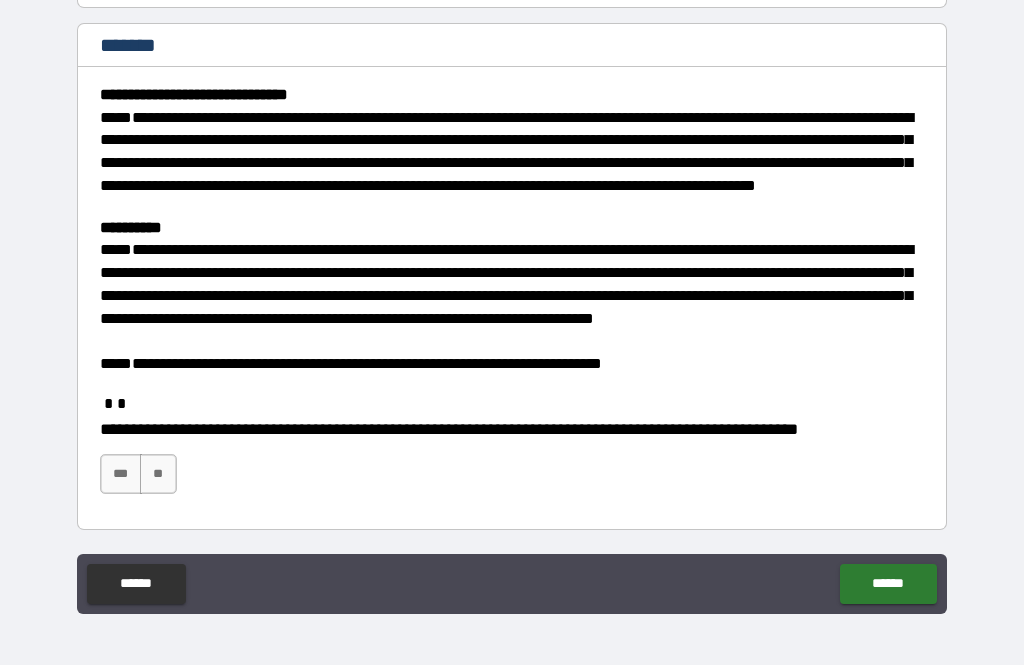 click on "***" at bounding box center [121, 474] 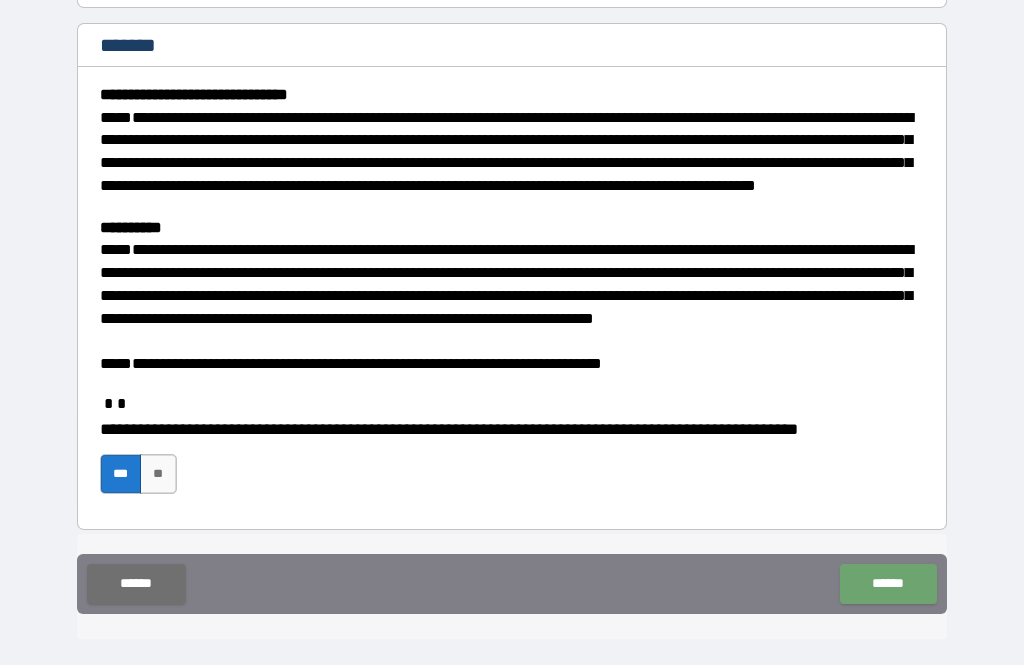 click on "******" at bounding box center (888, 584) 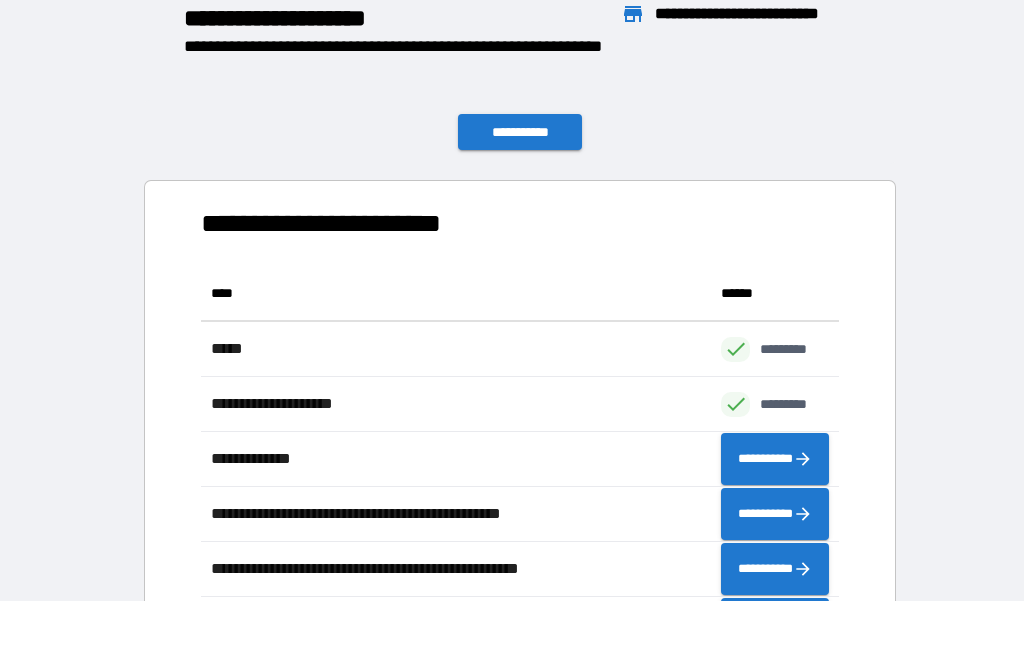 scroll, scrollTop: 386, scrollLeft: 638, axis: both 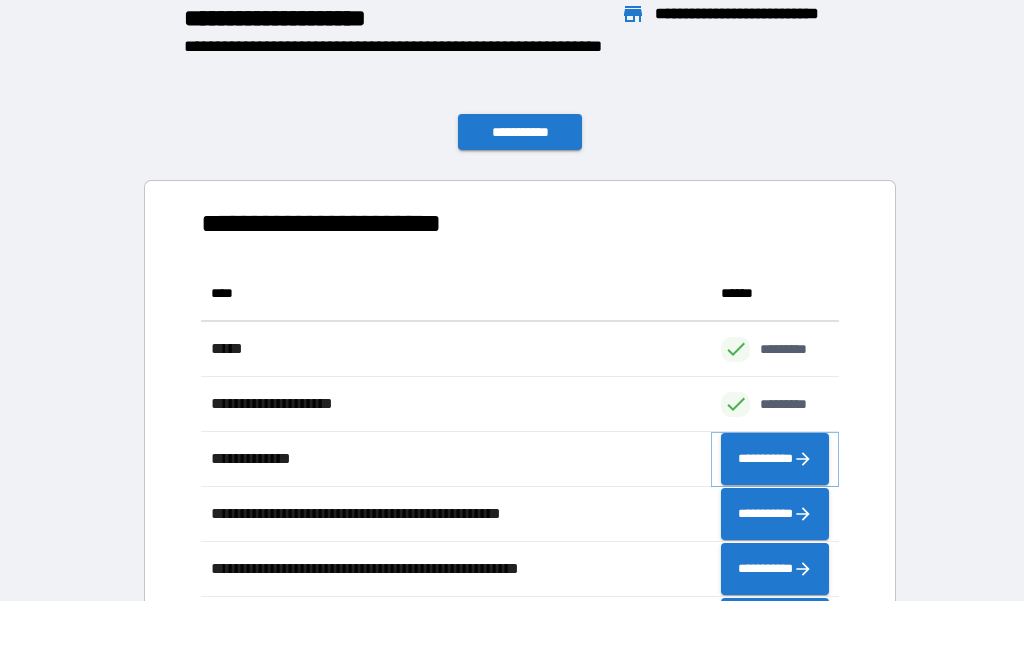 click on "**********" at bounding box center [775, 459] 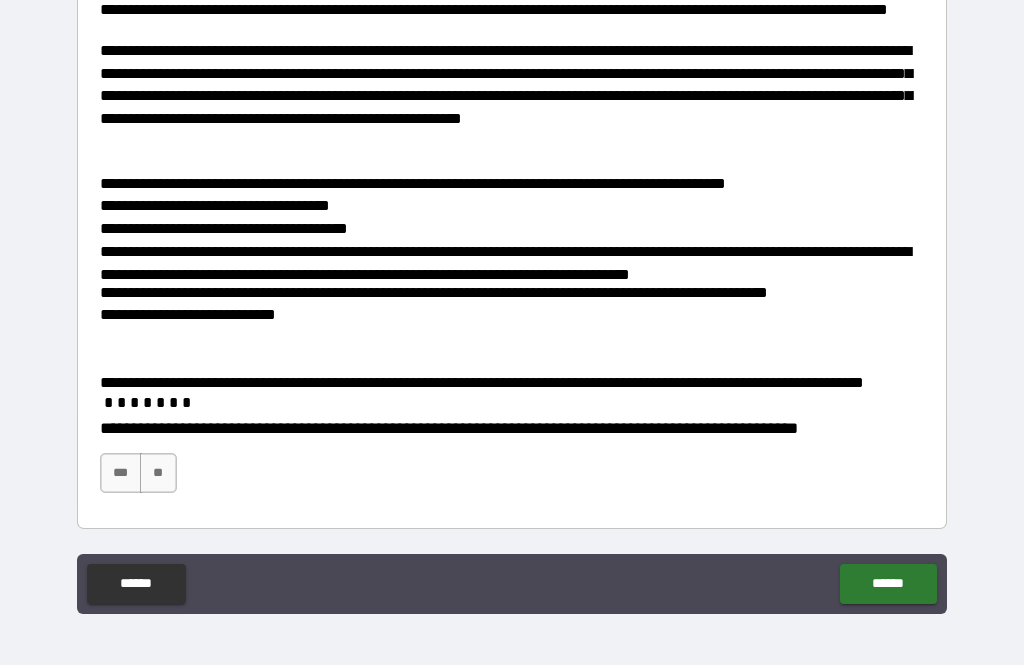 scroll, scrollTop: 422, scrollLeft: 0, axis: vertical 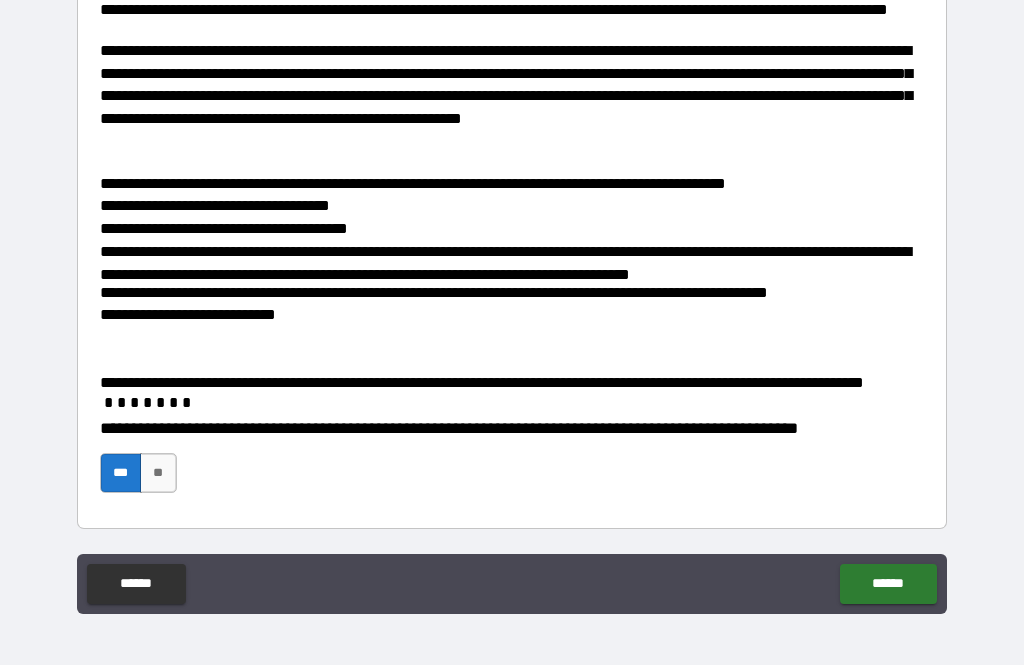click on "******" at bounding box center (888, 584) 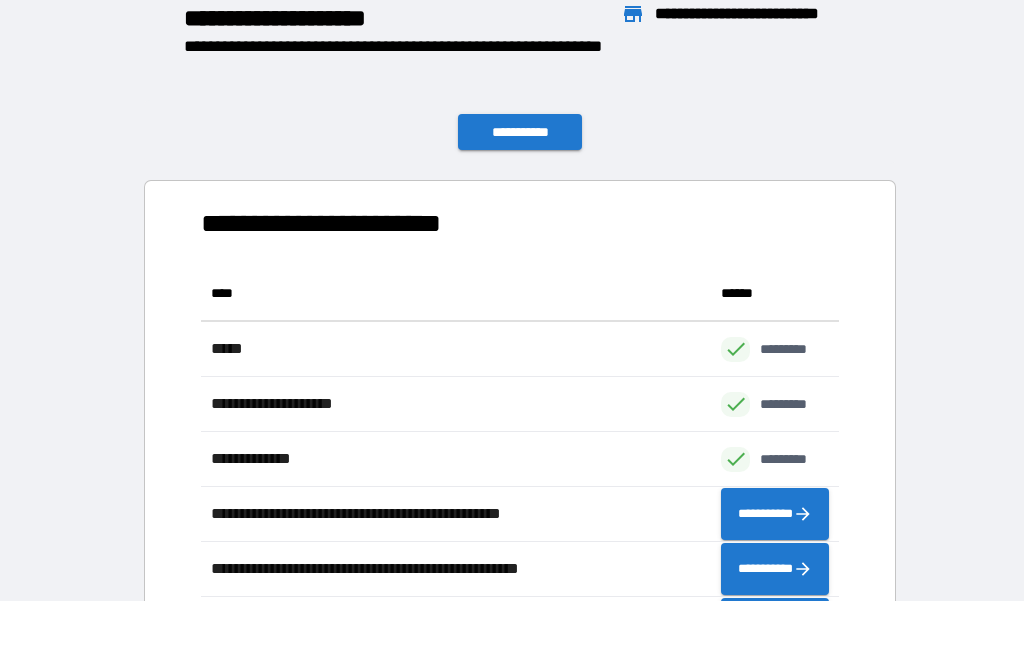 scroll, scrollTop: 1, scrollLeft: 1, axis: both 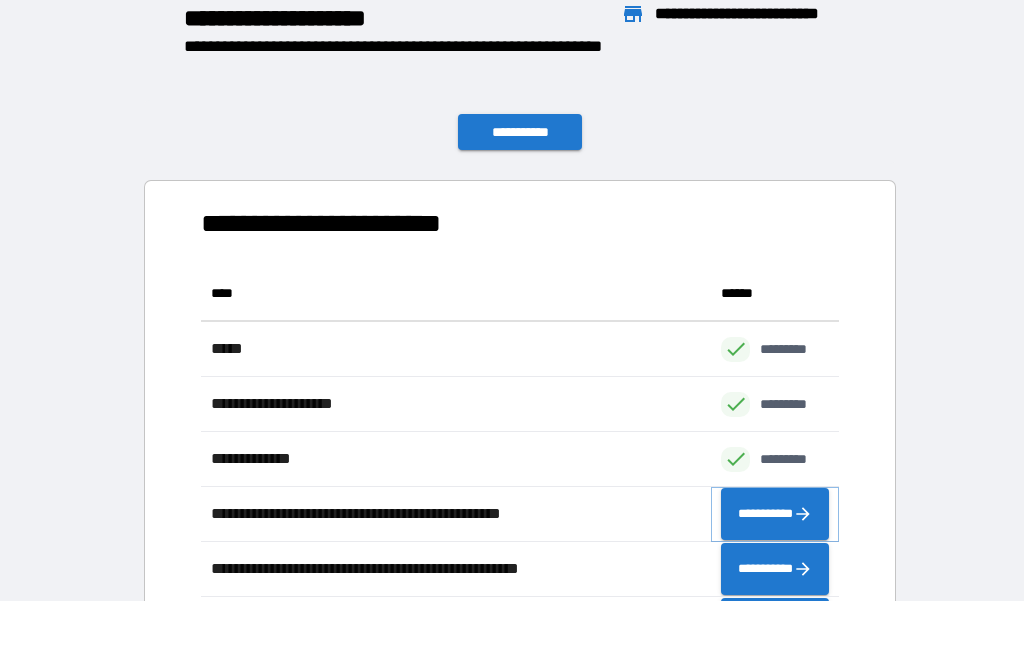 click 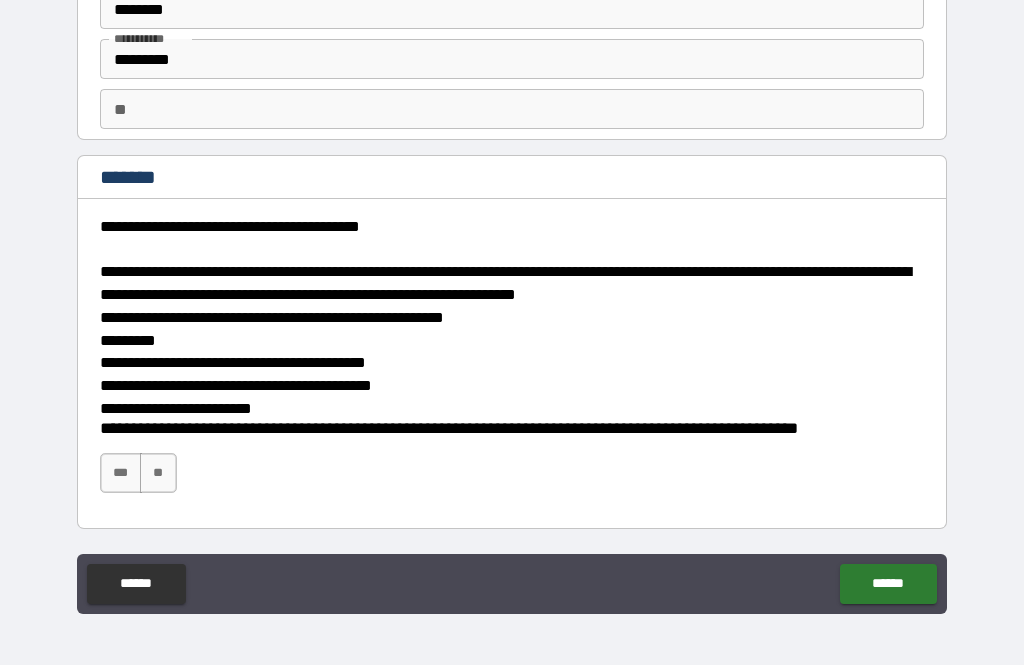 scroll, scrollTop: 92, scrollLeft: 0, axis: vertical 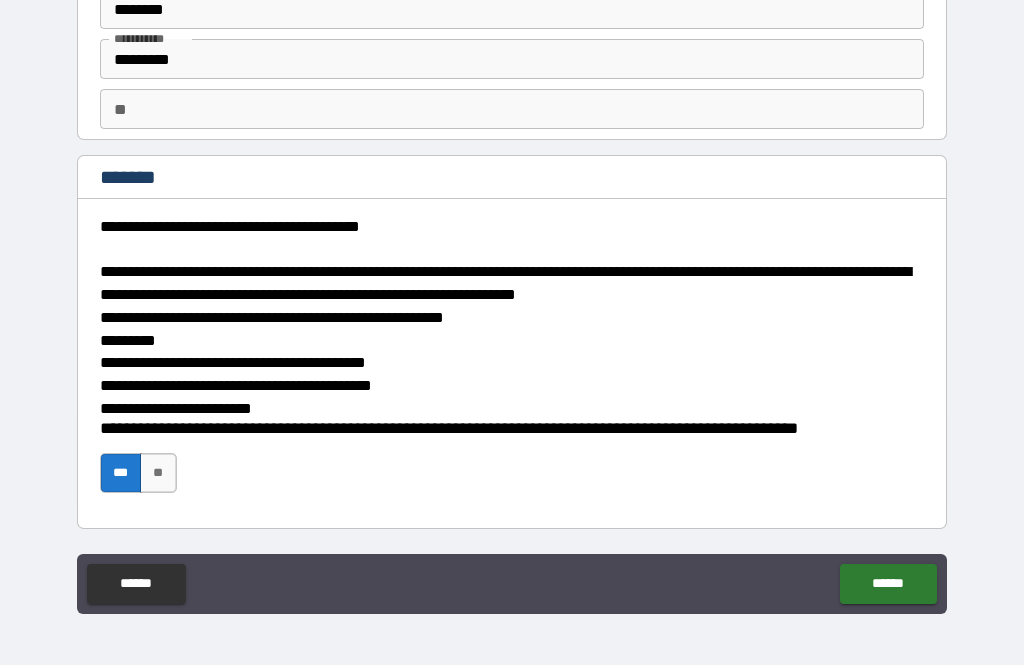 click on "******" at bounding box center (888, 584) 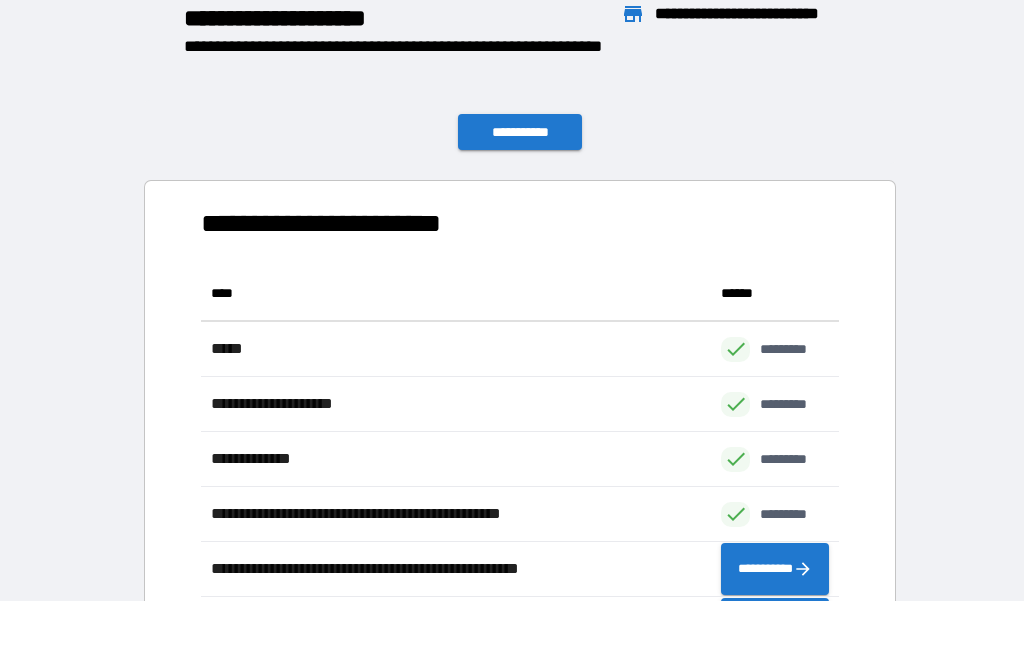 scroll, scrollTop: 1, scrollLeft: 1, axis: both 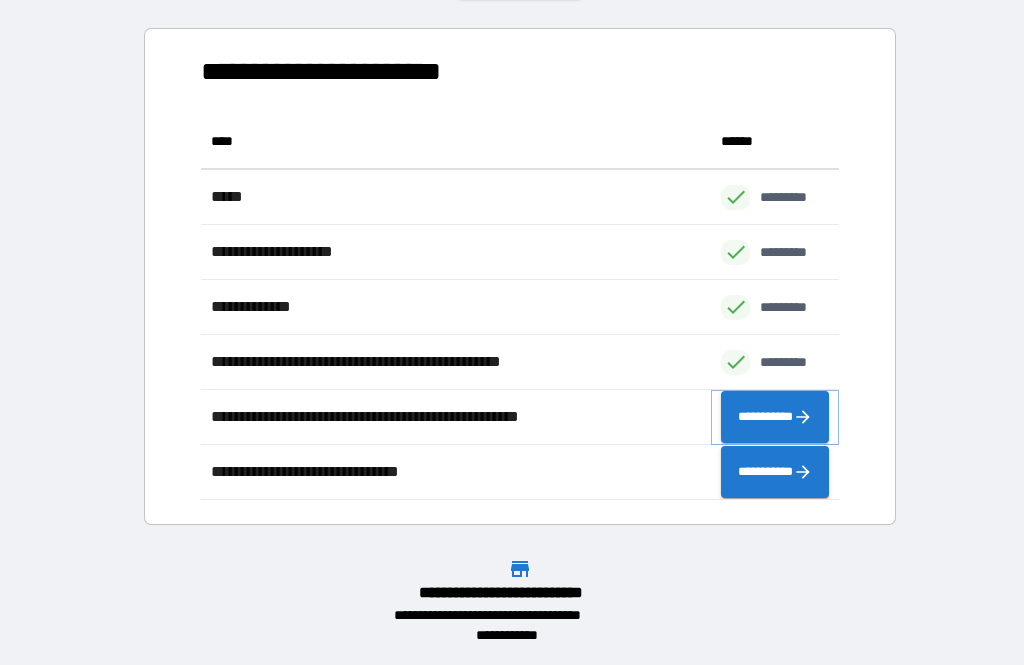 click 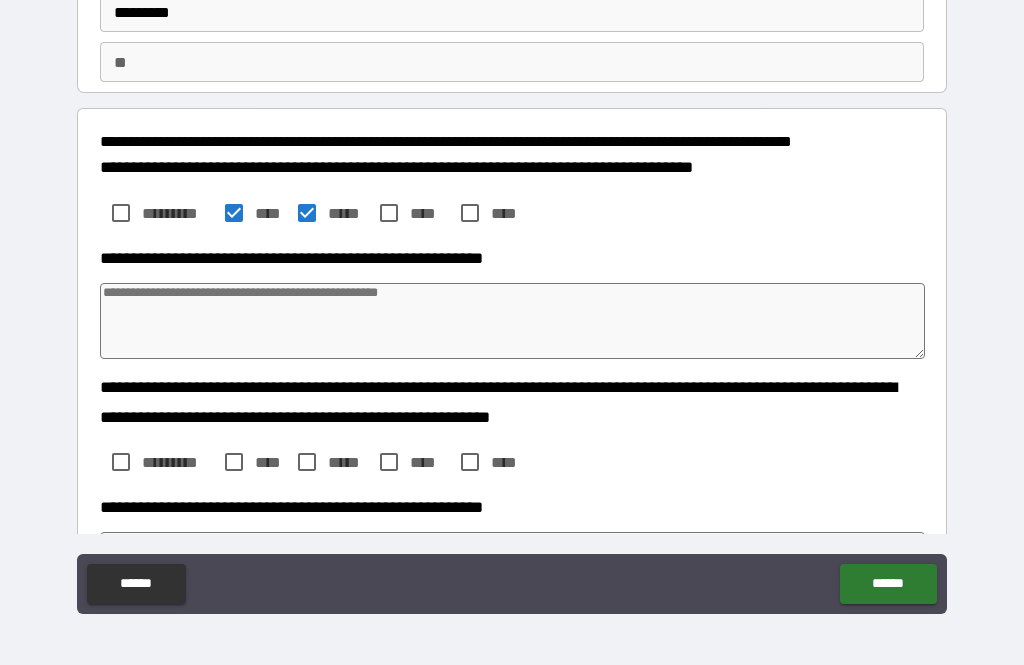 scroll, scrollTop: 142, scrollLeft: 0, axis: vertical 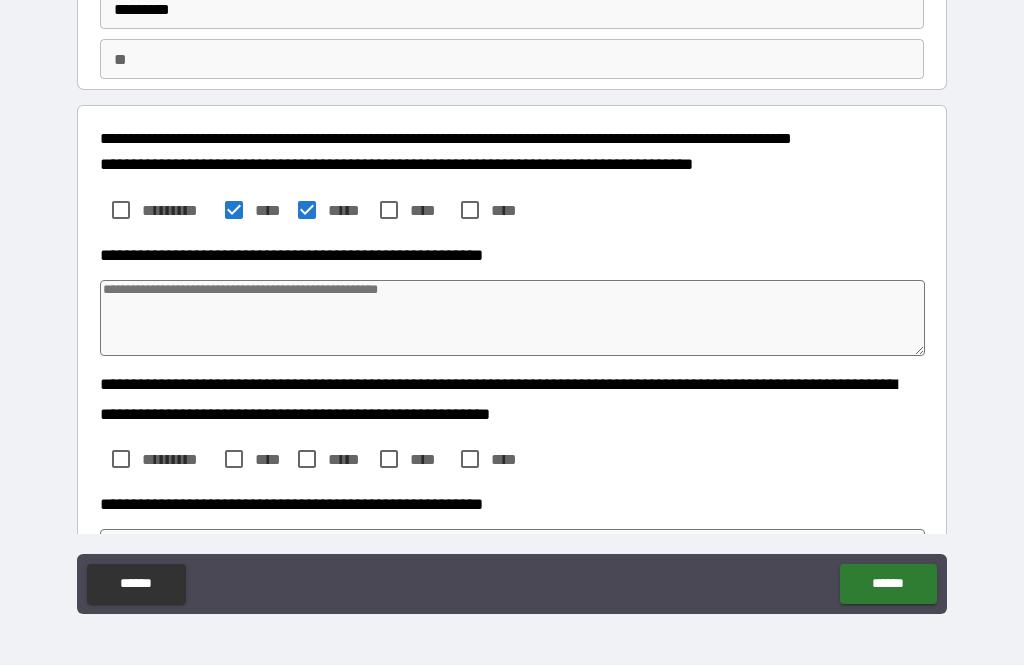 click at bounding box center (513, 318) 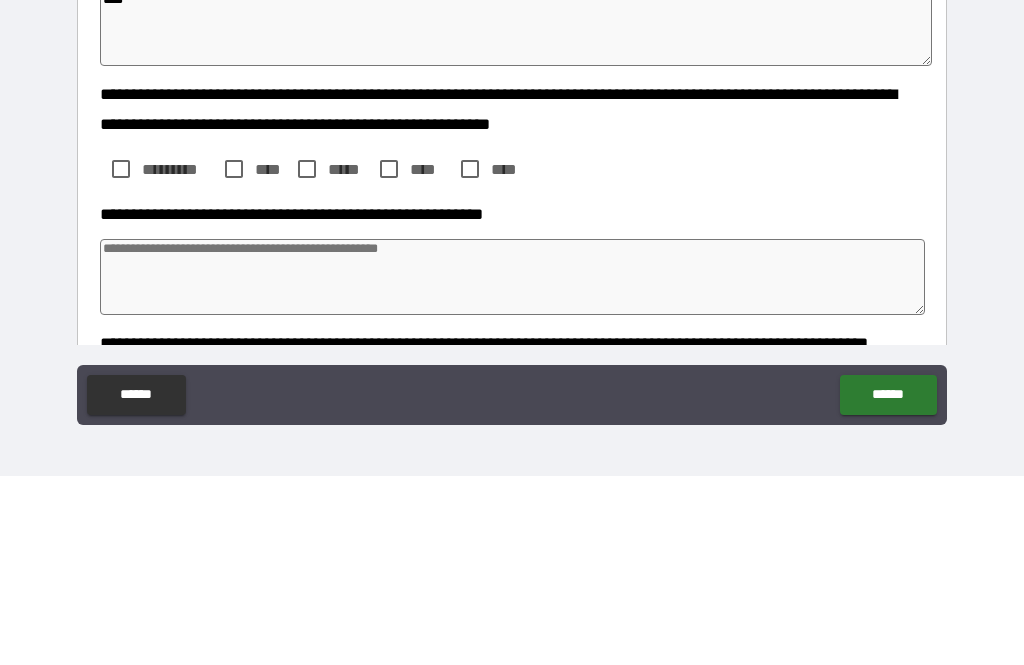 scroll, scrollTop: 244, scrollLeft: 0, axis: vertical 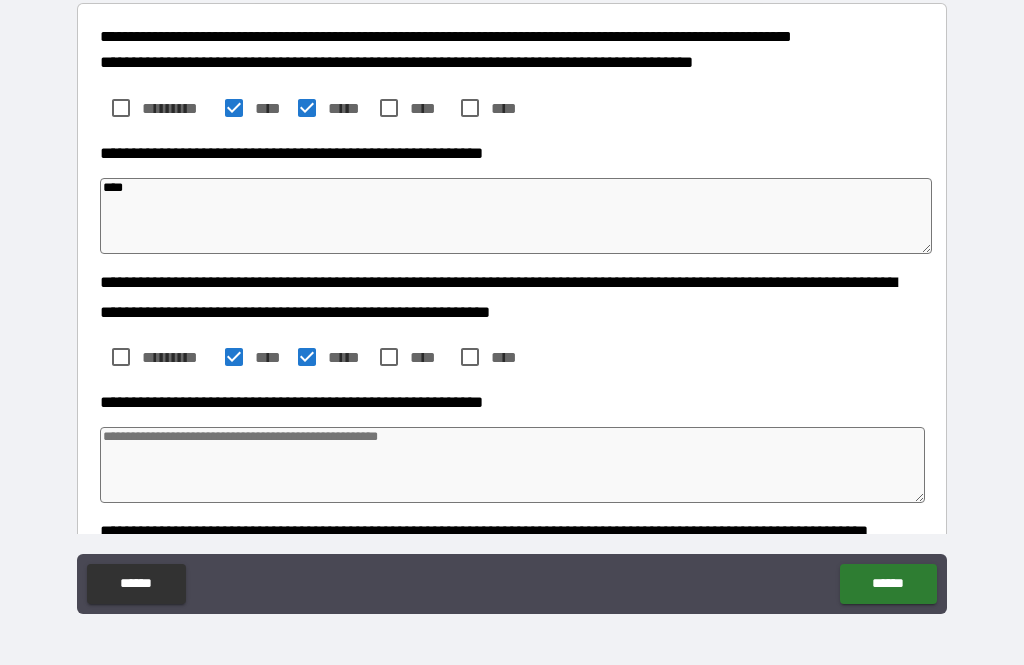 click at bounding box center (513, 465) 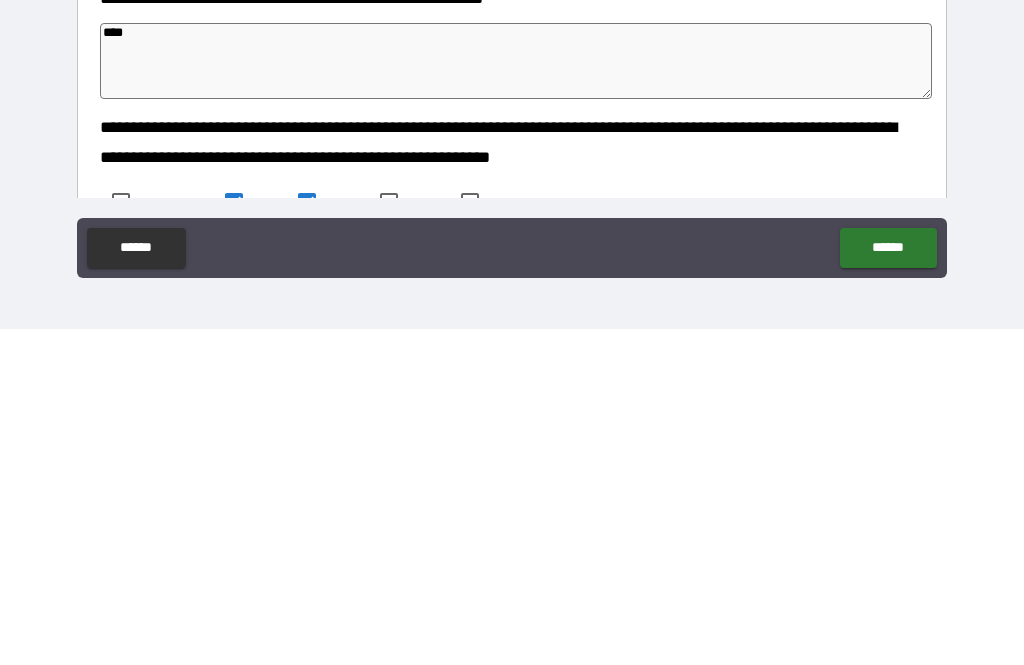 scroll, scrollTop: 60, scrollLeft: 0, axis: vertical 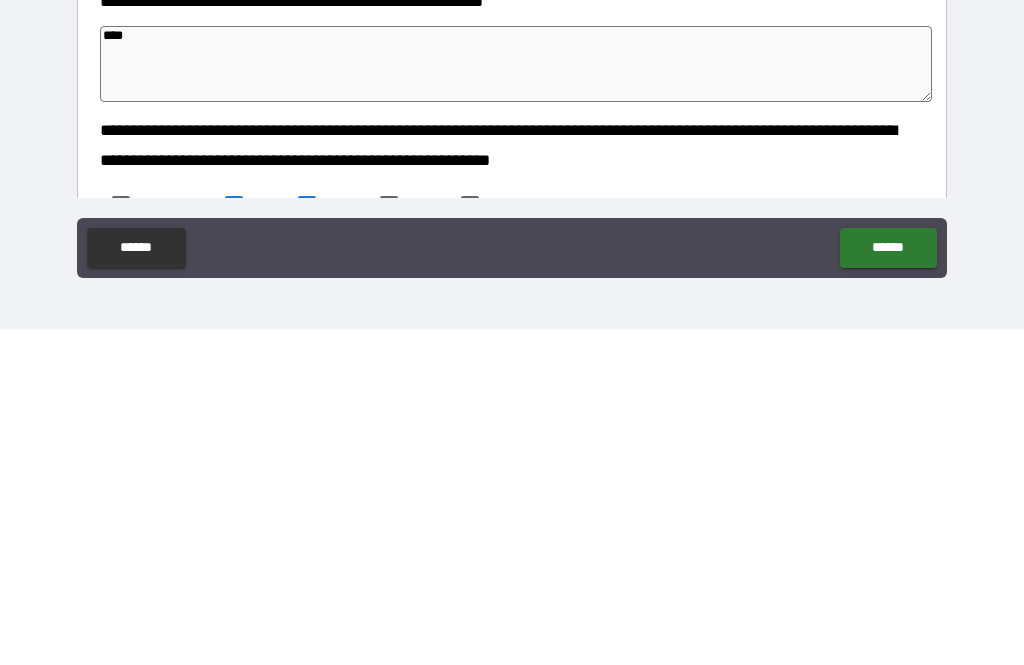 click on "****" at bounding box center [516, 400] 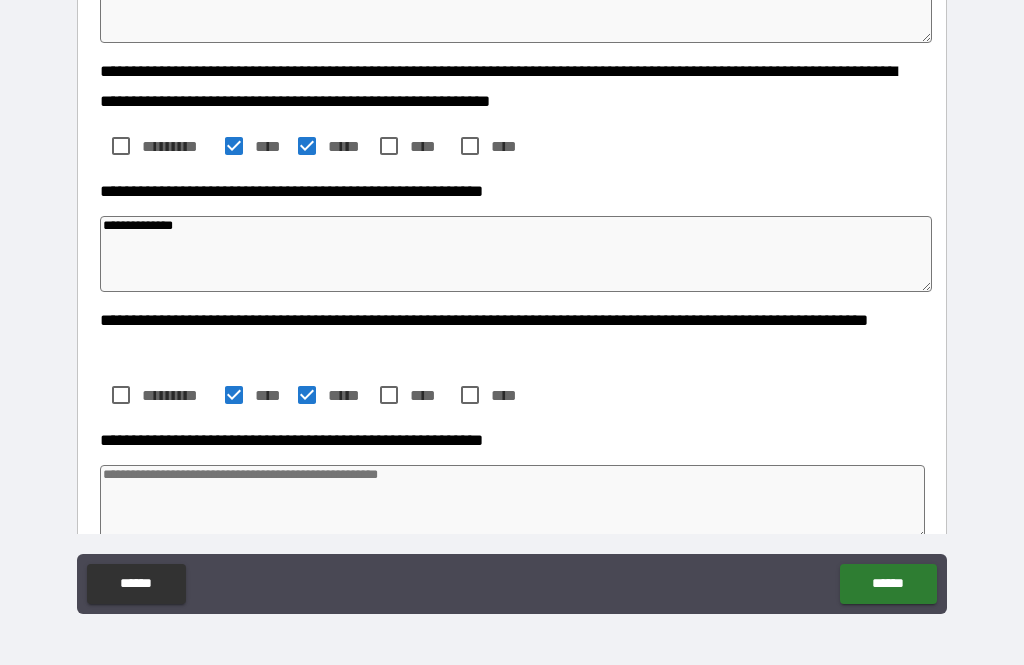scroll, scrollTop: 526, scrollLeft: 0, axis: vertical 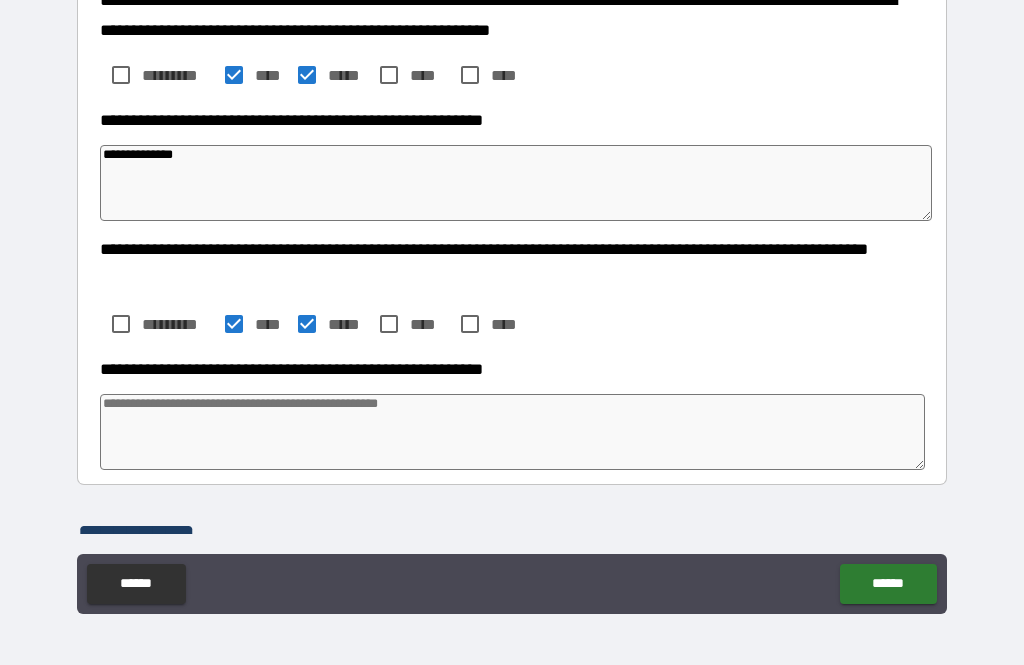 click at bounding box center [513, 432] 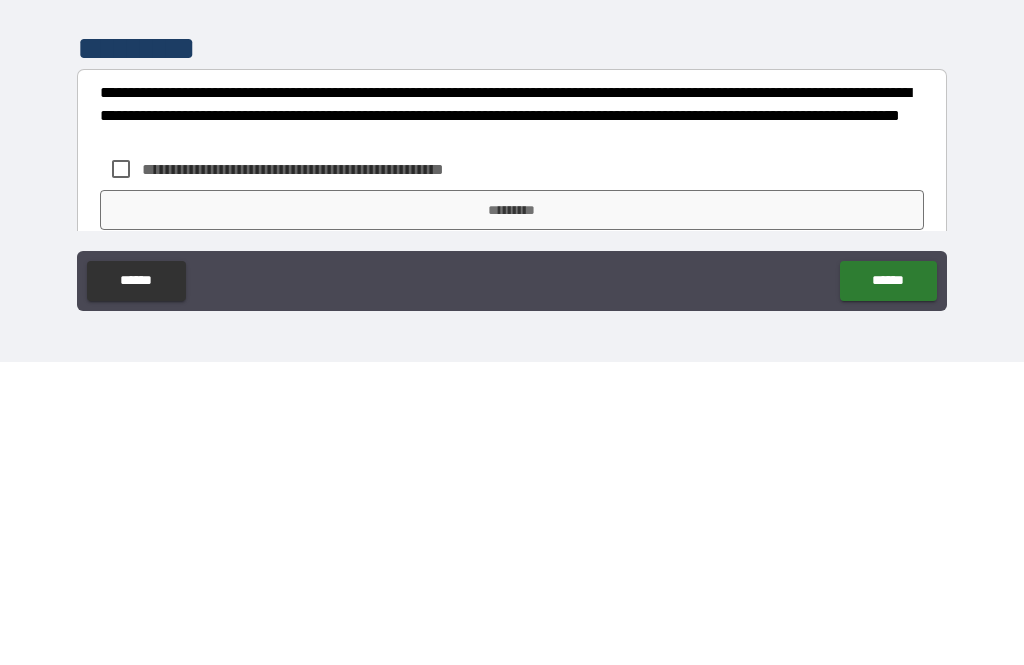 scroll, scrollTop: 711, scrollLeft: 0, axis: vertical 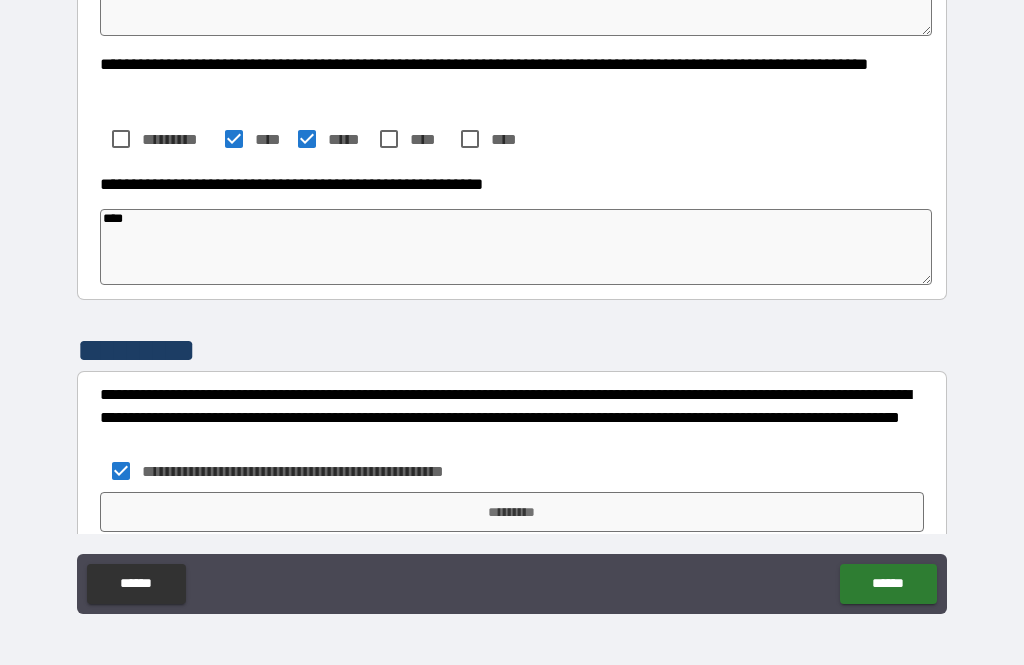 click on "*********" at bounding box center (512, 512) 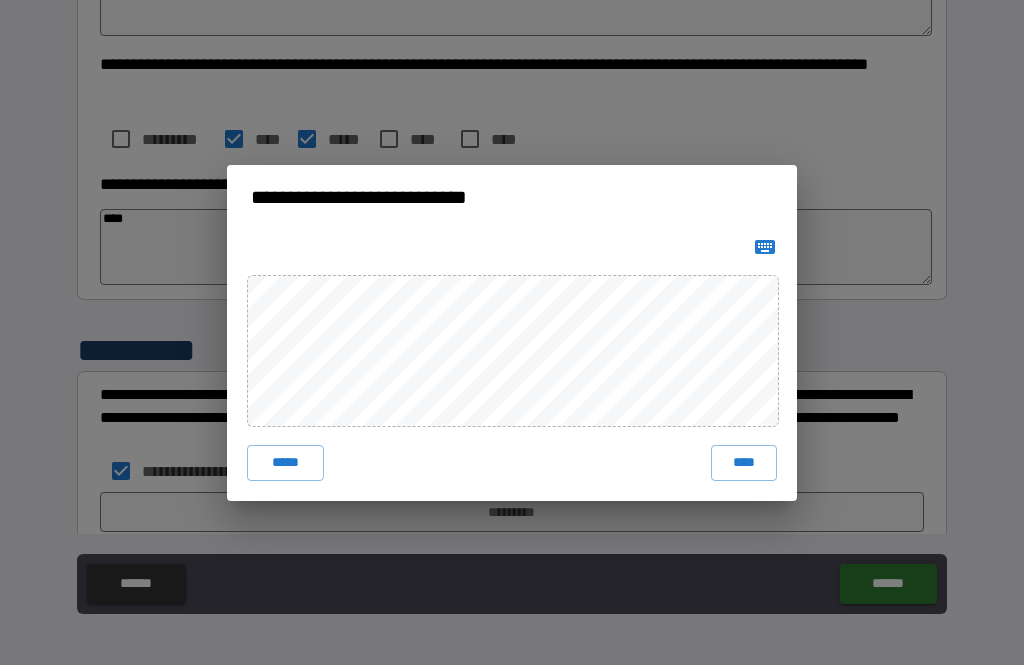 click on "*****" at bounding box center (285, 463) 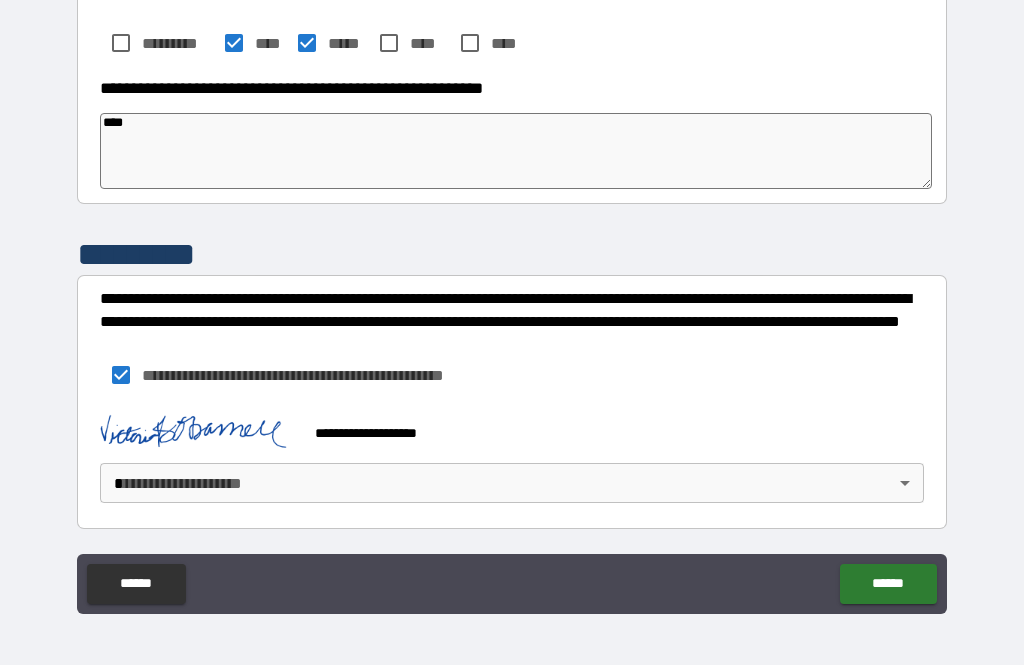 click on "******" at bounding box center (888, 584) 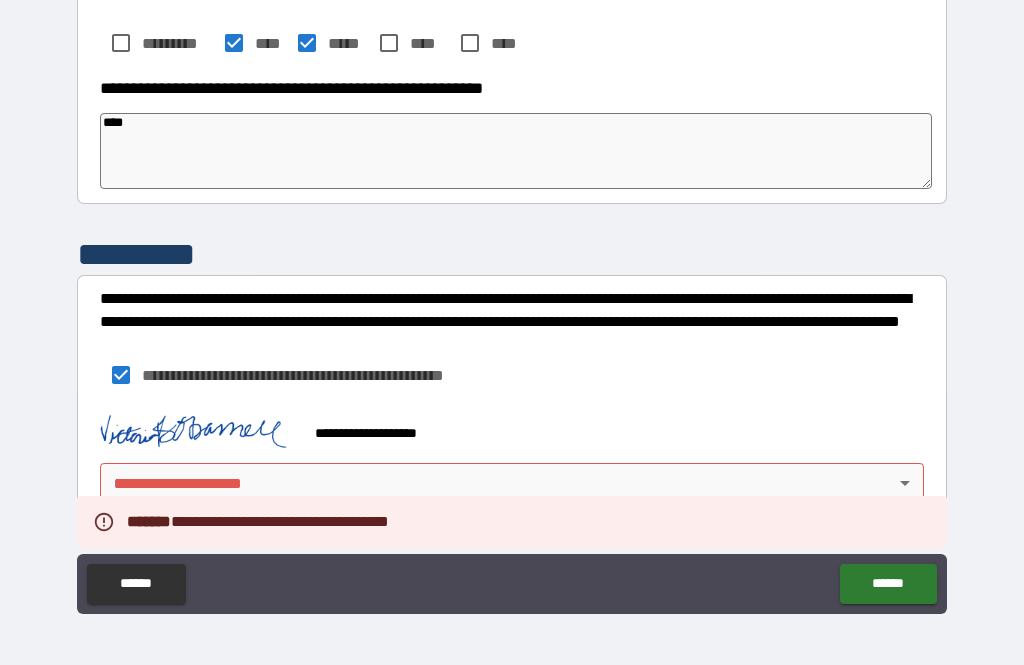 scroll, scrollTop: 807, scrollLeft: 0, axis: vertical 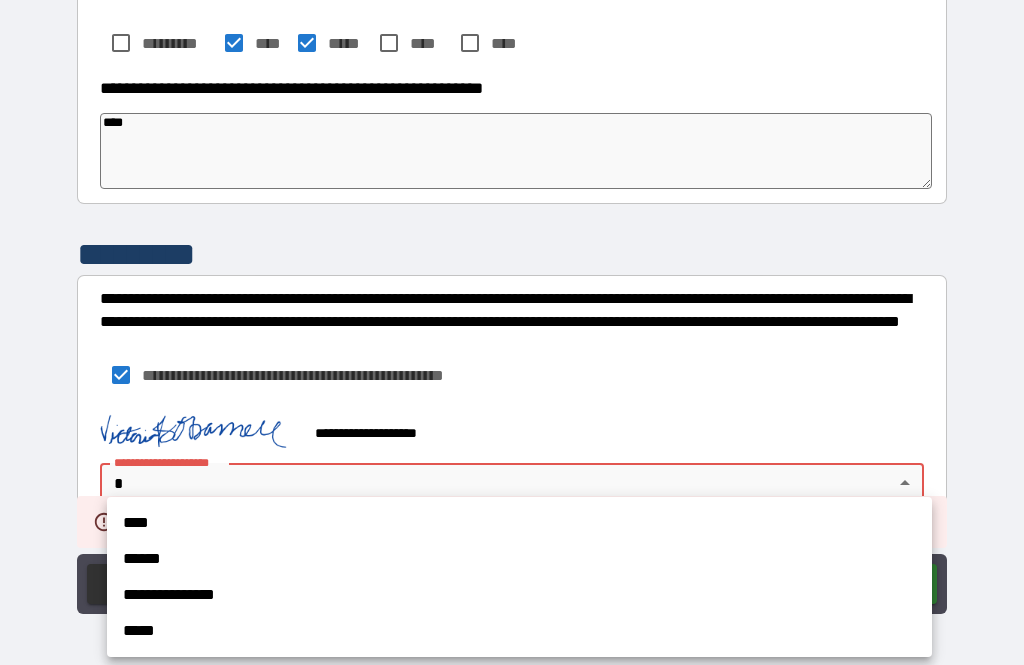 click on "****" at bounding box center (519, 523) 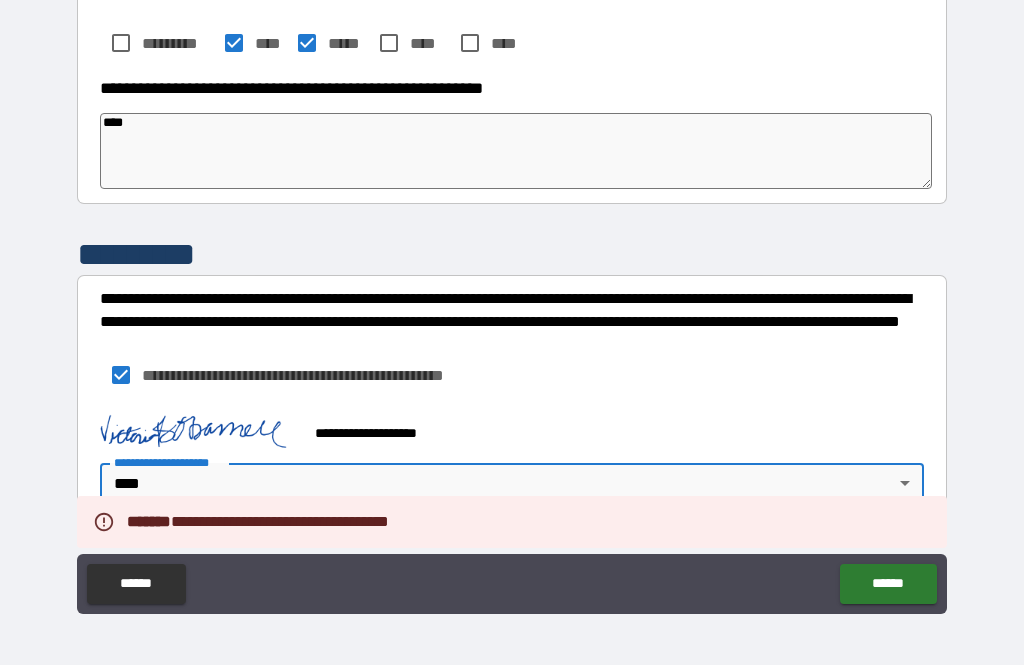 click on "******" at bounding box center [888, 584] 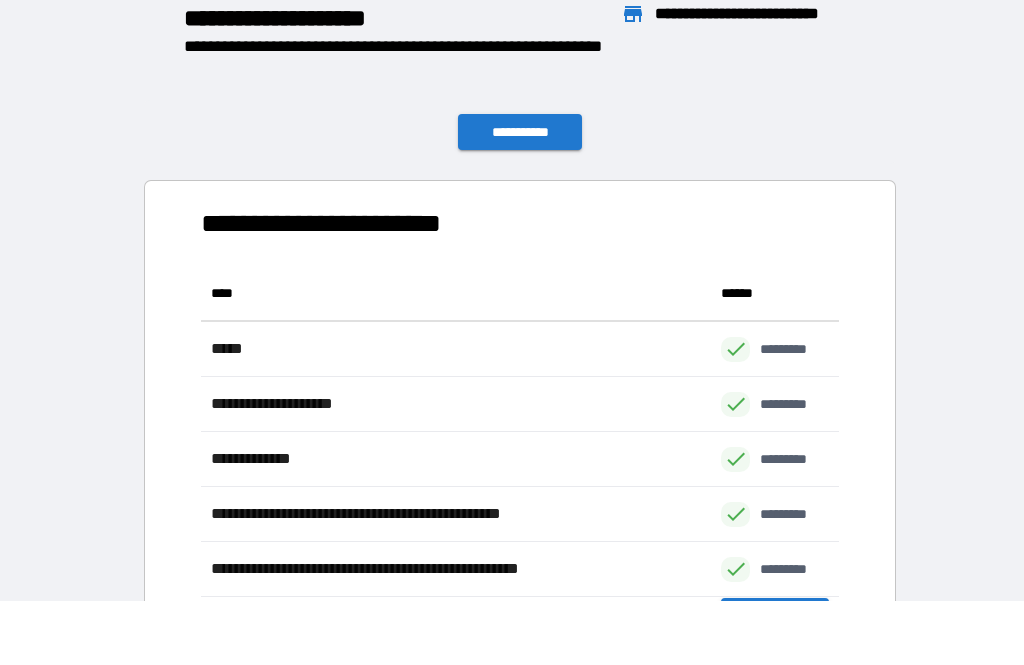 scroll, scrollTop: 386, scrollLeft: 638, axis: both 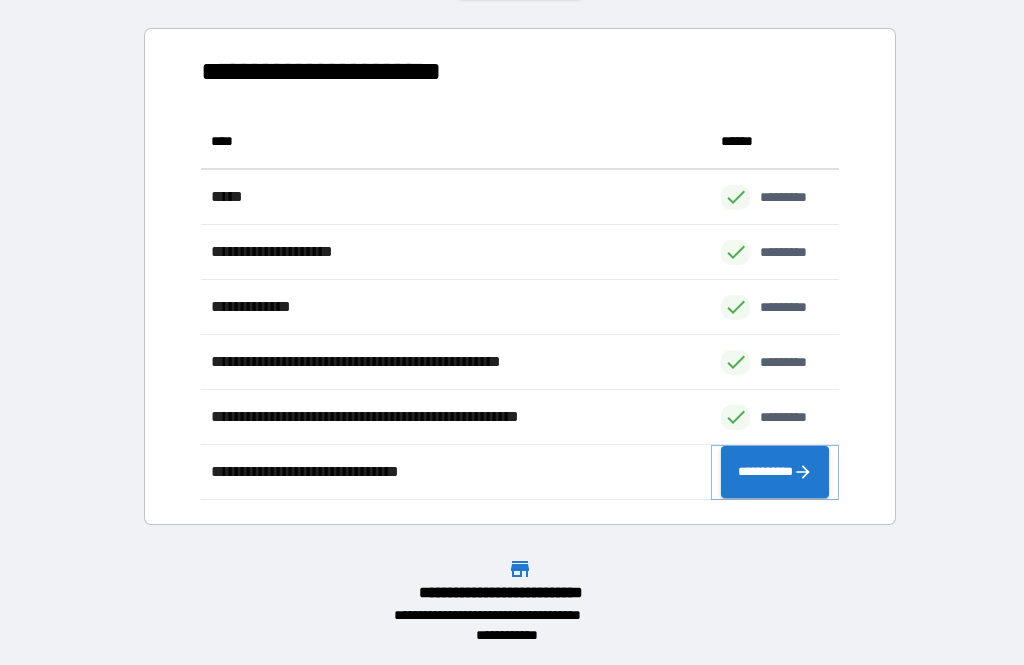click 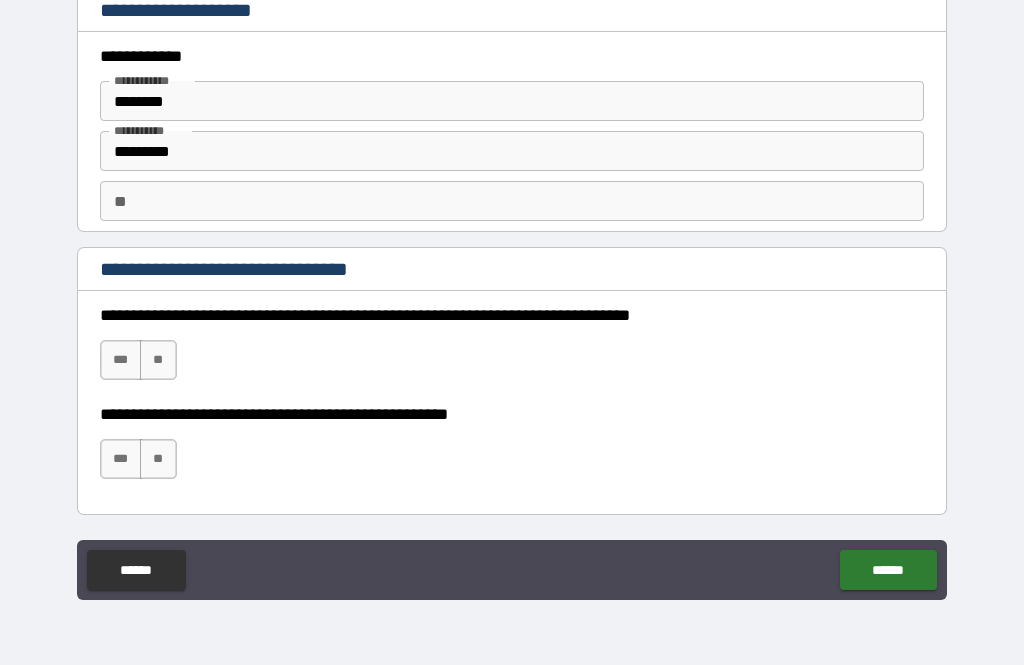 click on "***" at bounding box center [121, 360] 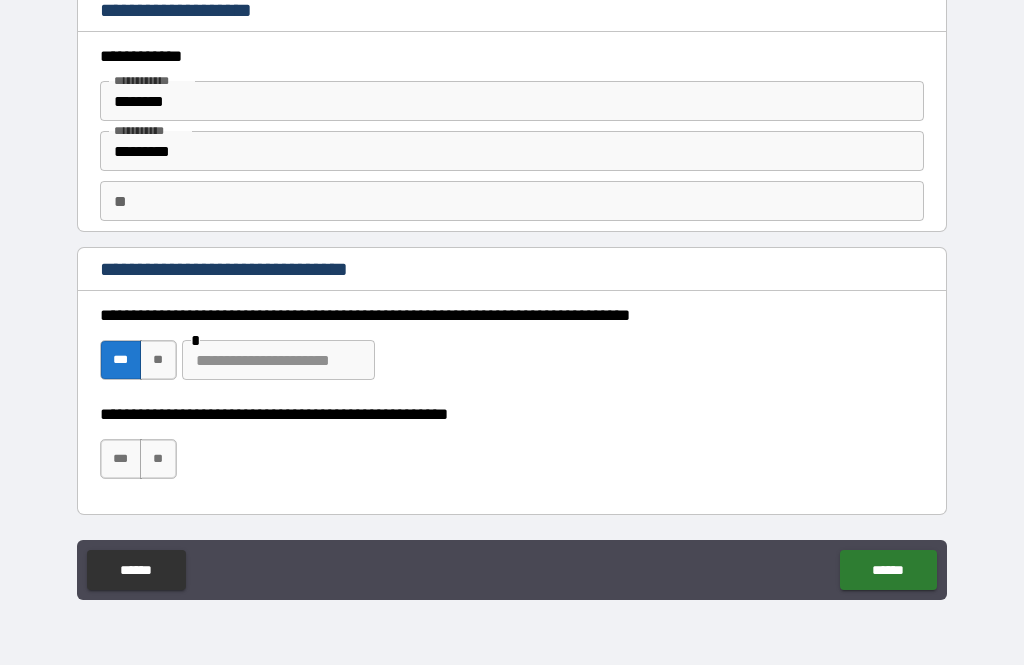 click on "***" at bounding box center (121, 459) 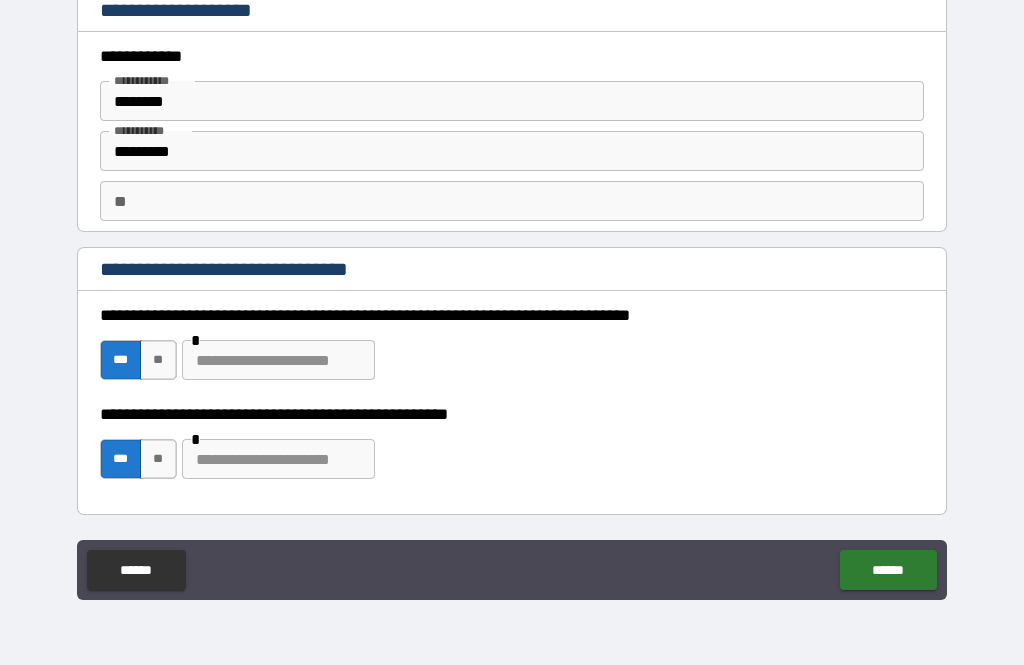 click on "***" at bounding box center (121, 459) 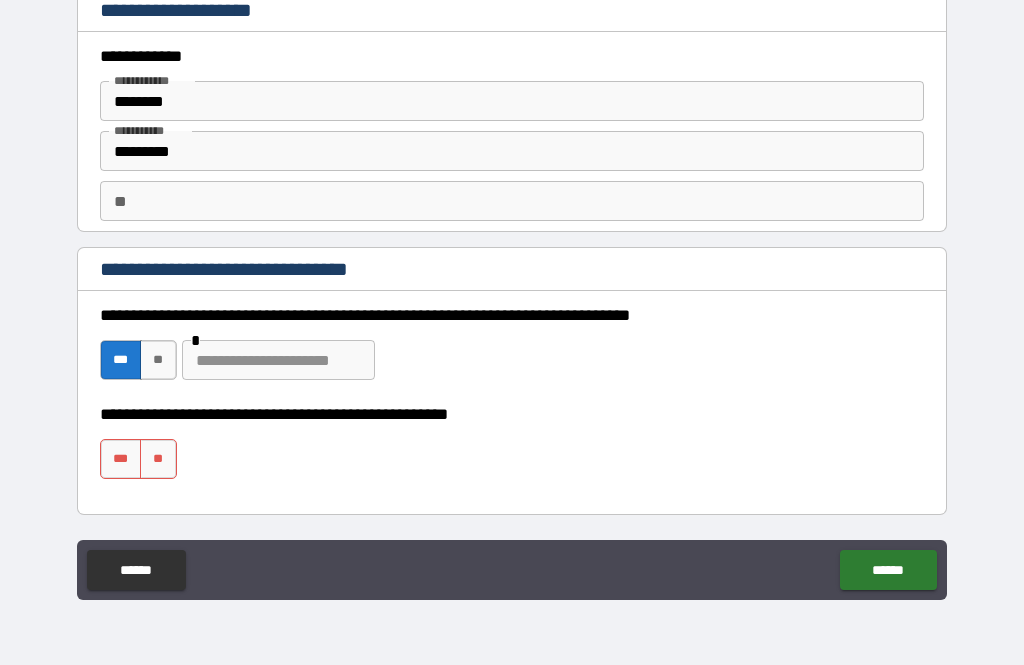 click on "***" at bounding box center (121, 360) 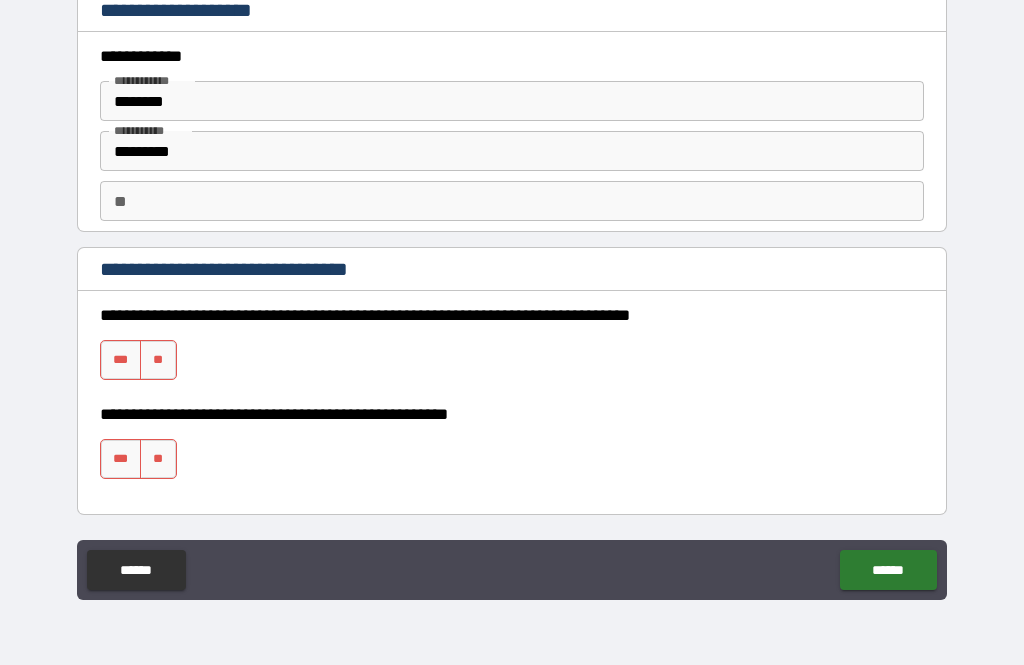 click on "***" at bounding box center [121, 360] 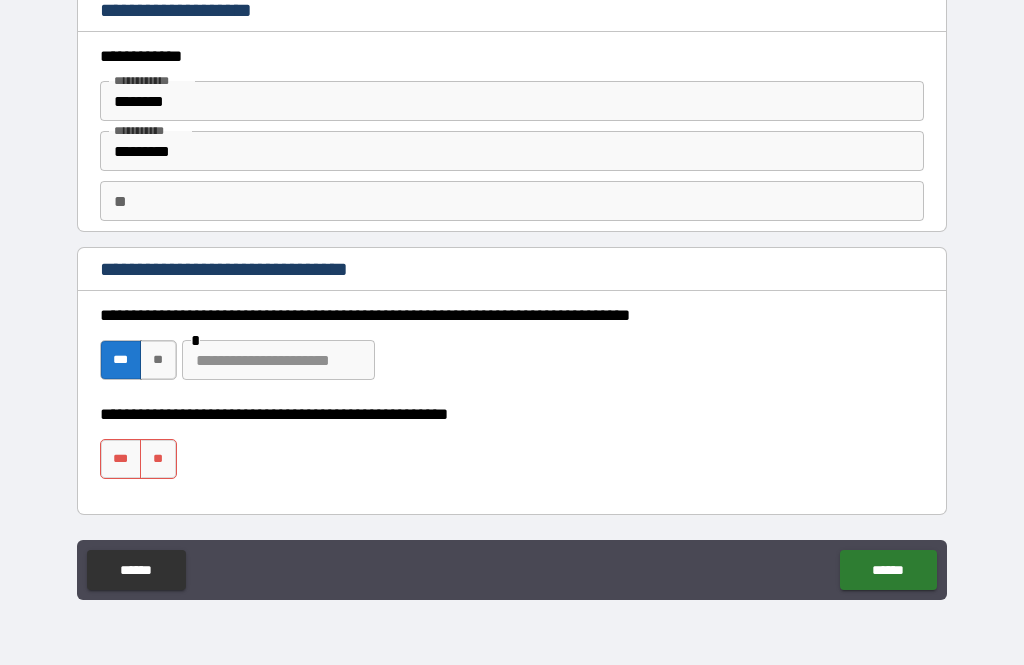 click on "***" at bounding box center (121, 459) 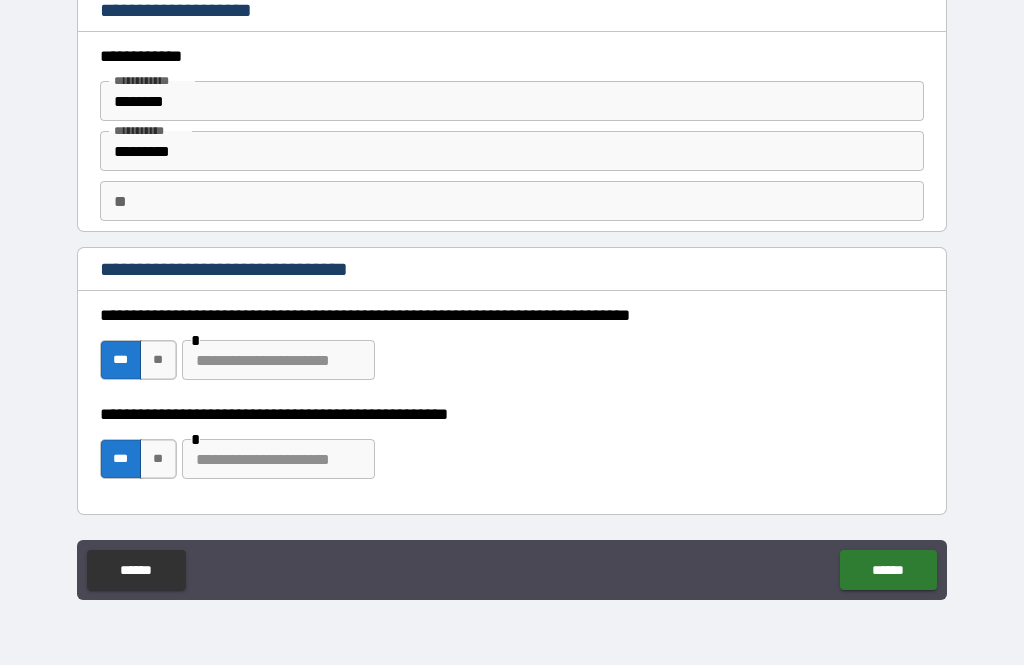 click at bounding box center [278, 360] 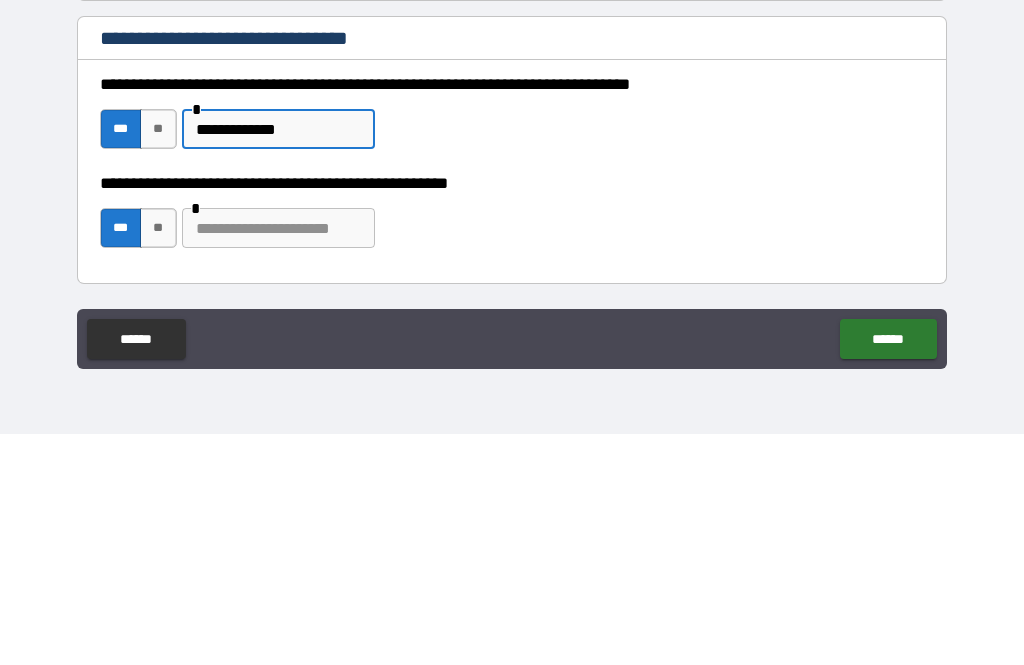 click at bounding box center (278, 459) 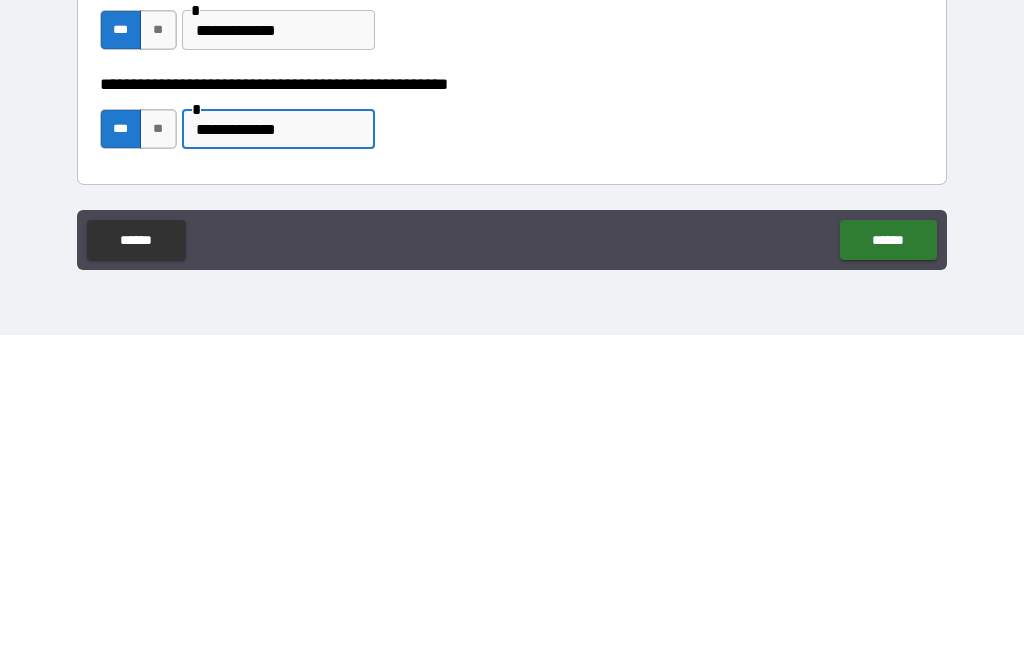 click on "******" at bounding box center (888, 570) 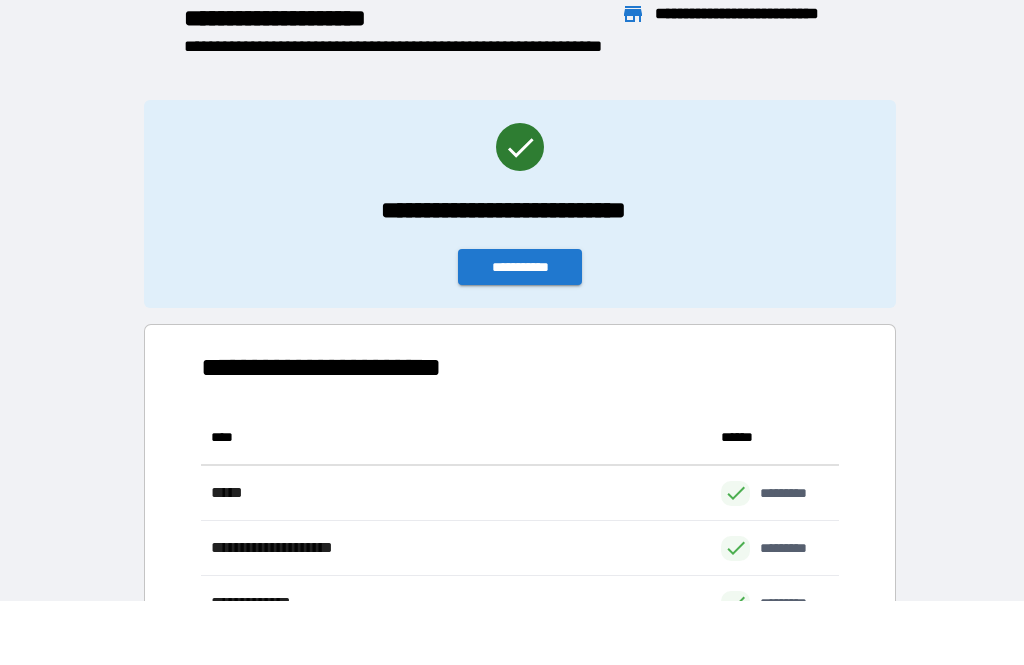 scroll, scrollTop: 386, scrollLeft: 638, axis: both 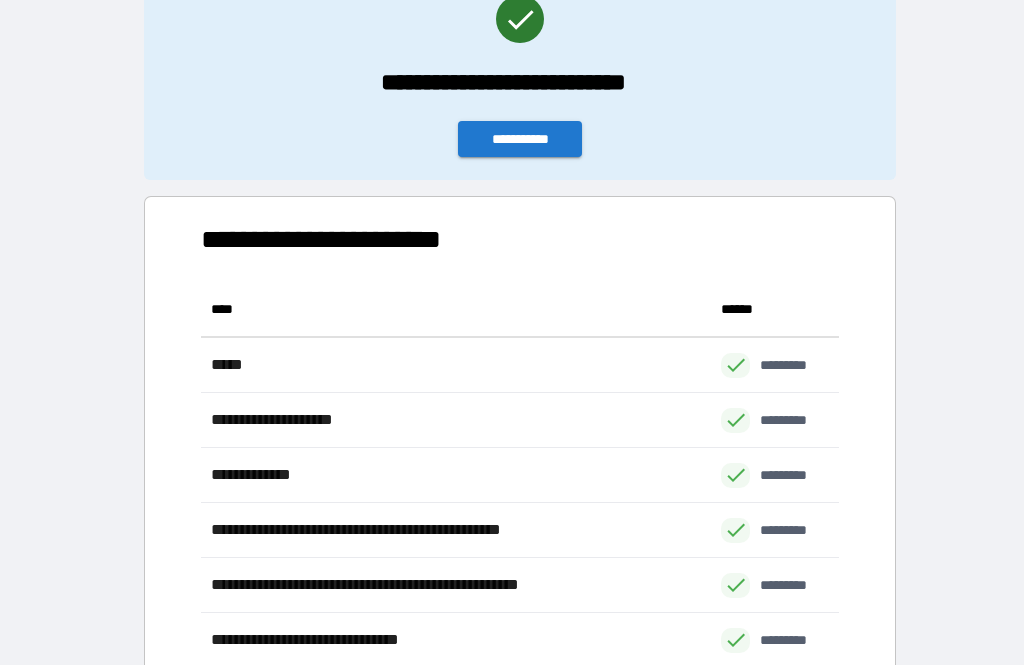 click on "**********" at bounding box center (520, 139) 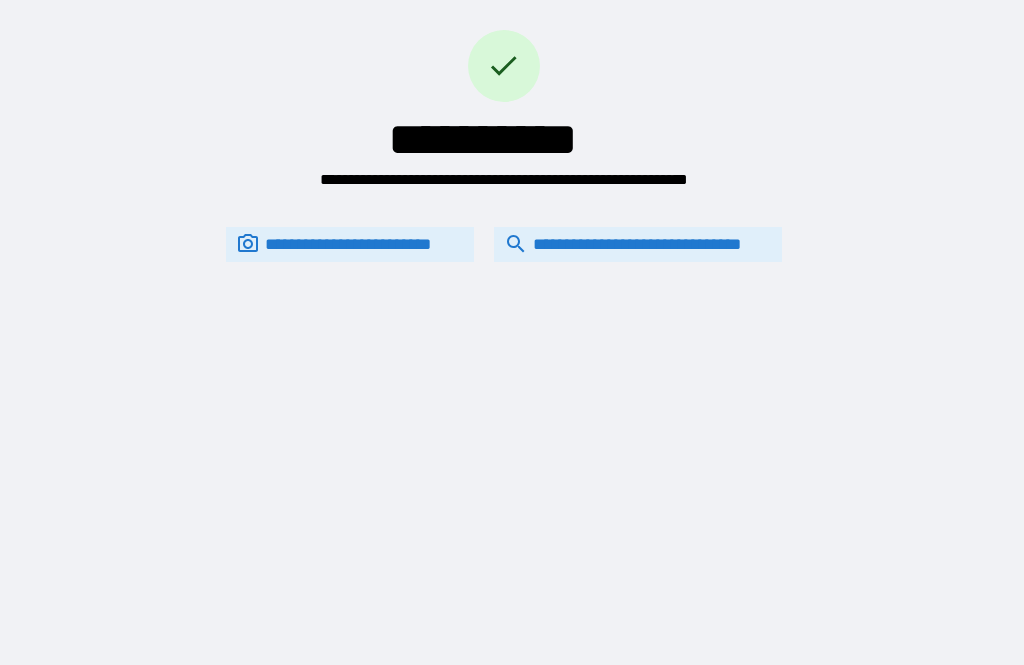 scroll, scrollTop: 0, scrollLeft: 0, axis: both 